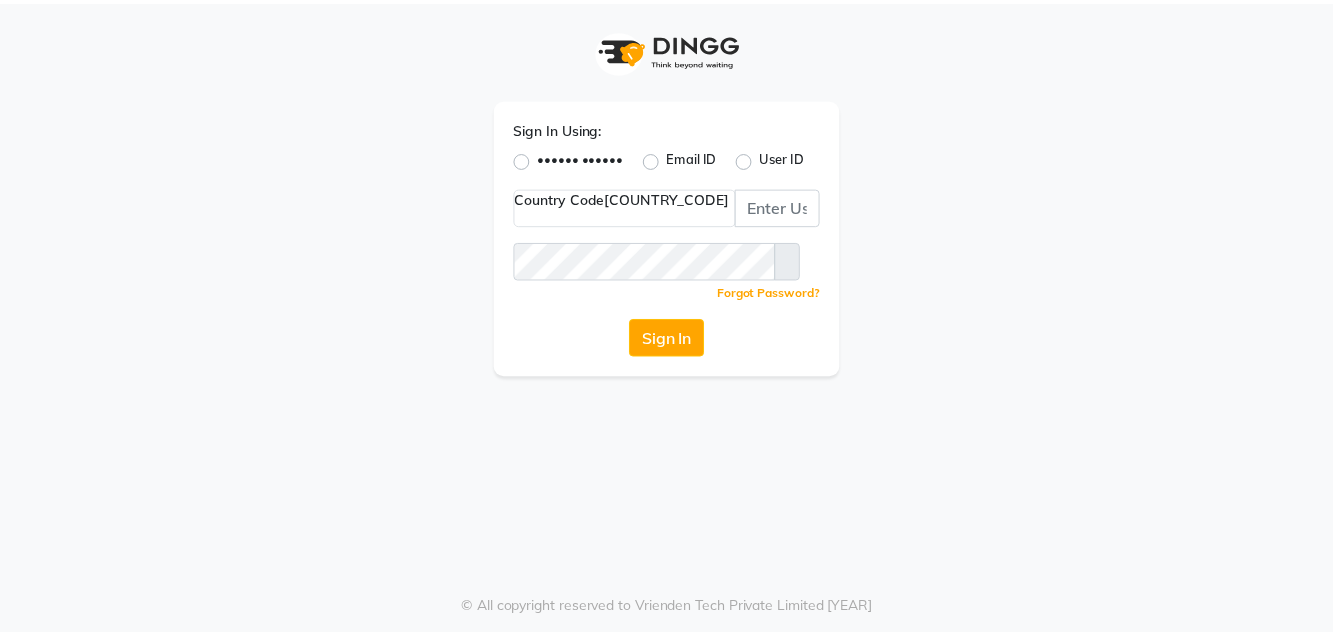 scroll, scrollTop: 0, scrollLeft: 0, axis: both 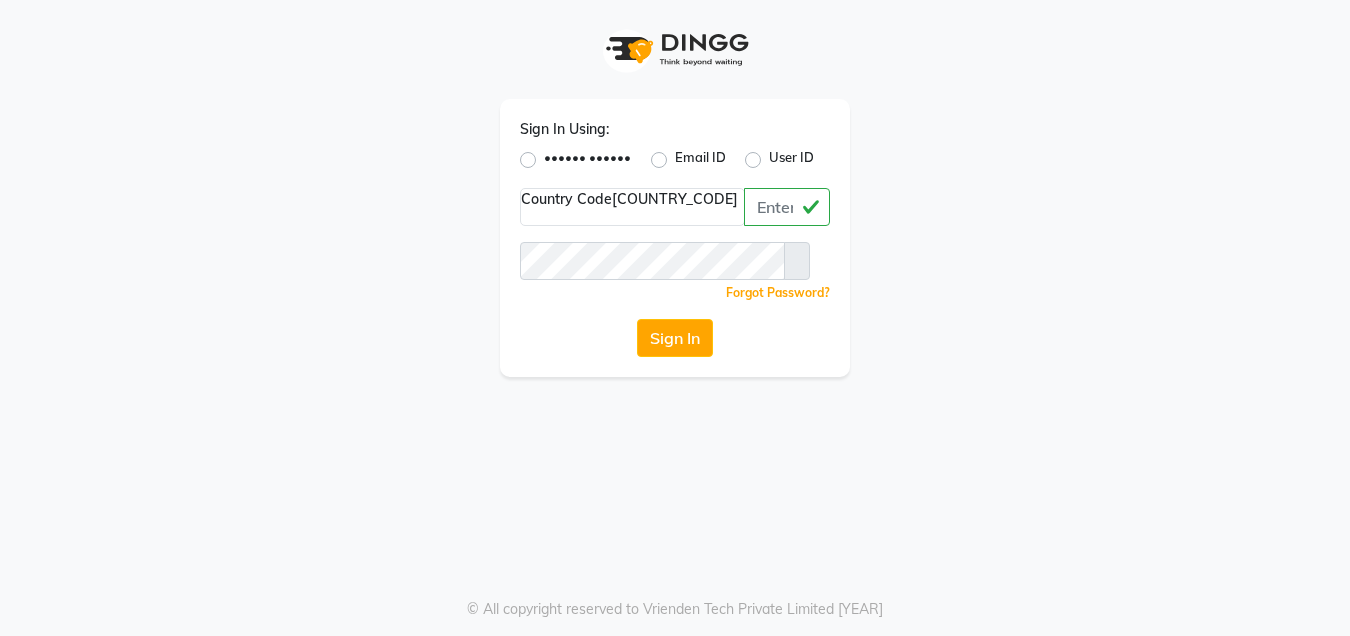 type on "••••••••••" 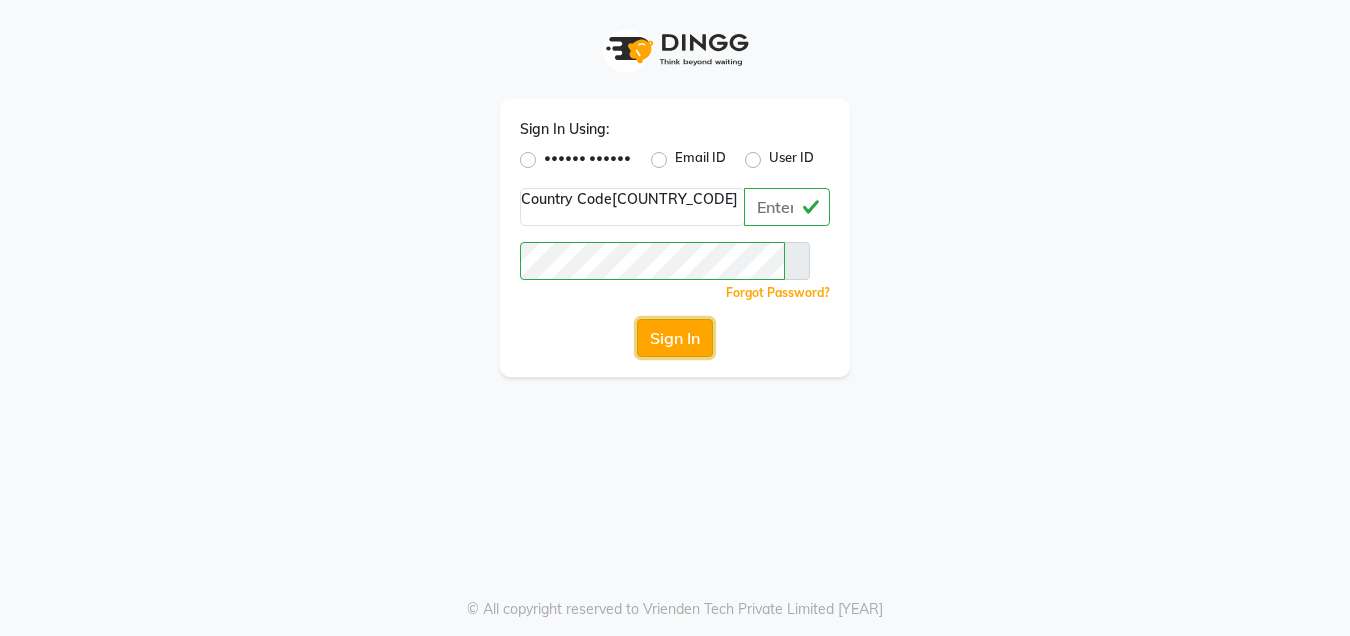 click on "Sign In" at bounding box center [675, 338] 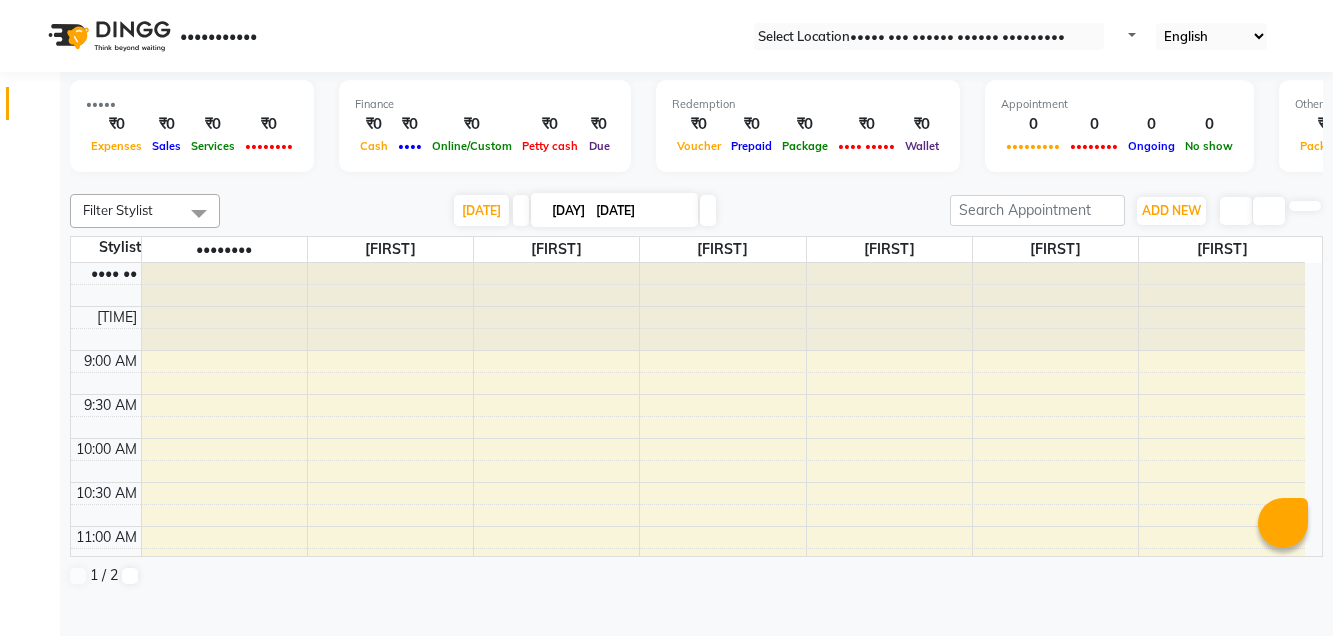 scroll, scrollTop: 0, scrollLeft: 0, axis: both 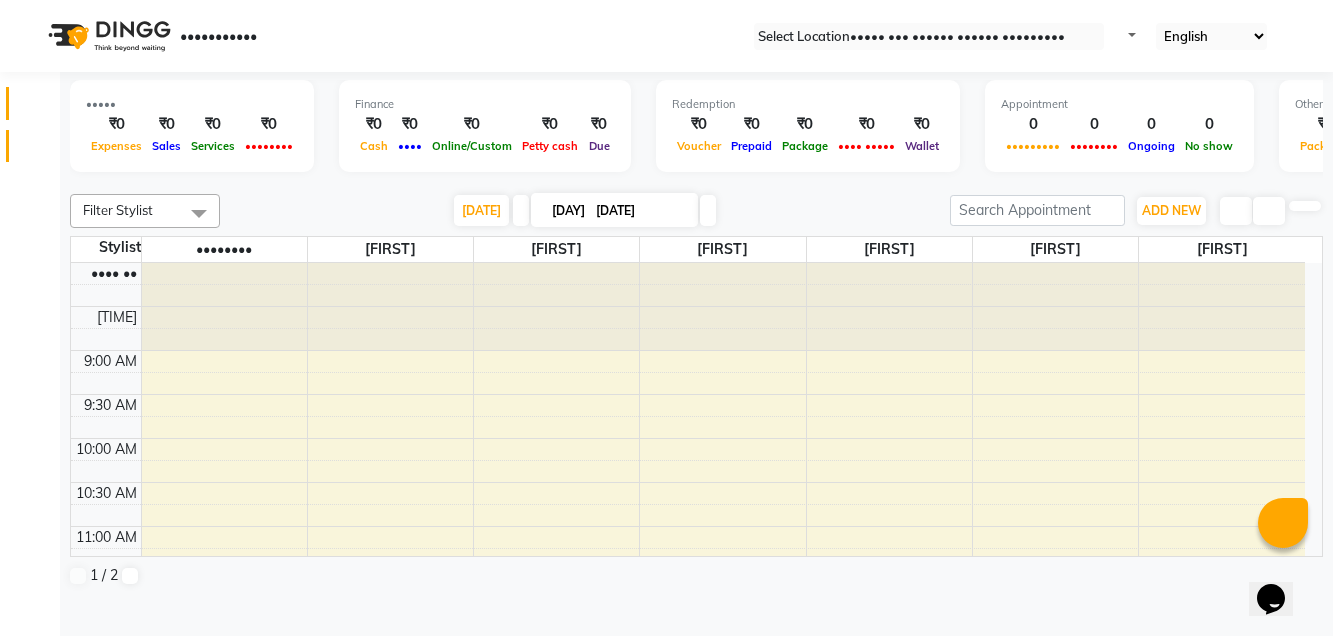 click at bounding box center (37, 151) 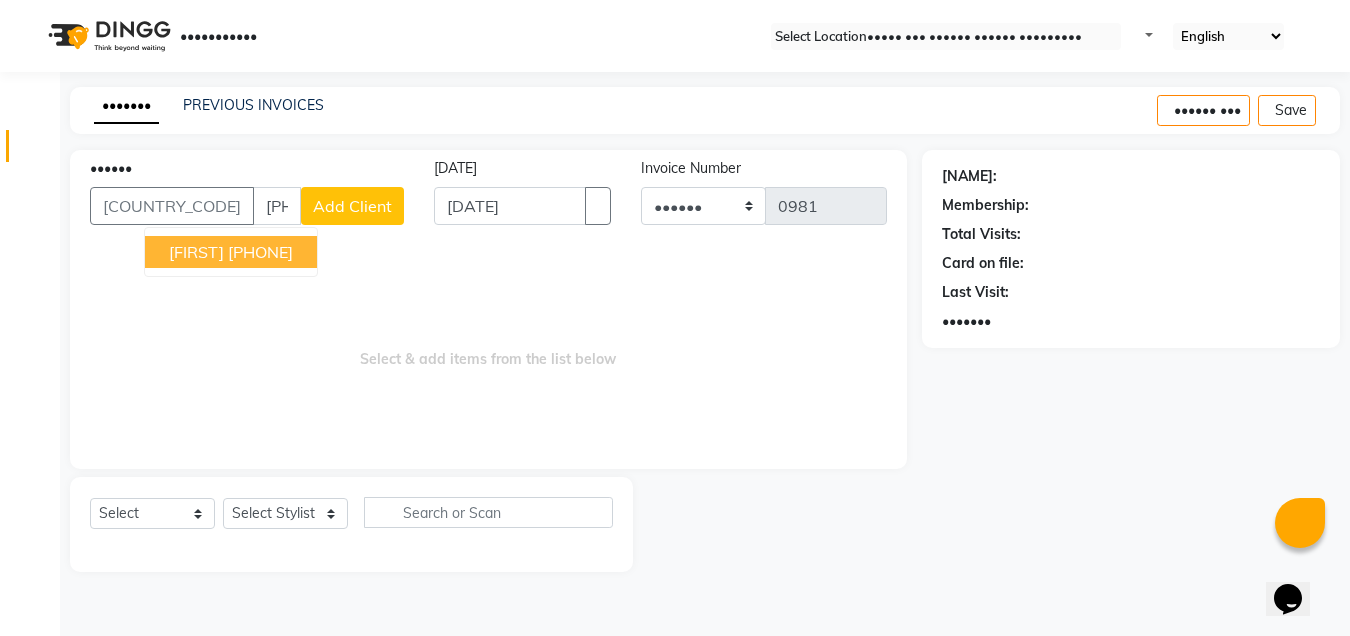 drag, startPoint x: 242, startPoint y: 257, endPoint x: 243, endPoint y: 268, distance: 11.045361 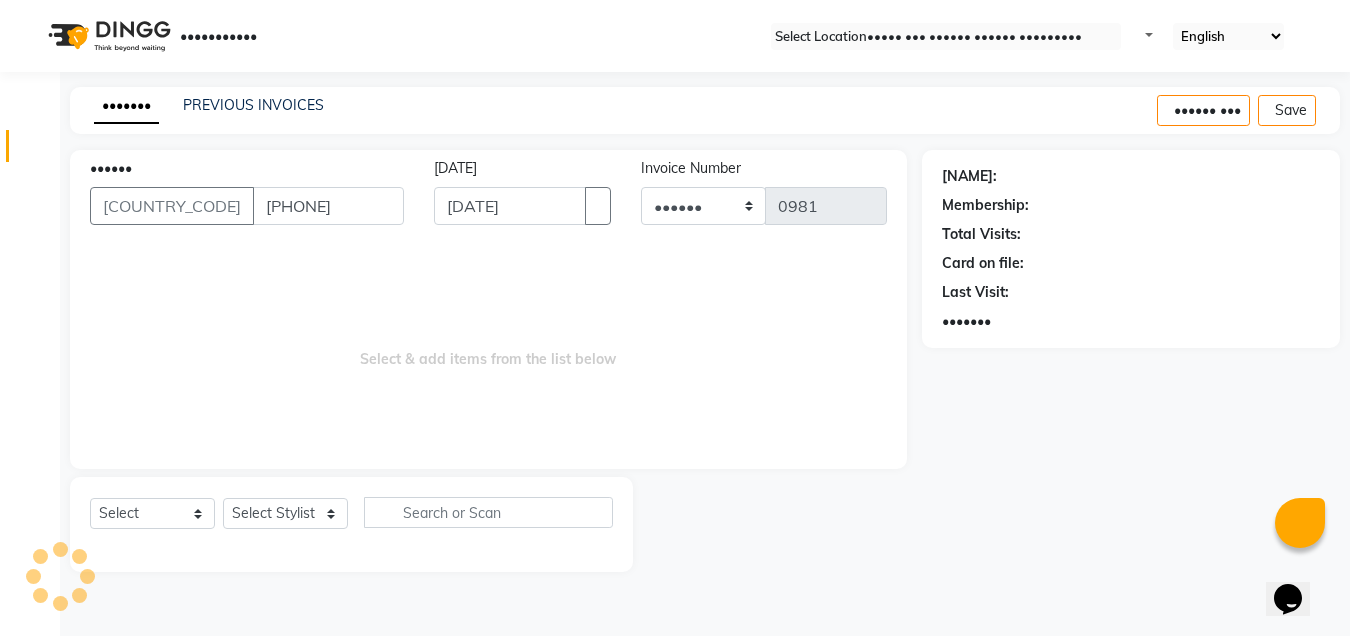 type on "[PHONE]" 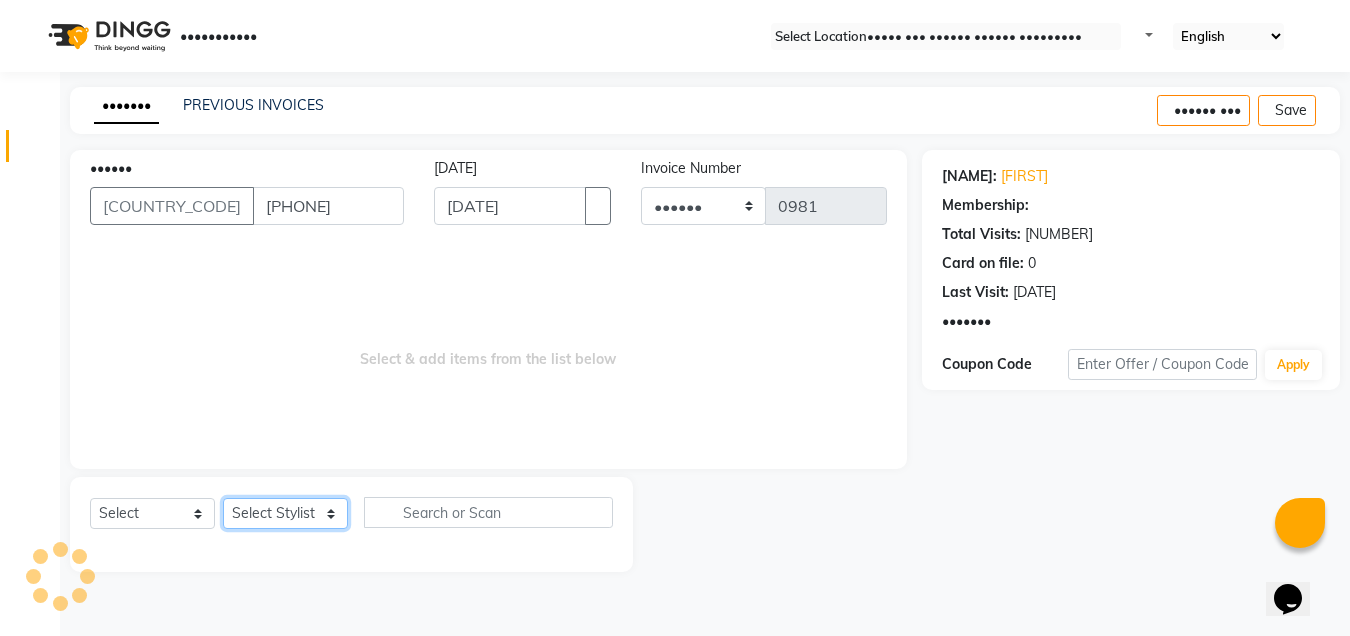 click on "Select Stylist [FIRST] [FIRST] [FIRST] [FIRST] [FIRST] [FIRST] [FIRST] [FIRST] [FIRST]" at bounding box center [285, 513] 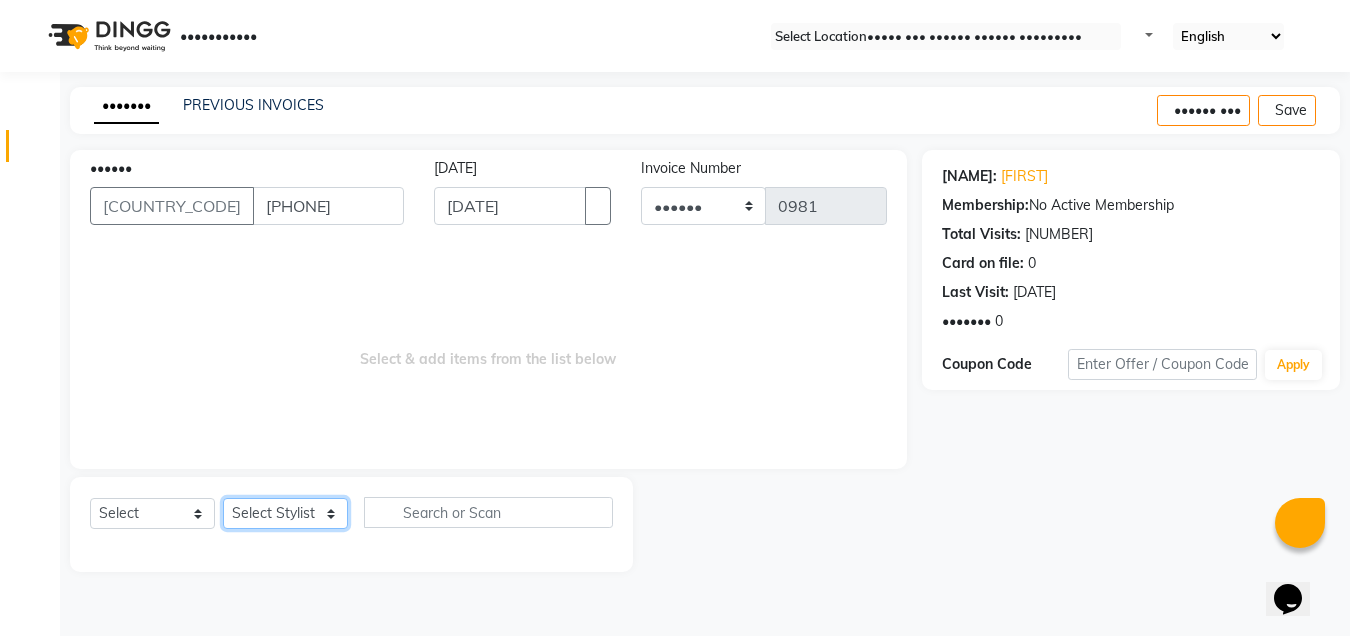 select on "[NUMBER]" 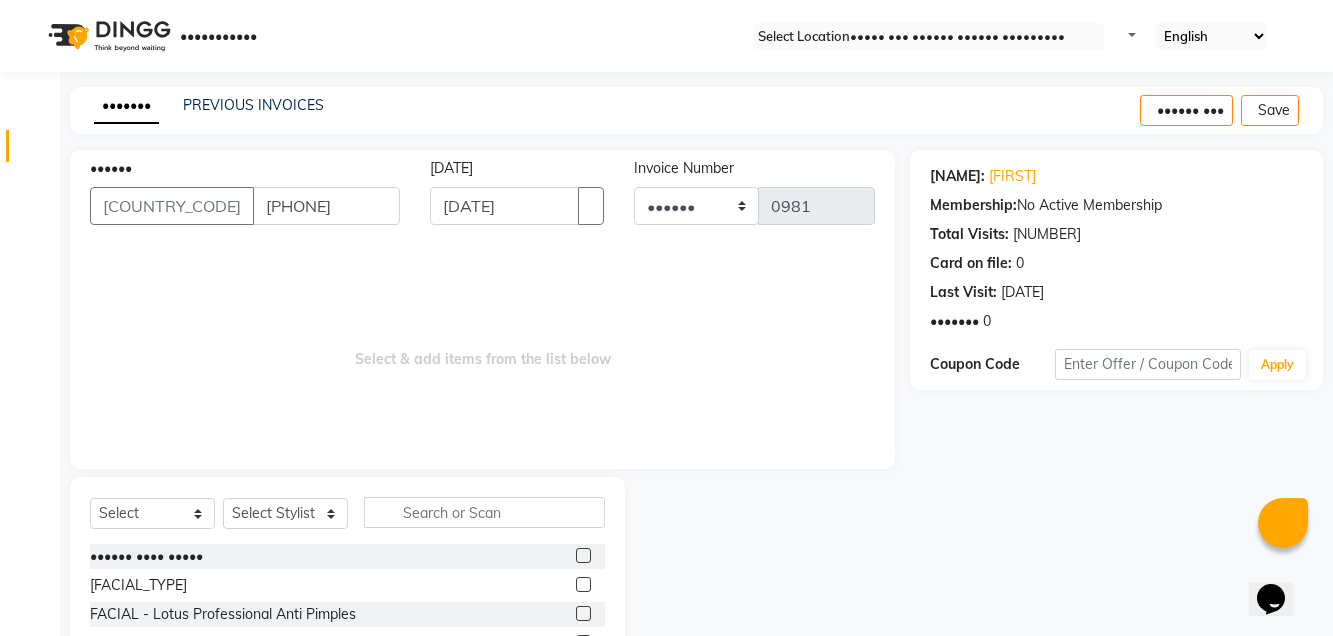click on "••••••  •••••••  •••••••  ••••••••••  ••••••• ••••••• ••••••• •••• ••••  •••••• ••••••• ••••• •••••••• ••••• ••••••••  ••••••  ••••• ••••••••• •••••  ••••• •••••••• •••••• •••• •••••  •••••• • ••••• •••••••••••• ••••••••••••  •••••• • ••••• •••••••••••• •••• •••••••  •••••• • ••••• •••••••••••• ••••••••••  •••••• • ••••• •••••••••••• •••••••••  •••••• • ••••• •••••••••••• ••••••• ••••  •••••• • ••••• •••••••••••• ••••••• ••••  •••••• • ••••••• •••••••••  •••••• • •••••••• •••••••• ••••••• ••••  •••••• • •••••••• •••••••• •••••• •••• •••••••••  •••••• • •••••••• •••••••• •••••••• •••••••••  •••••• • •••••••• •••••••• •••••••• ••••••••• ••• •••••••••  •••••• • ••••• •••••• ••••••••• •••••• ••••• •••••••••  •••••• • ••••• •••••• ••••••••• •••••••• •••• ••••••  •••••• • ••••• •••••• ••••••••• •••• •• •••••  •••••• • ••••• •••••••••••• ••••• •••••• •••••••••  •••••• • ••••• •••••••••••• ••••• •••••• ••••••••••••  •••••• • ••••• •••••••••••• ••••• •••••• •••• ••••••  •••••• • •••••••  ••••••• ••••••  ••••• ••••••" at bounding box center (347, 624) 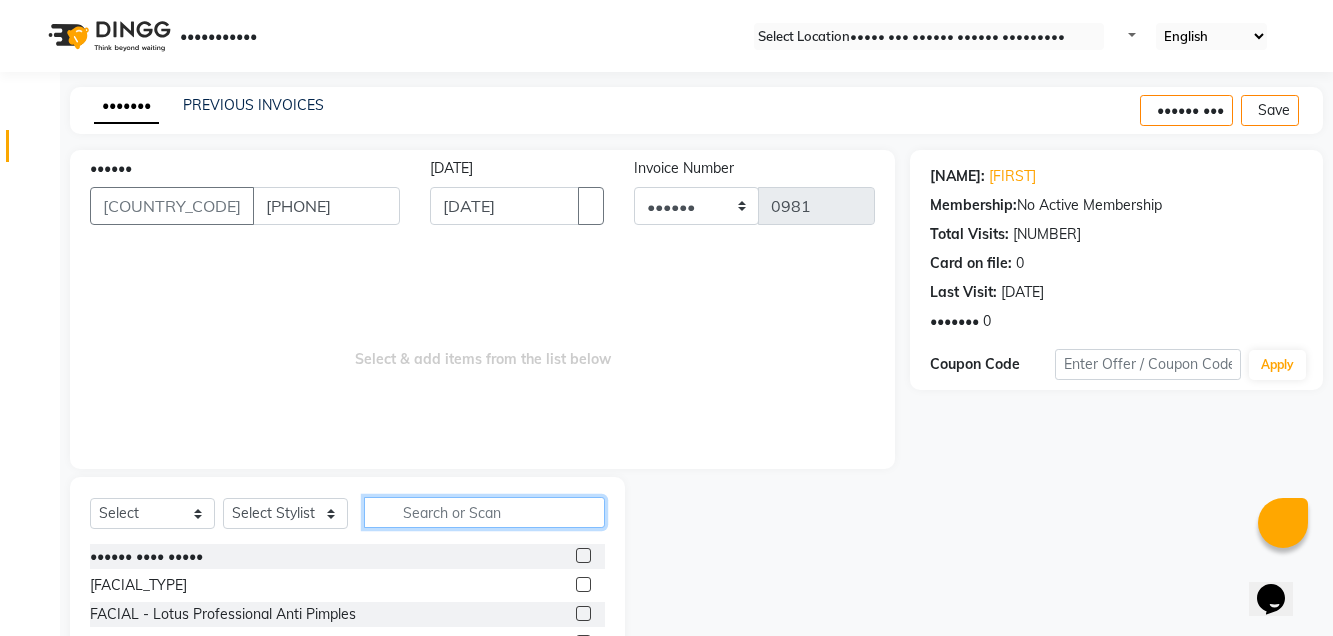 click at bounding box center [484, 512] 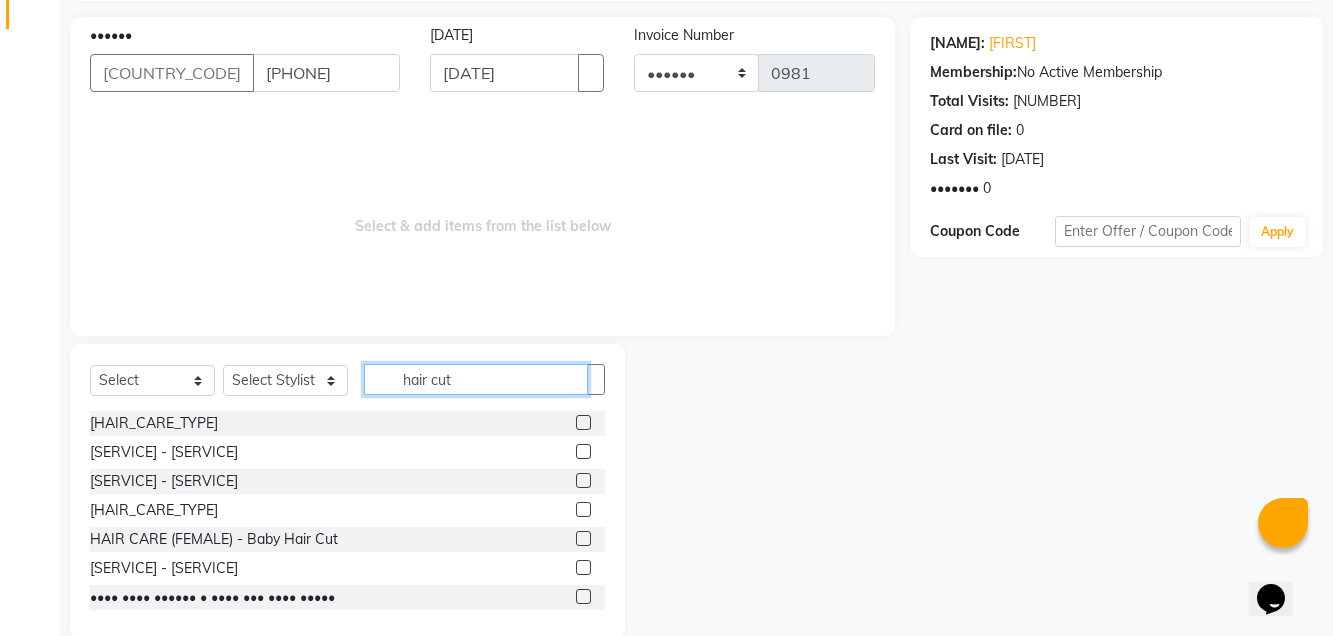 scroll, scrollTop: 165, scrollLeft: 0, axis: vertical 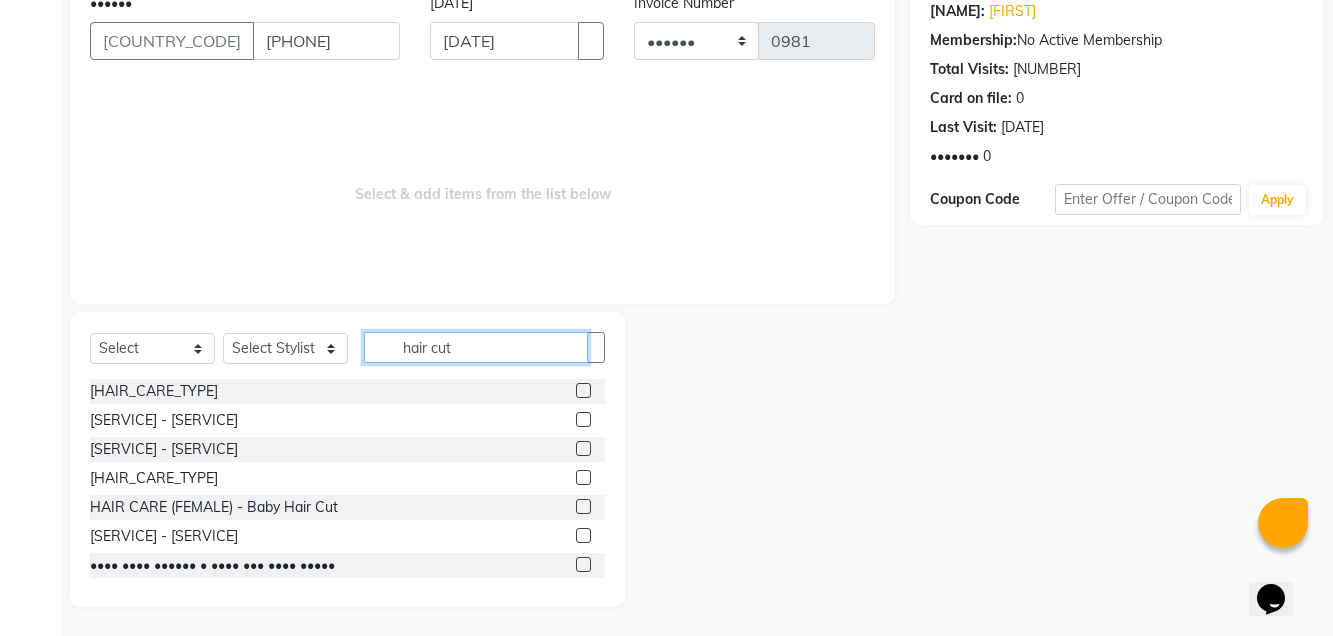 type on "hair cut" 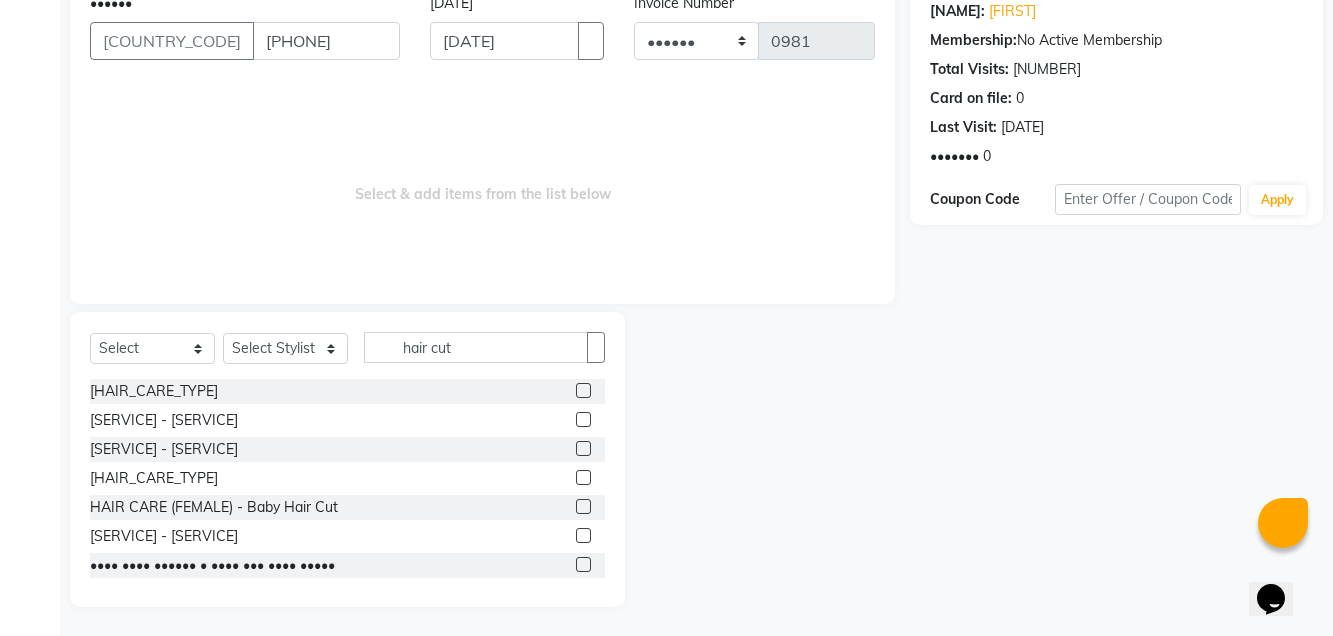 click at bounding box center [583, 535] 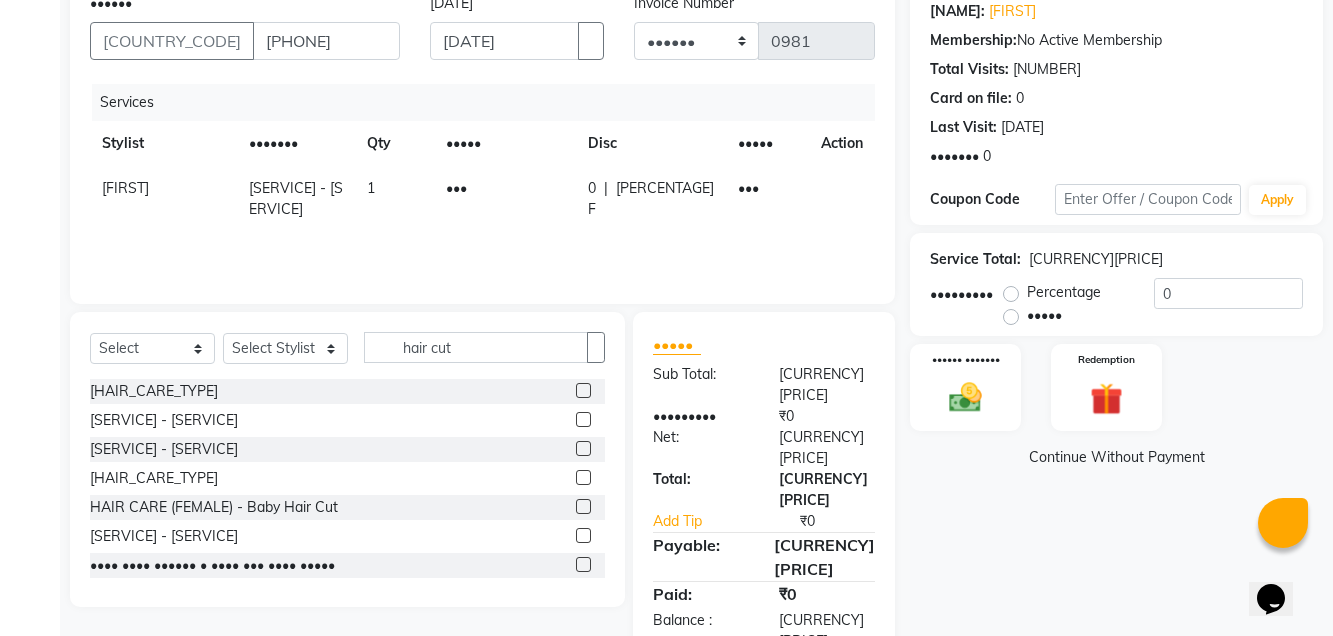 click on "••••••  •••••••  •••••••  ••••••••••  ••••••• ••••••• ••••••• •••• ••••  •••••• ••••••• ••••• •••••••• ••••• ••••••••  ••••••  ••••• ••••••••• •••••  ••••• •••••••• •••• •••" at bounding box center [347, 355] 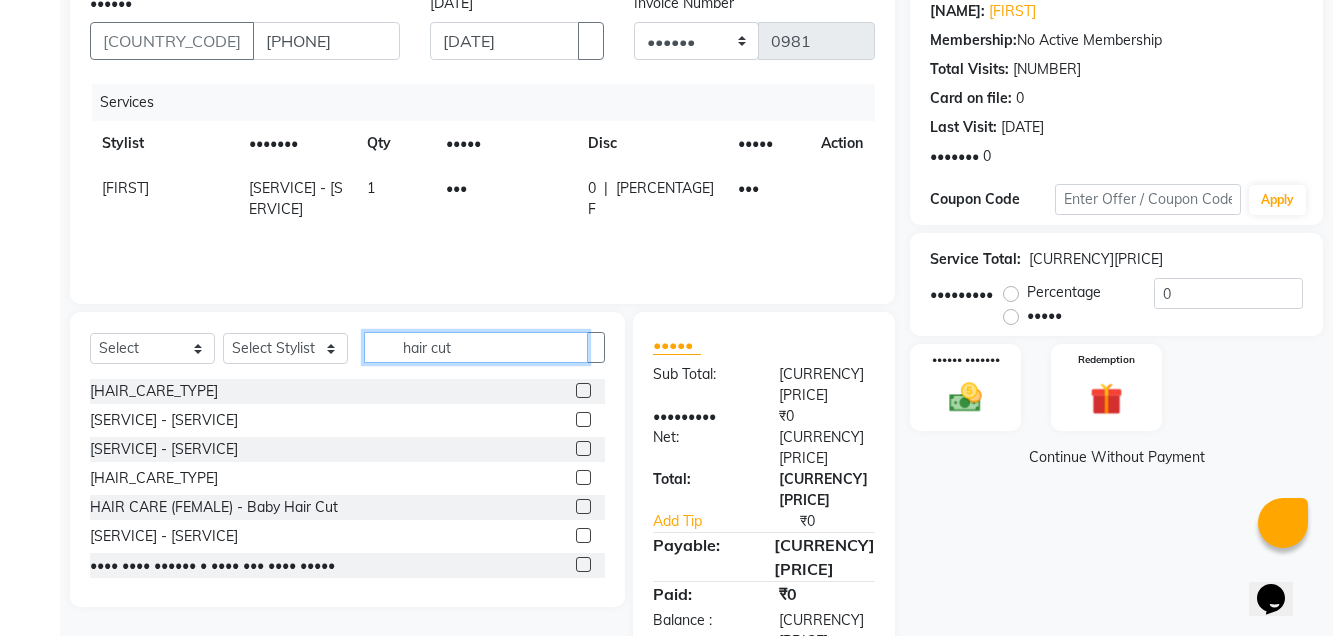 click on "hair cut" at bounding box center [476, 347] 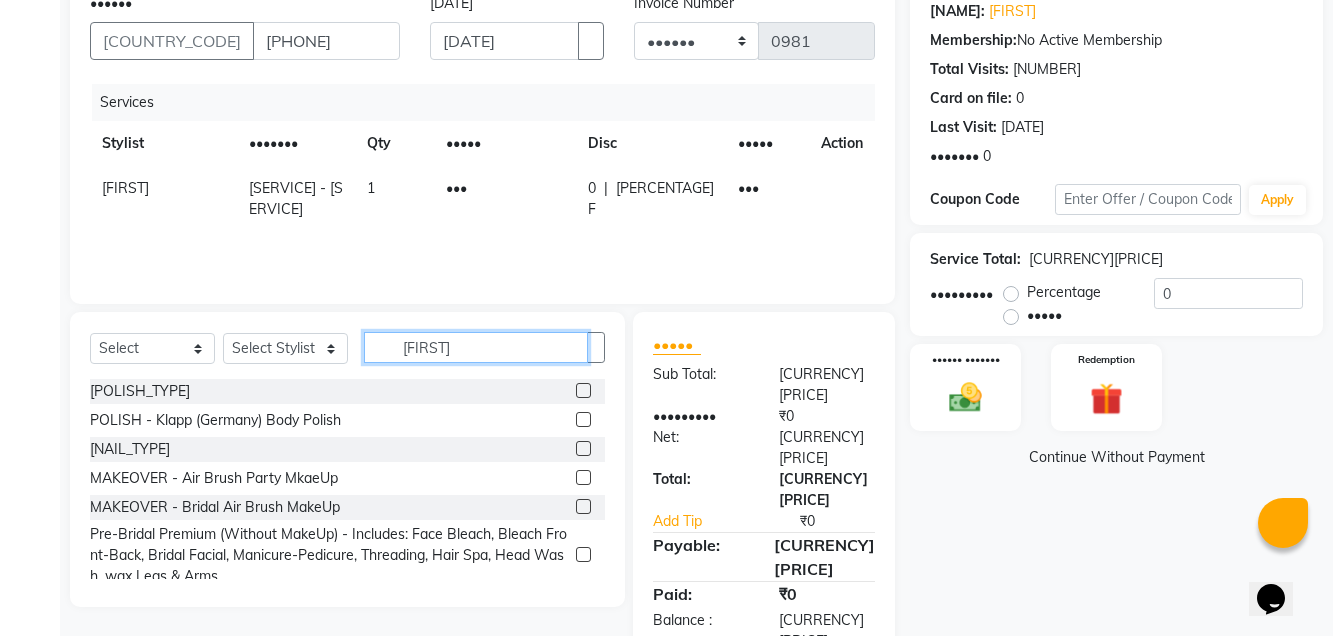 scroll, scrollTop: 124, scrollLeft: 0, axis: vertical 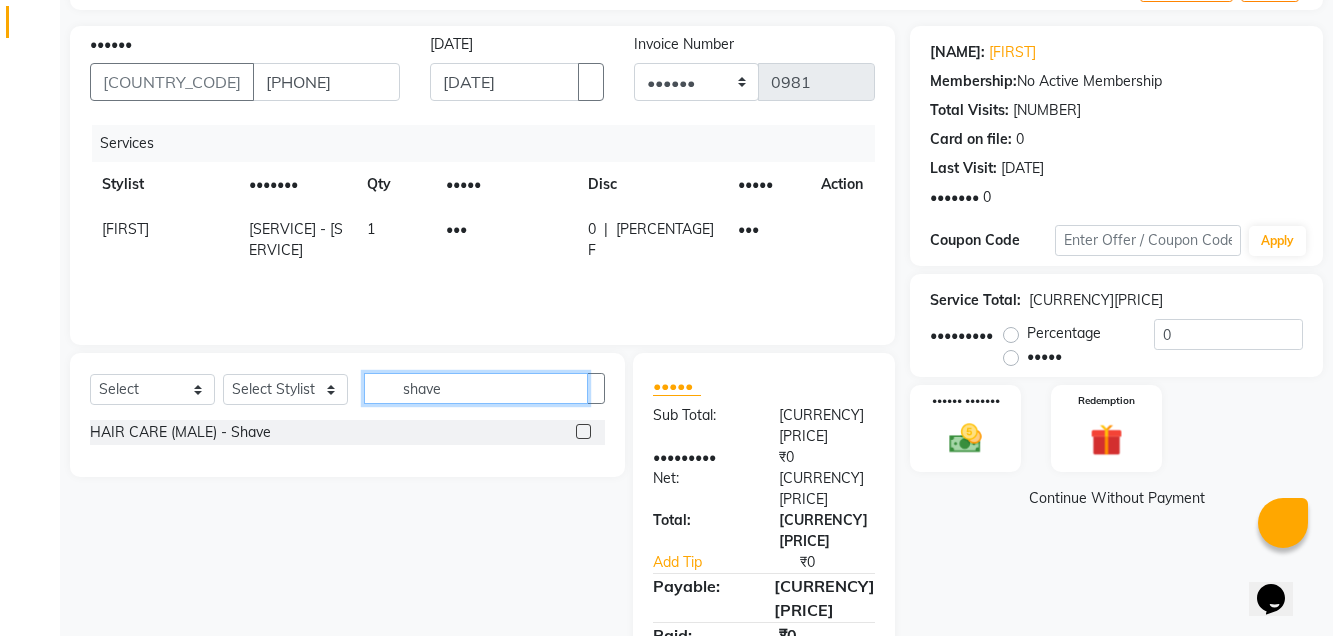 type on "shave" 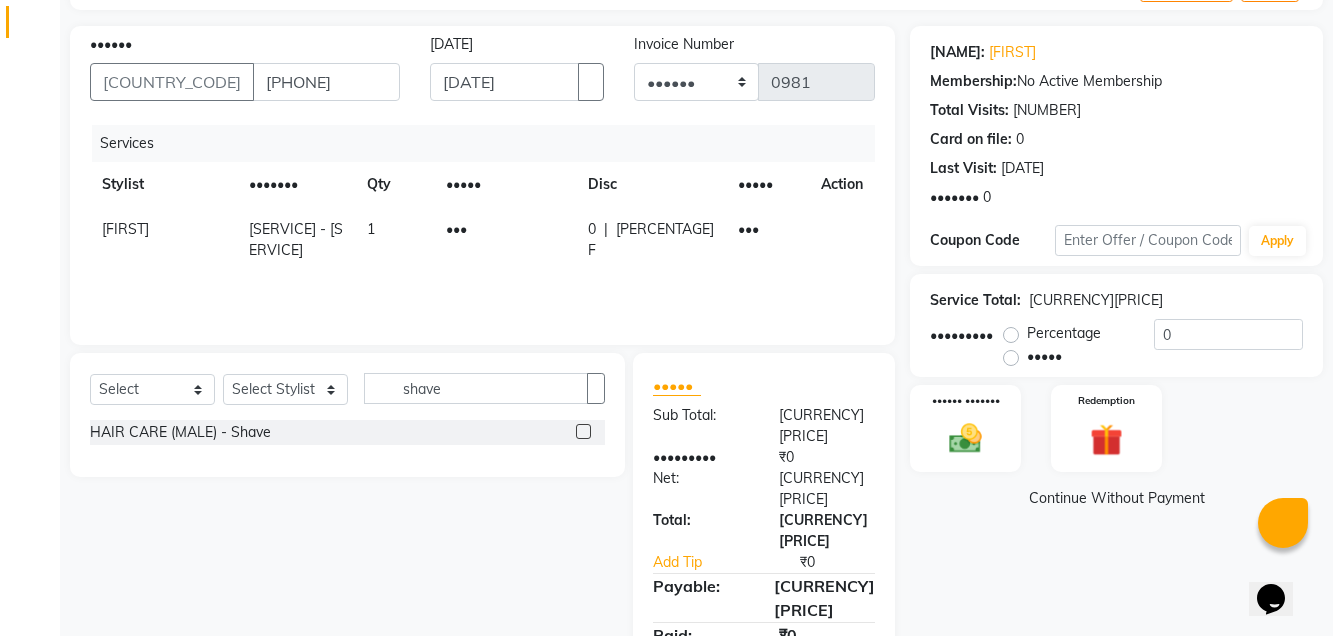 click at bounding box center [583, 431] 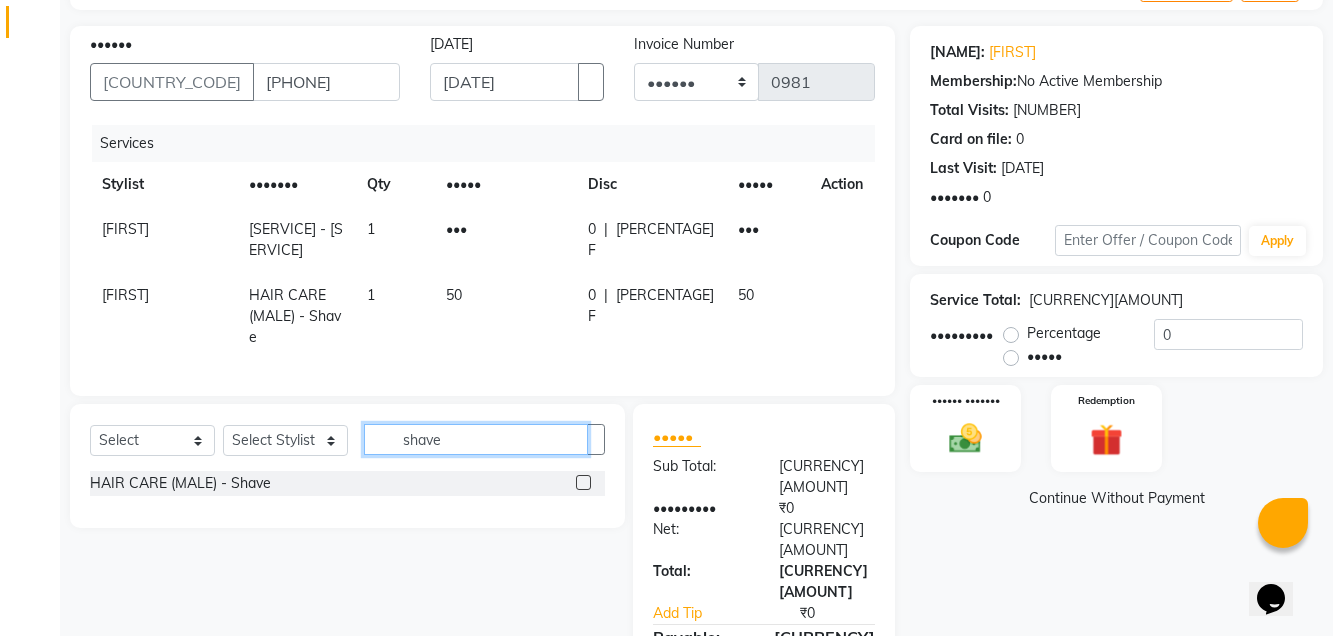 click on "shave" at bounding box center (476, 439) 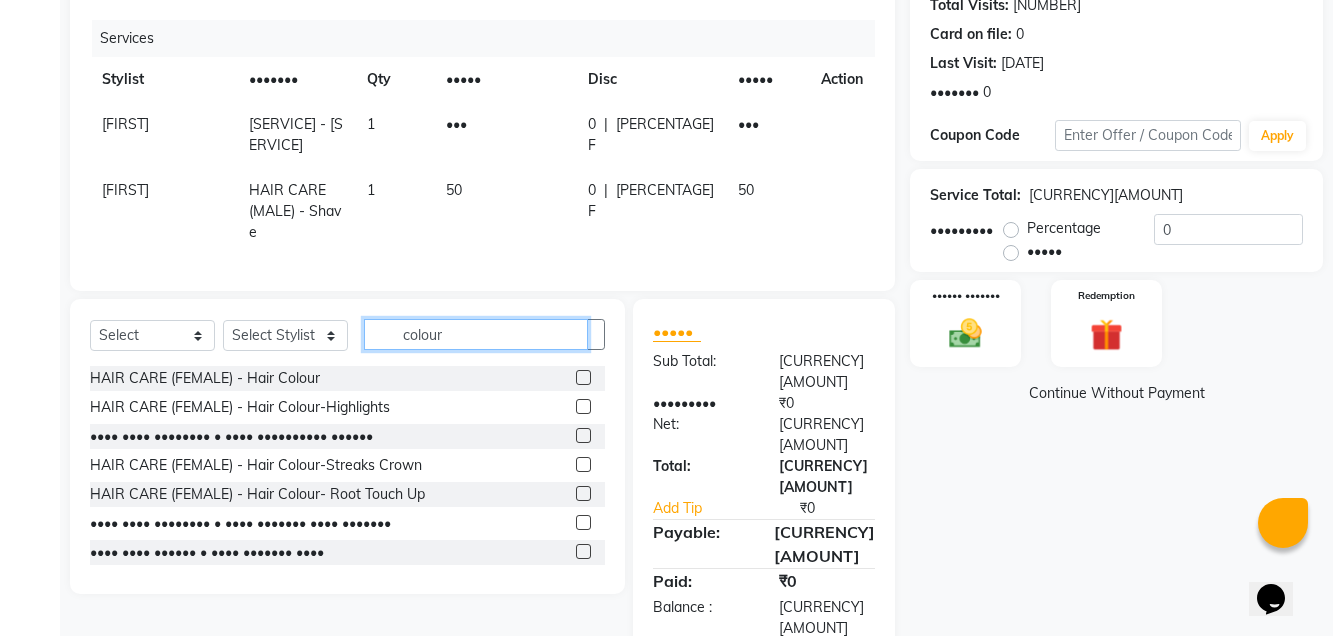 scroll, scrollTop: 233, scrollLeft: 0, axis: vertical 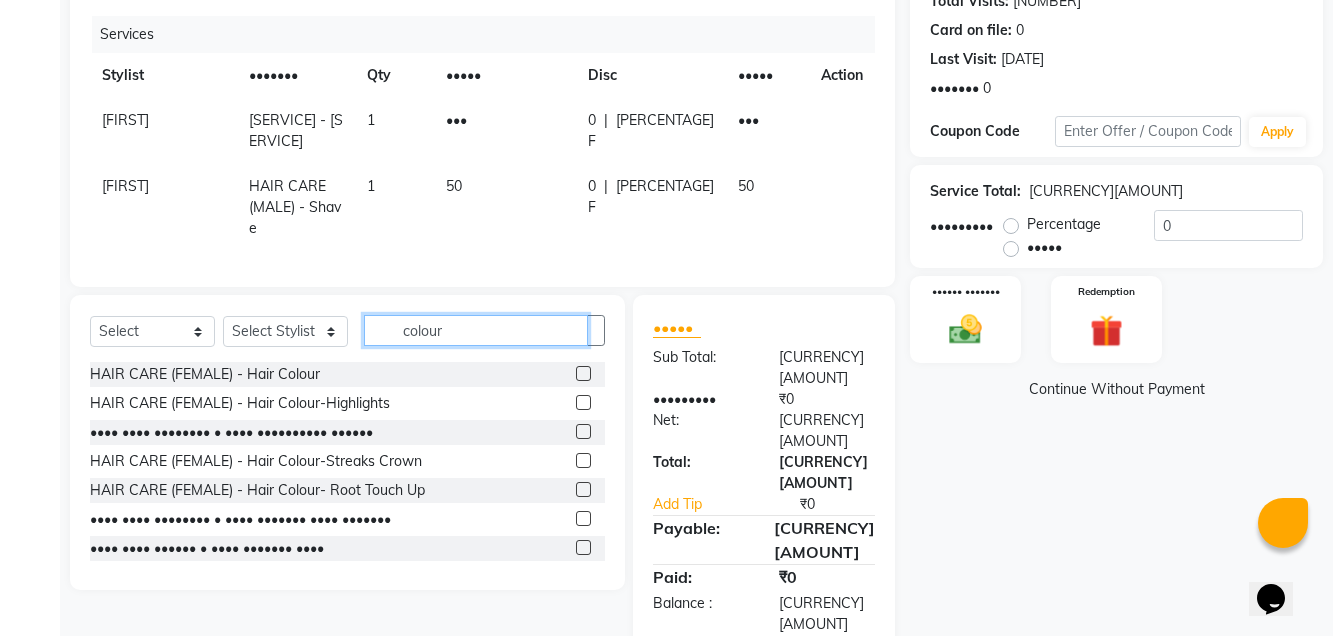 type on "colour" 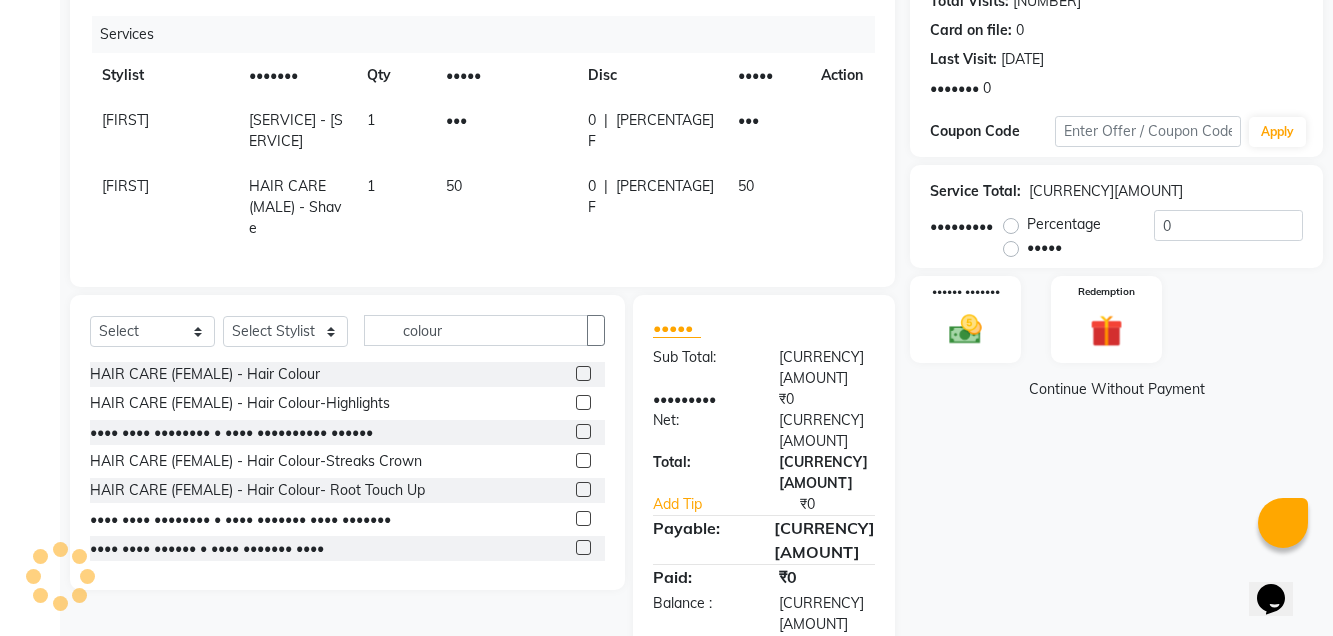 click at bounding box center (583, 547) 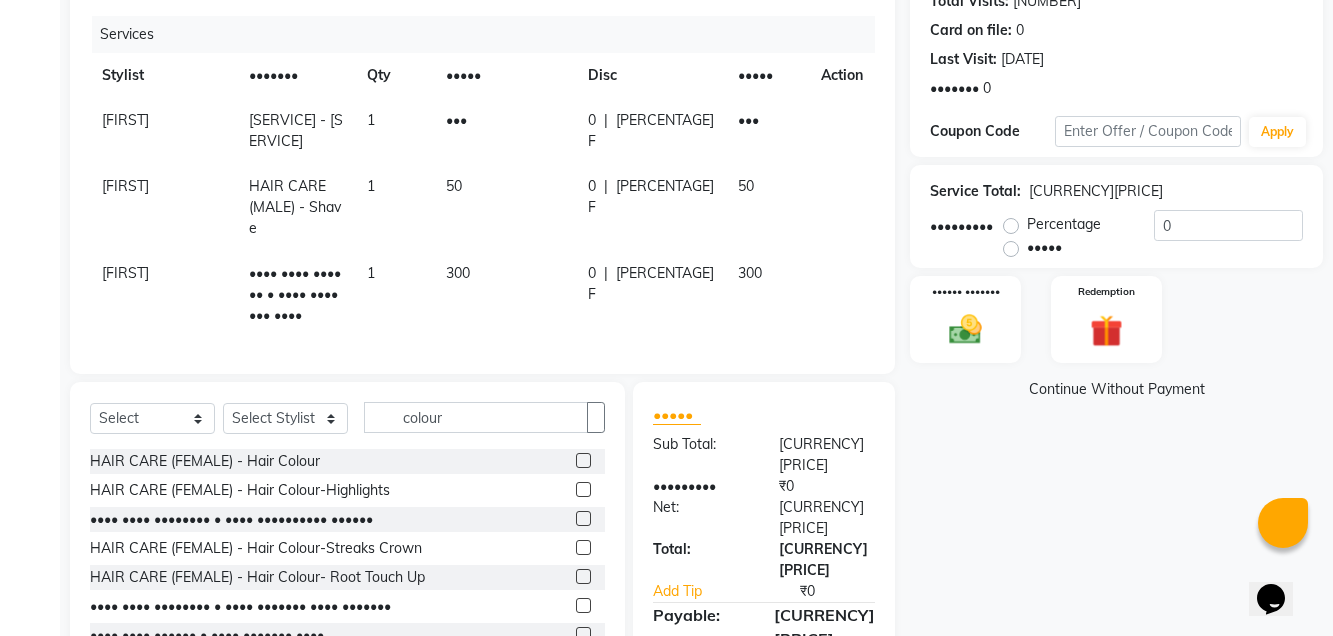 click on "300" at bounding box center [505, 131] 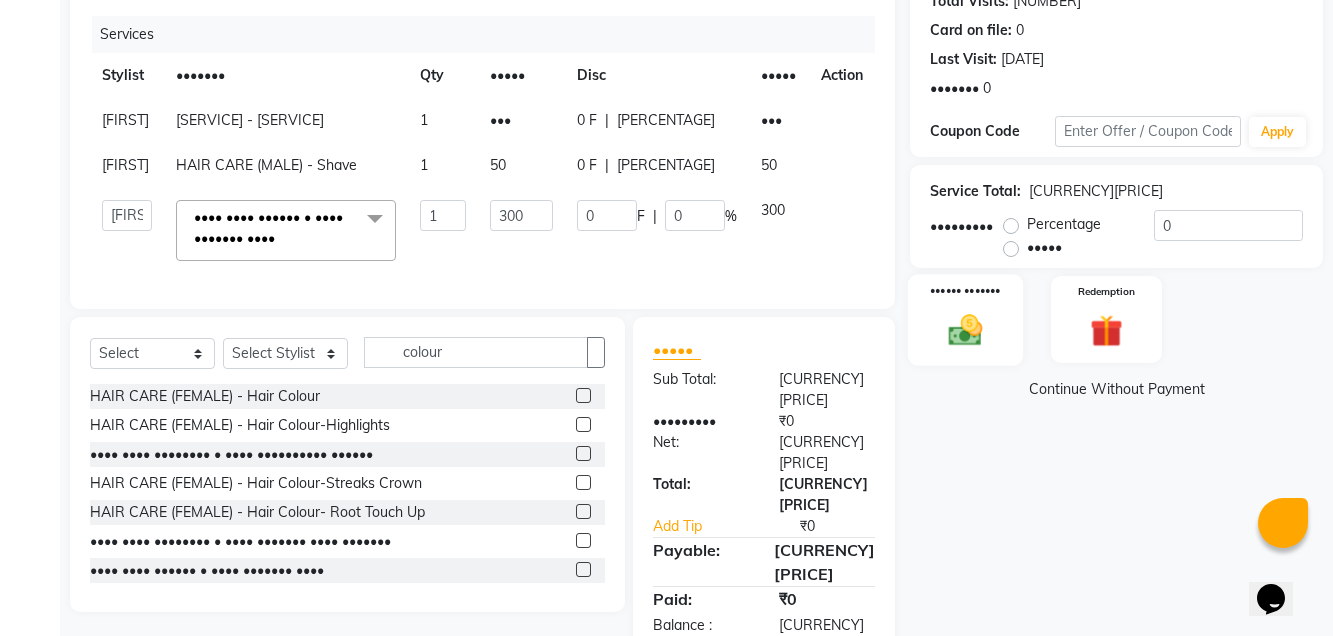 click on "•••••• •••••••" at bounding box center (965, 319) 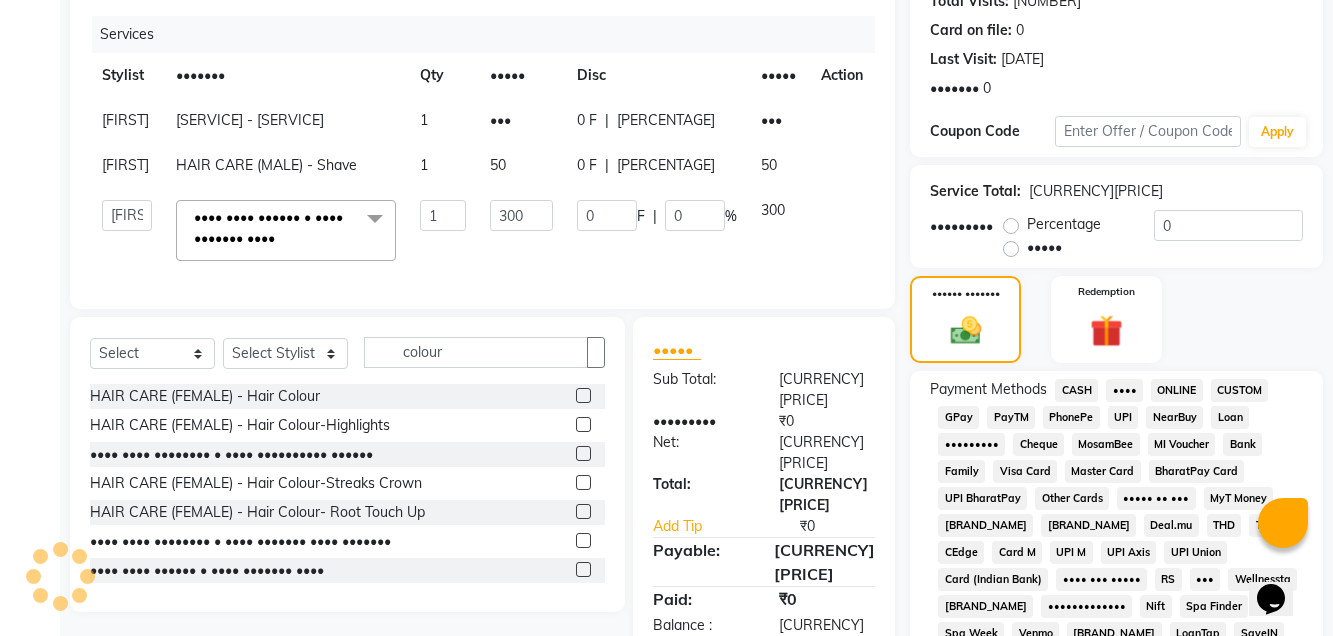click on "CASH" at bounding box center [1076, 390] 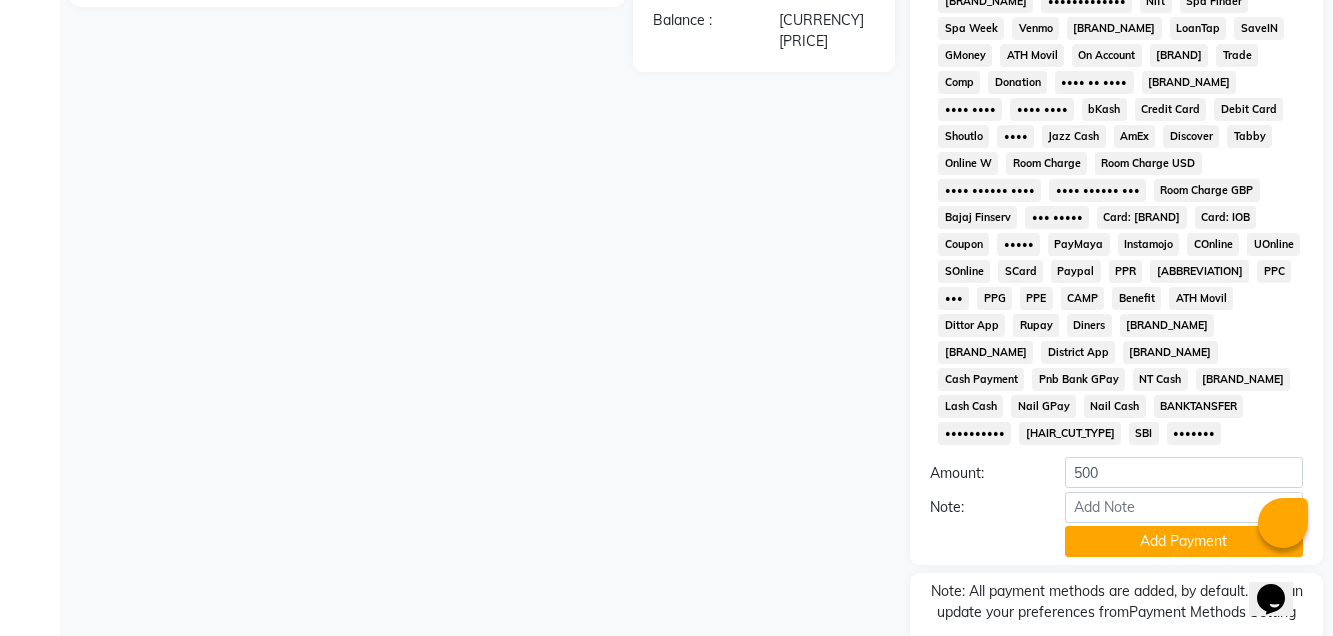 scroll, scrollTop: 892, scrollLeft: 0, axis: vertical 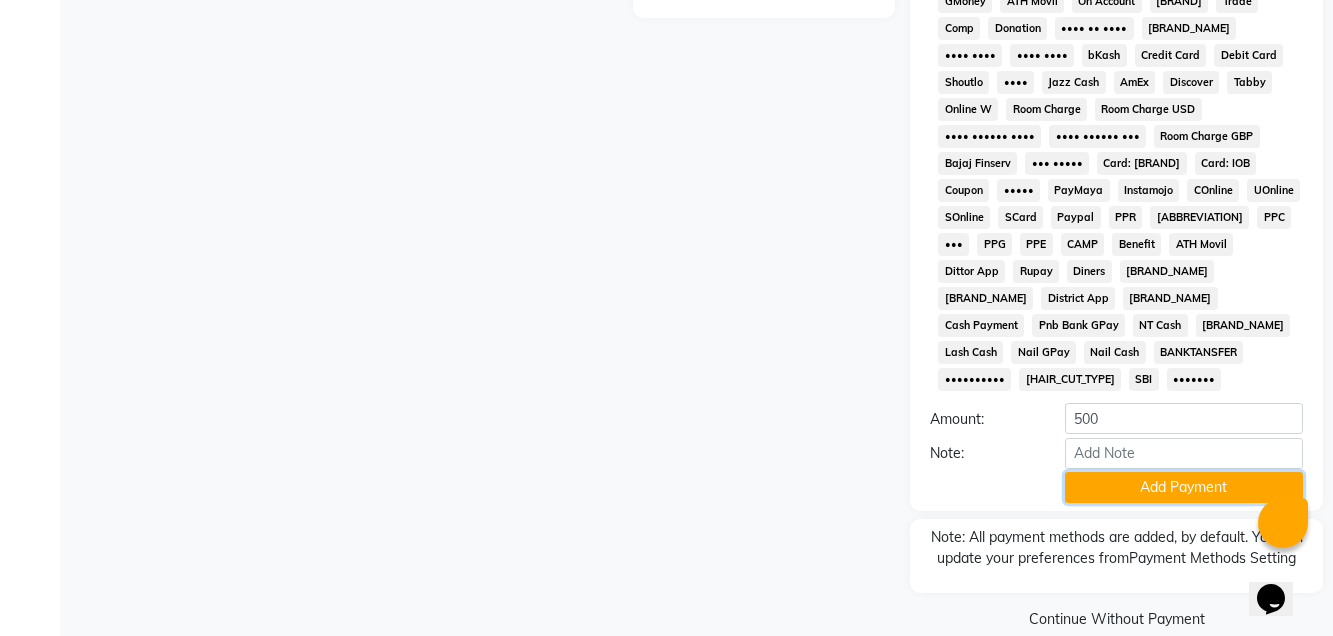 click on "Add Payment" at bounding box center [1184, 487] 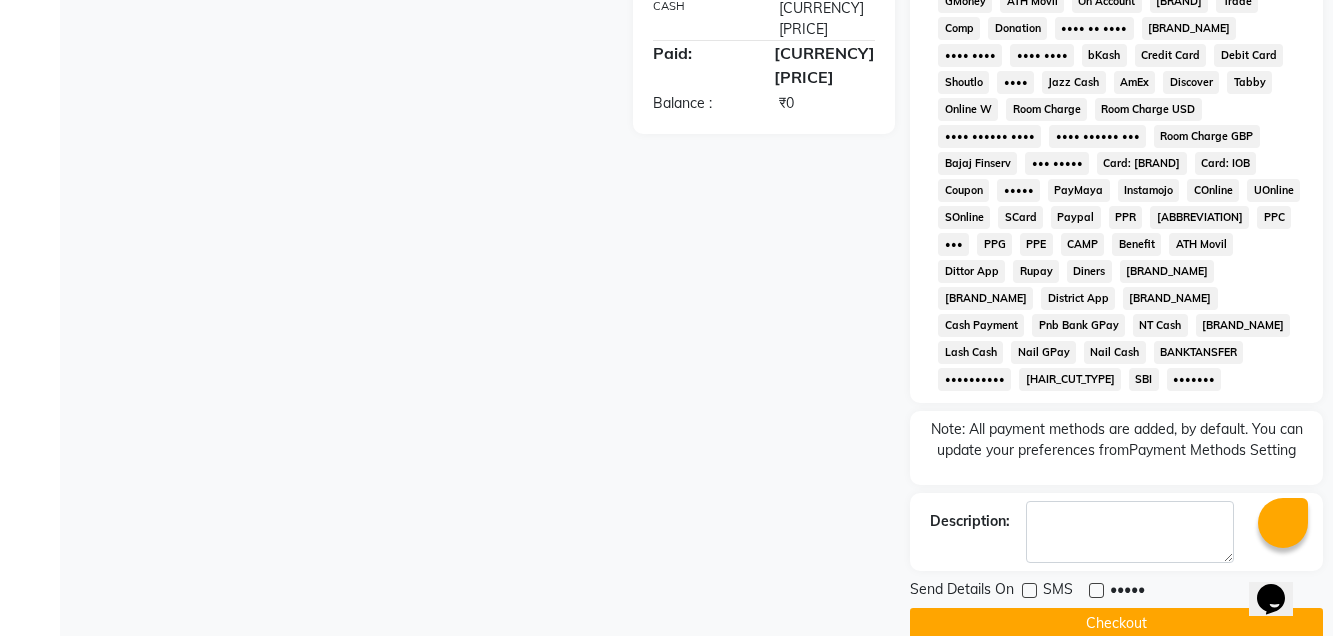 click at bounding box center (1096, 590) 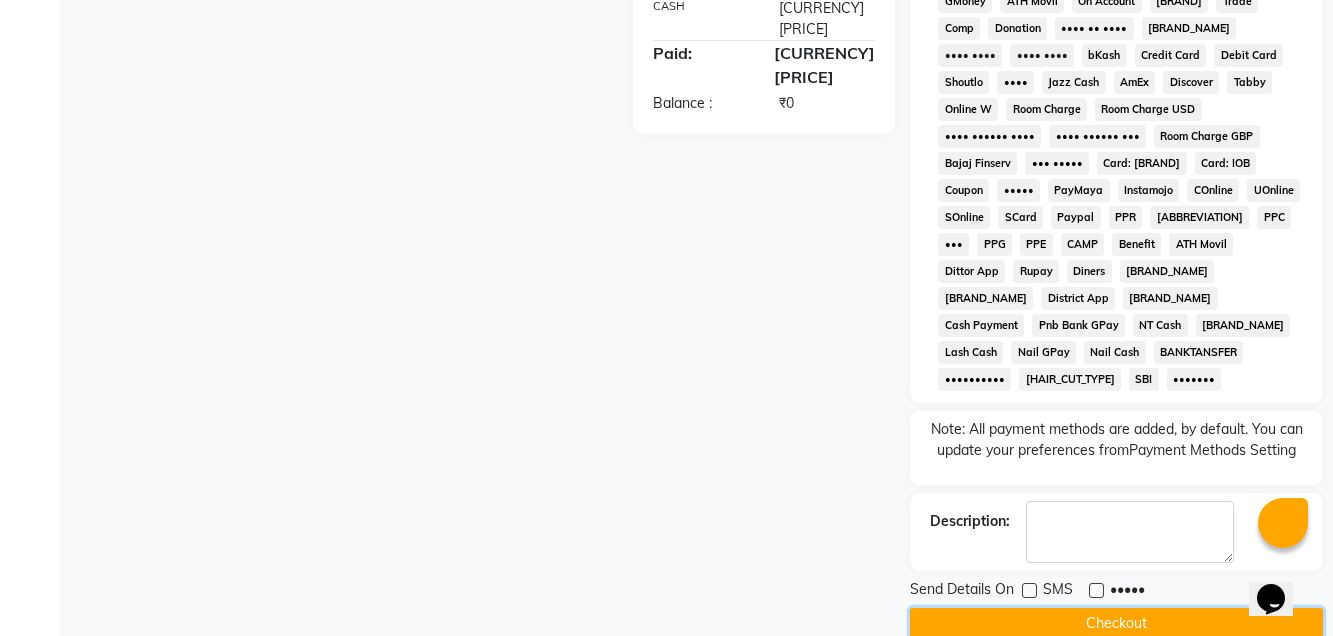 click on "Checkout" at bounding box center [1116, 623] 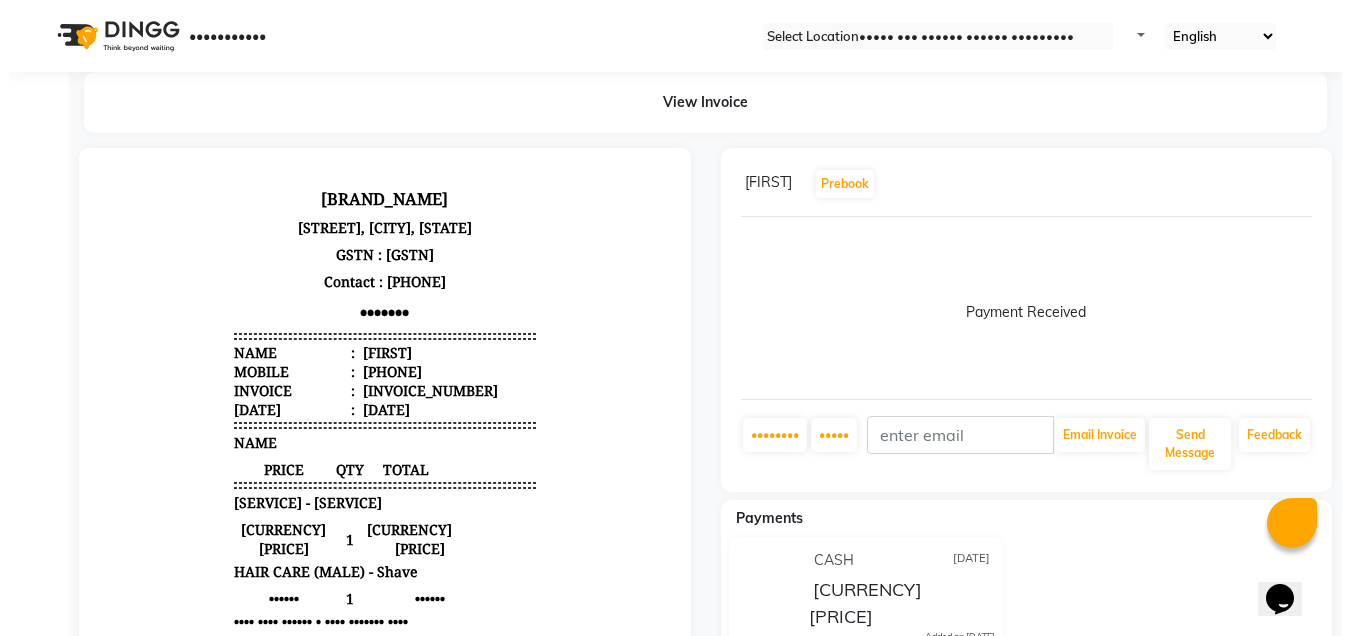 scroll, scrollTop: 0, scrollLeft: 0, axis: both 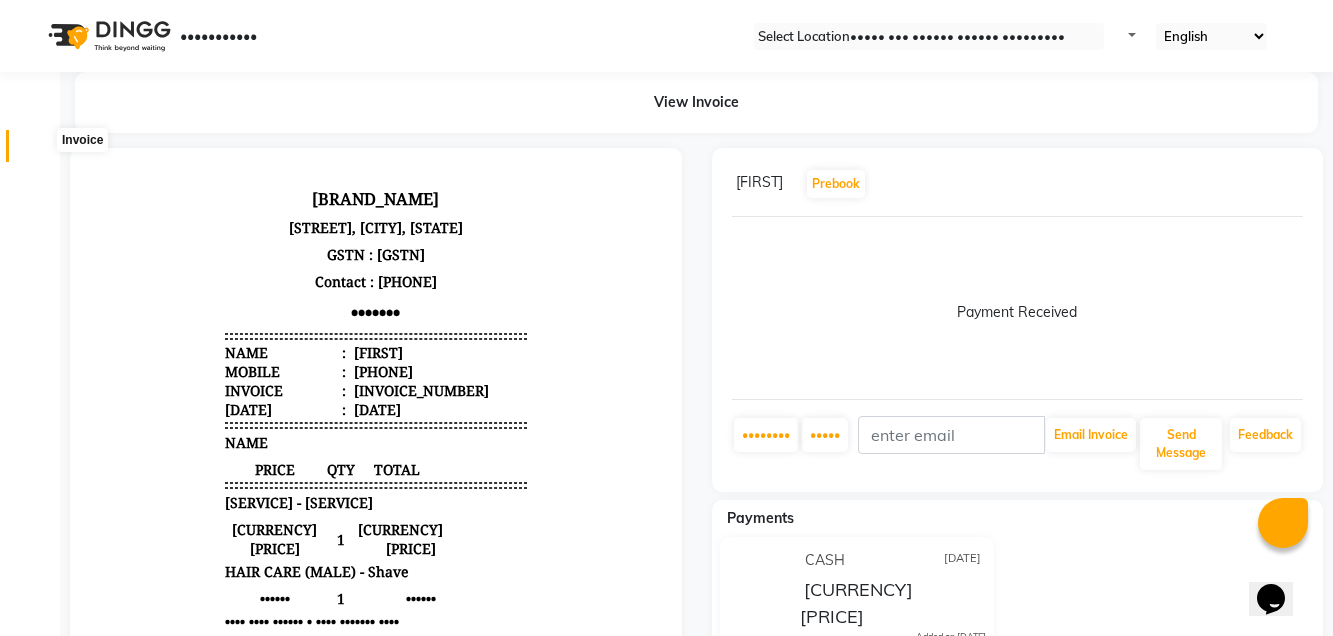 click at bounding box center (37, 151) 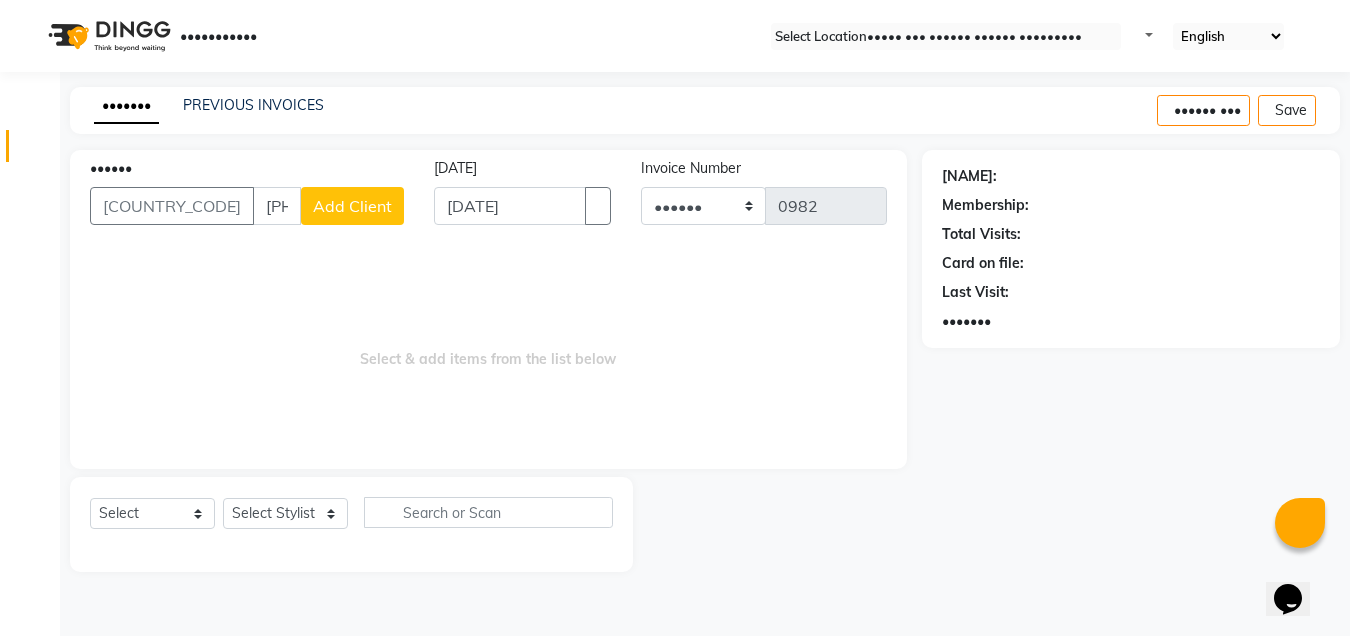 type on "[PHONE]" 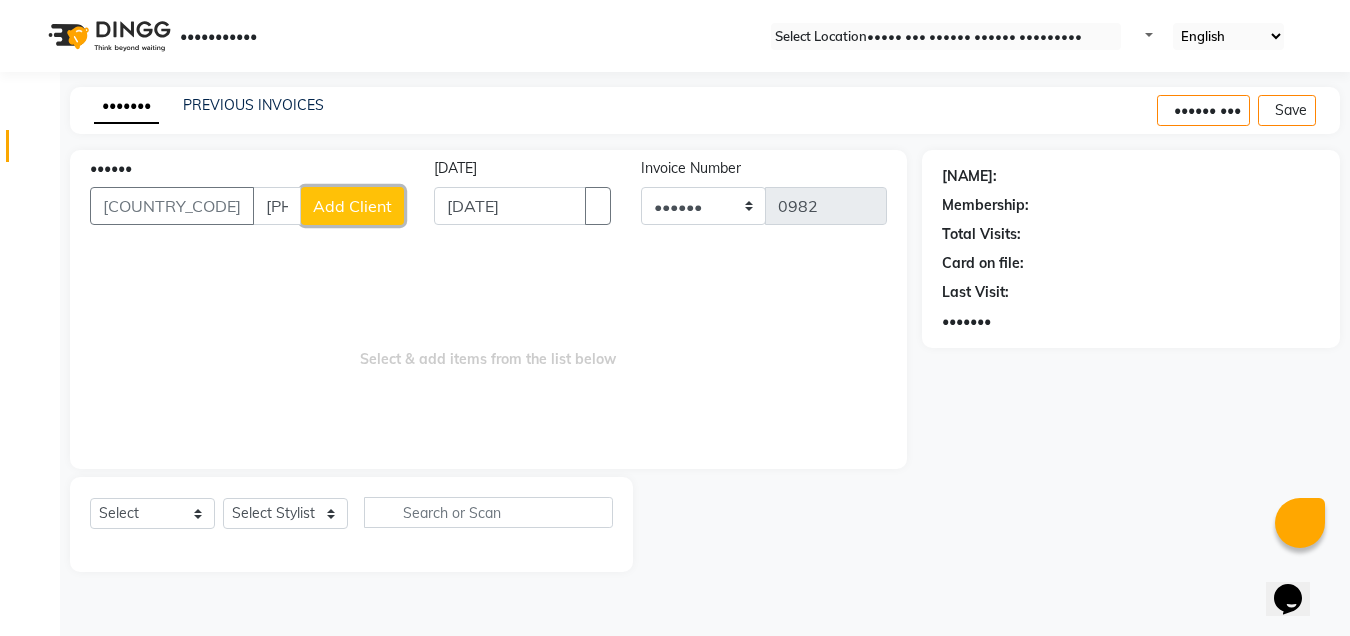 click on "Add Client" at bounding box center [352, 206] 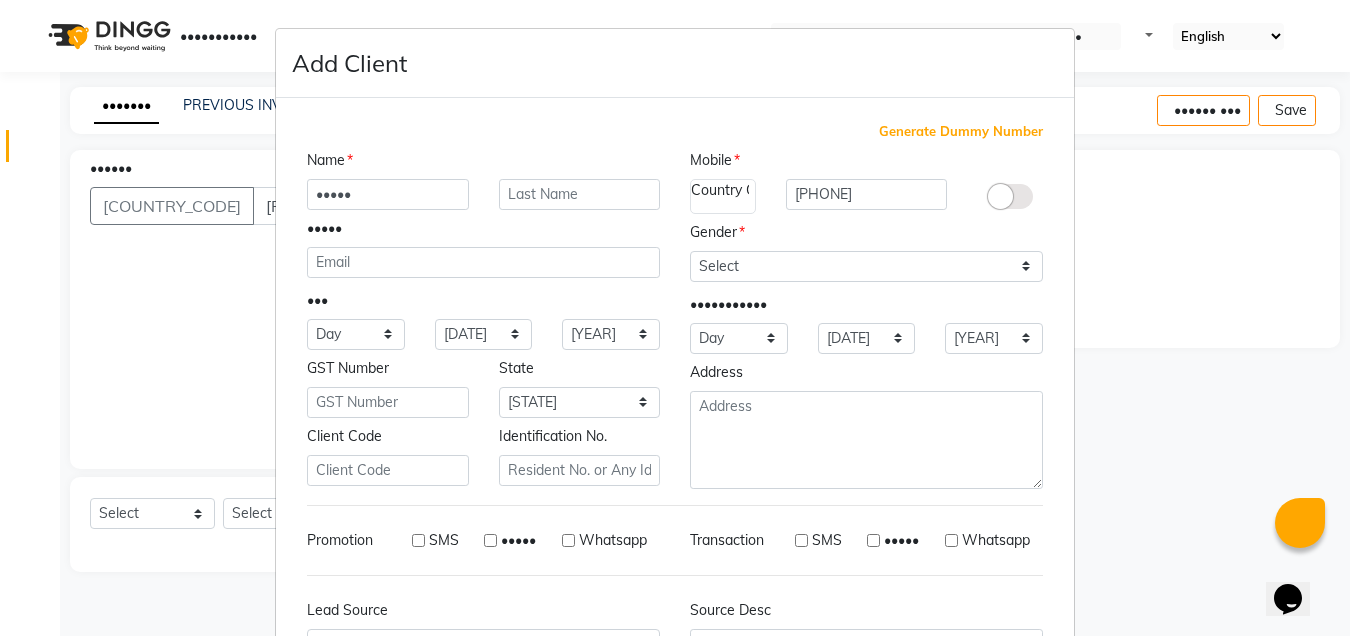 type on "•••••" 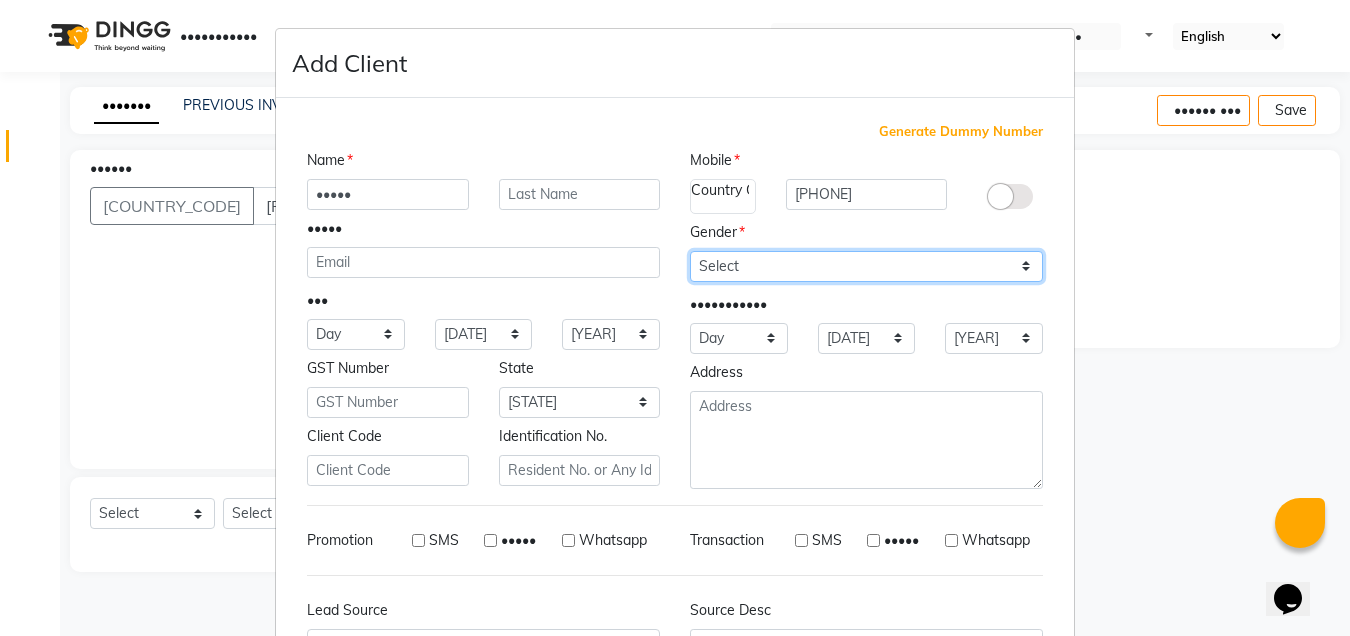 click on "Select Male Female Other Prefer Not To Say" at bounding box center [866, 266] 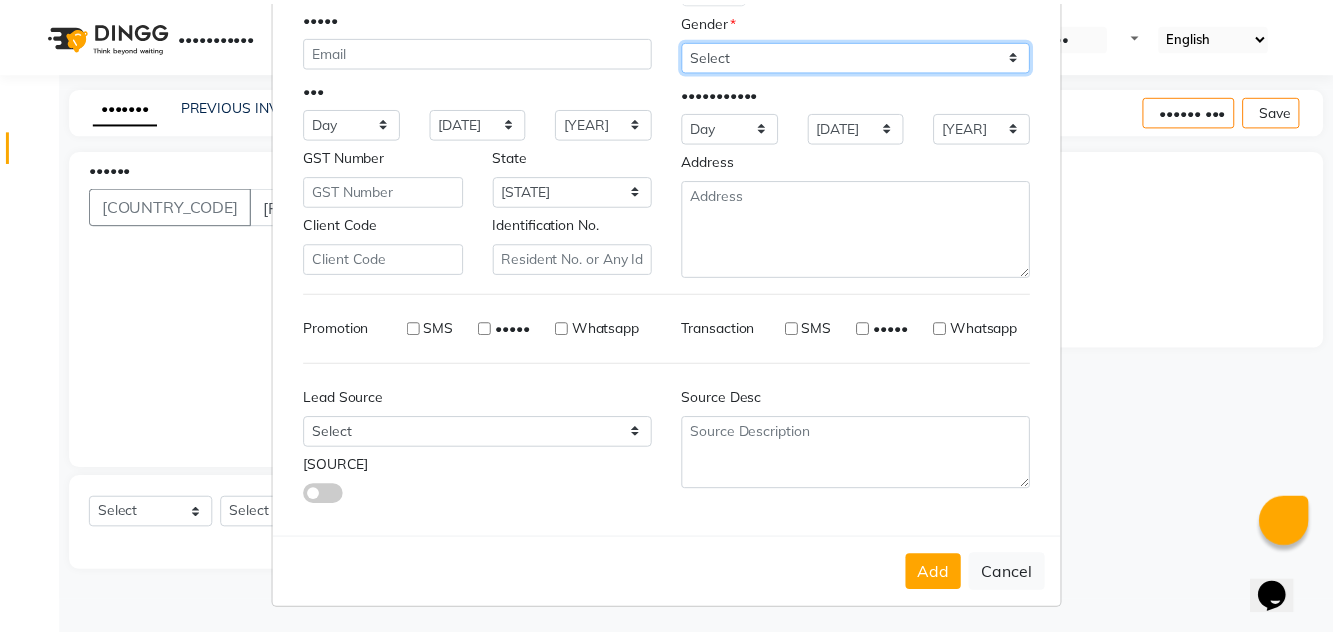scroll, scrollTop: 213, scrollLeft: 0, axis: vertical 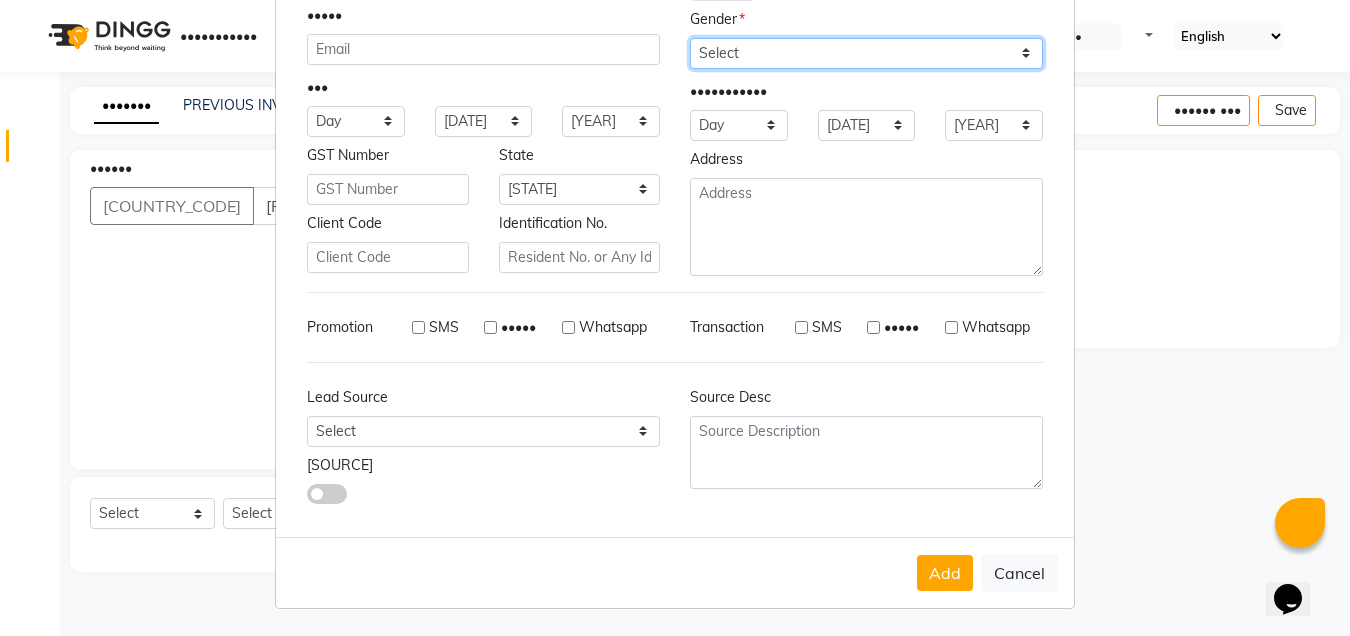 click on "Select Male Female Other Prefer Not To Say" at bounding box center (866, 53) 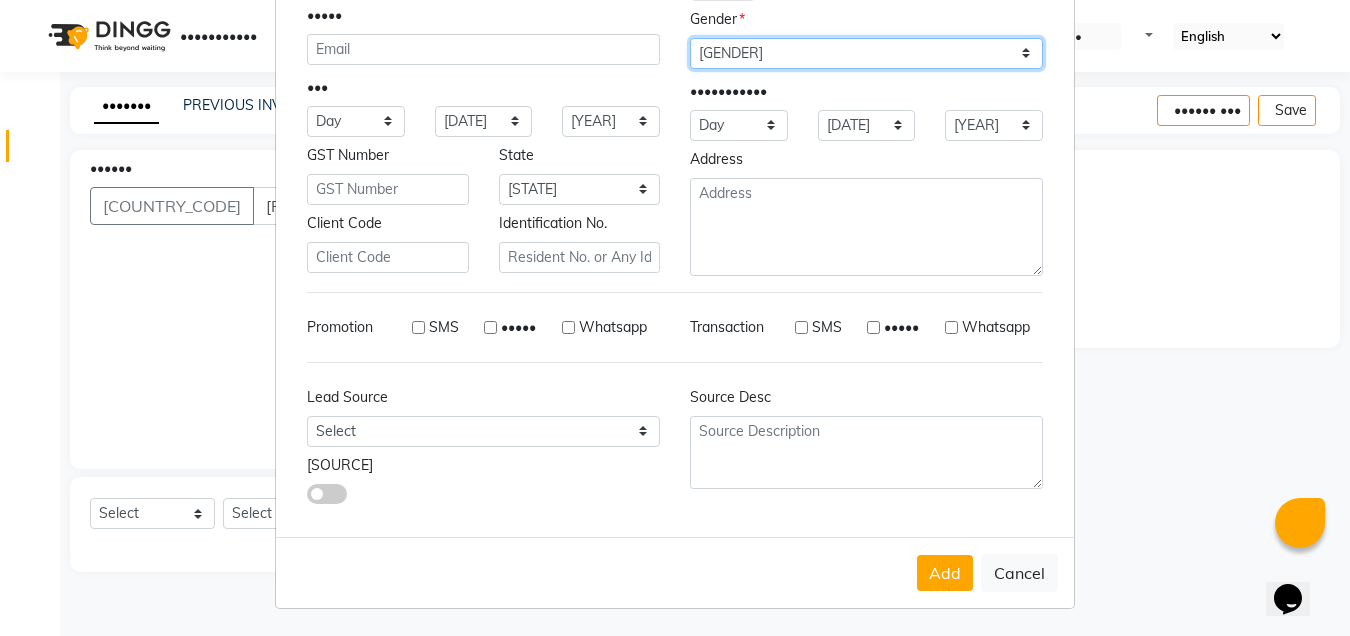 click on "Select Male Female Other Prefer Not To Say" at bounding box center (866, 53) 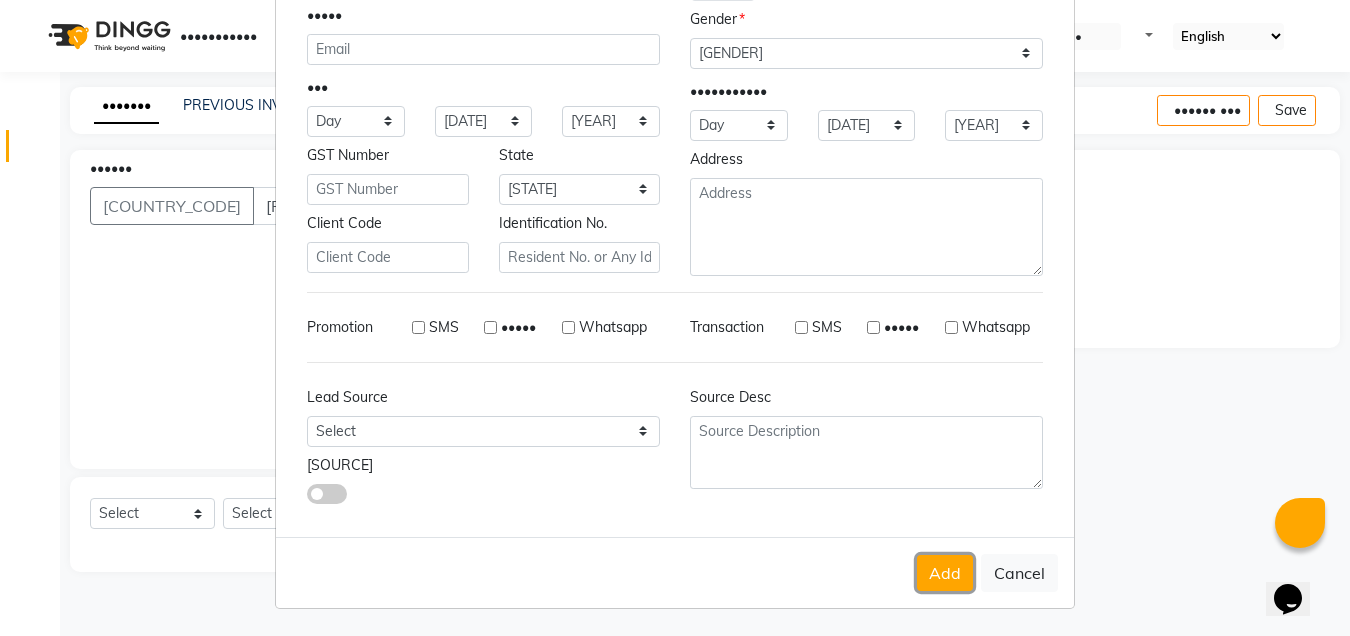 click on "Add" at bounding box center [945, 573] 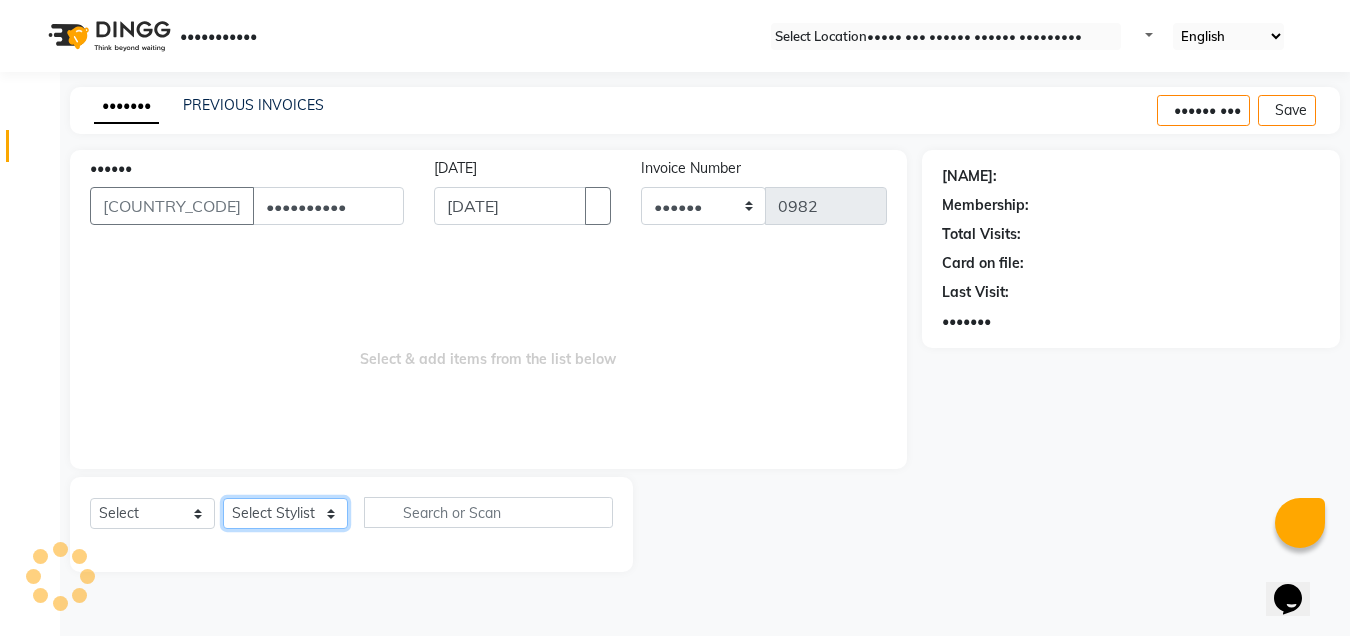 click on "Select Stylist [FIRST] [FIRST] [FIRST] [FIRST] [FIRST] [FIRST] [FIRST] [FIRST] [FIRST]" at bounding box center [285, 513] 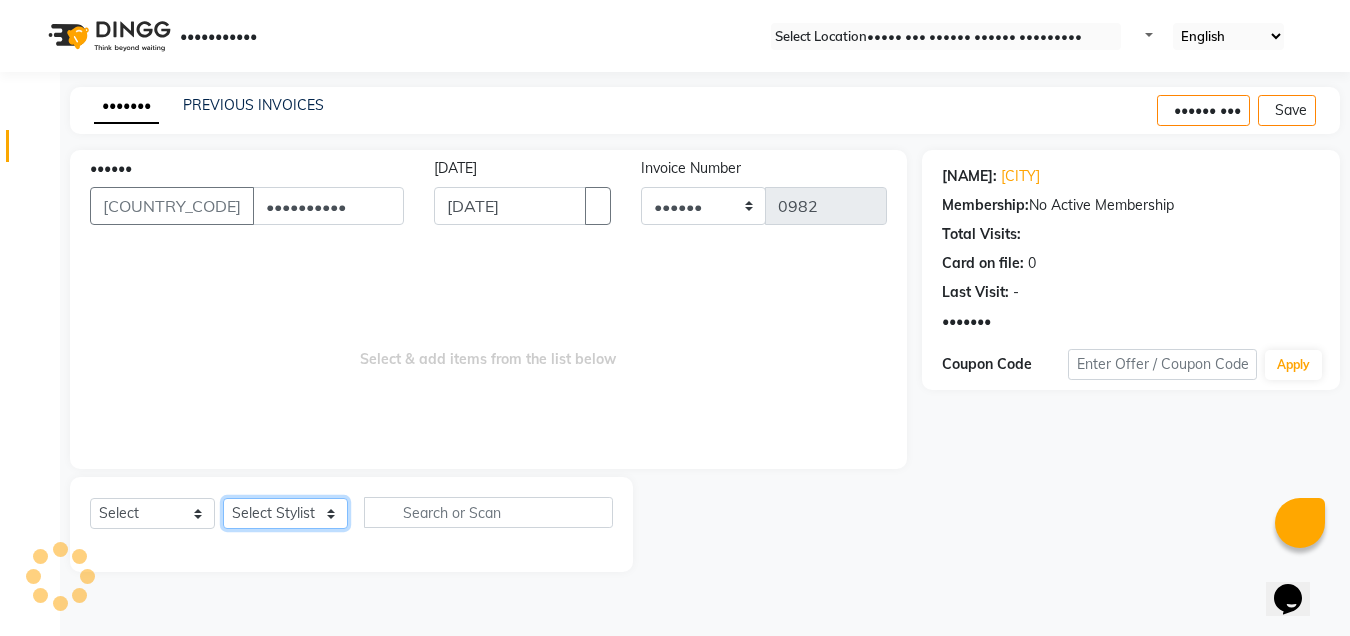 select on "1484" 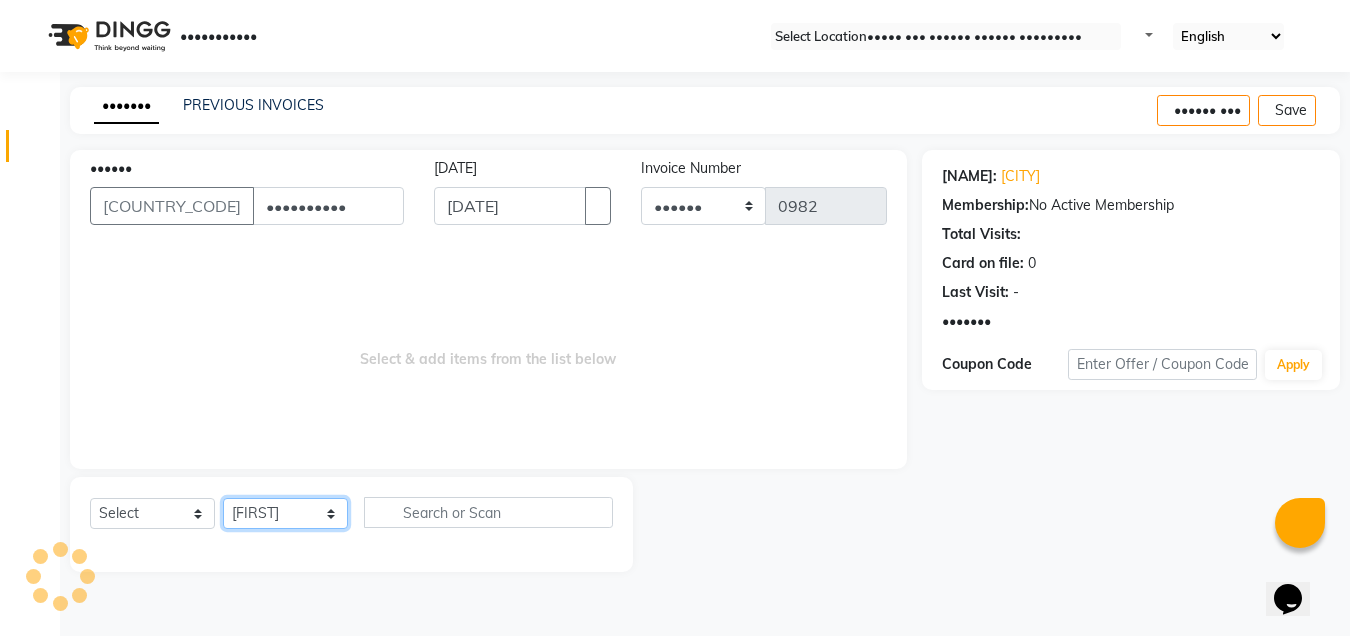 click on "Select Stylist [FIRST] [FIRST] [FIRST] [FIRST] [FIRST] [FIRST] [FIRST] [FIRST] [FIRST]" at bounding box center [285, 513] 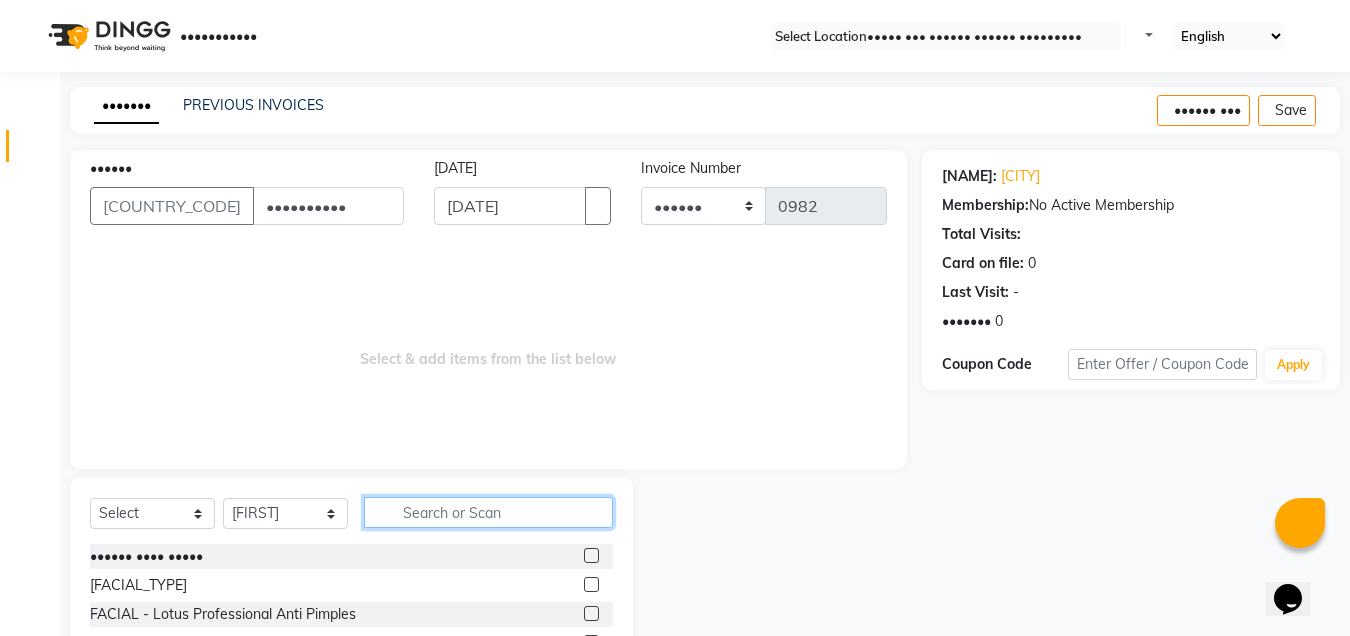 click at bounding box center [488, 512] 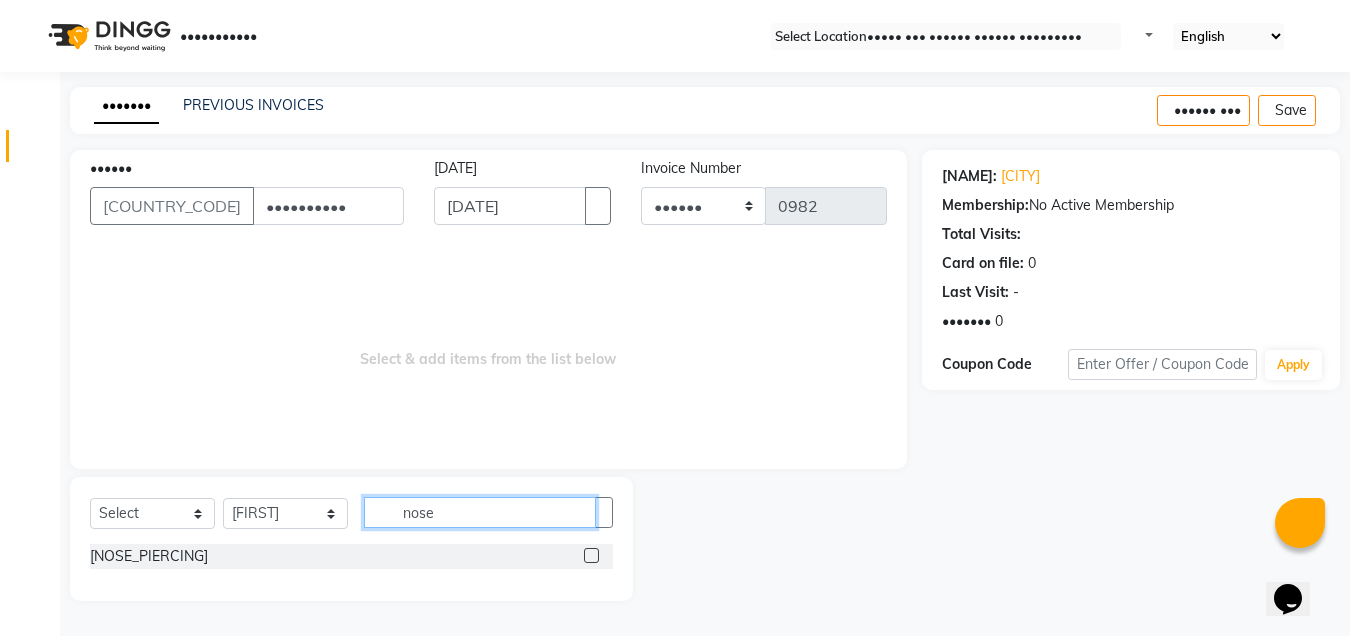 type on "nose" 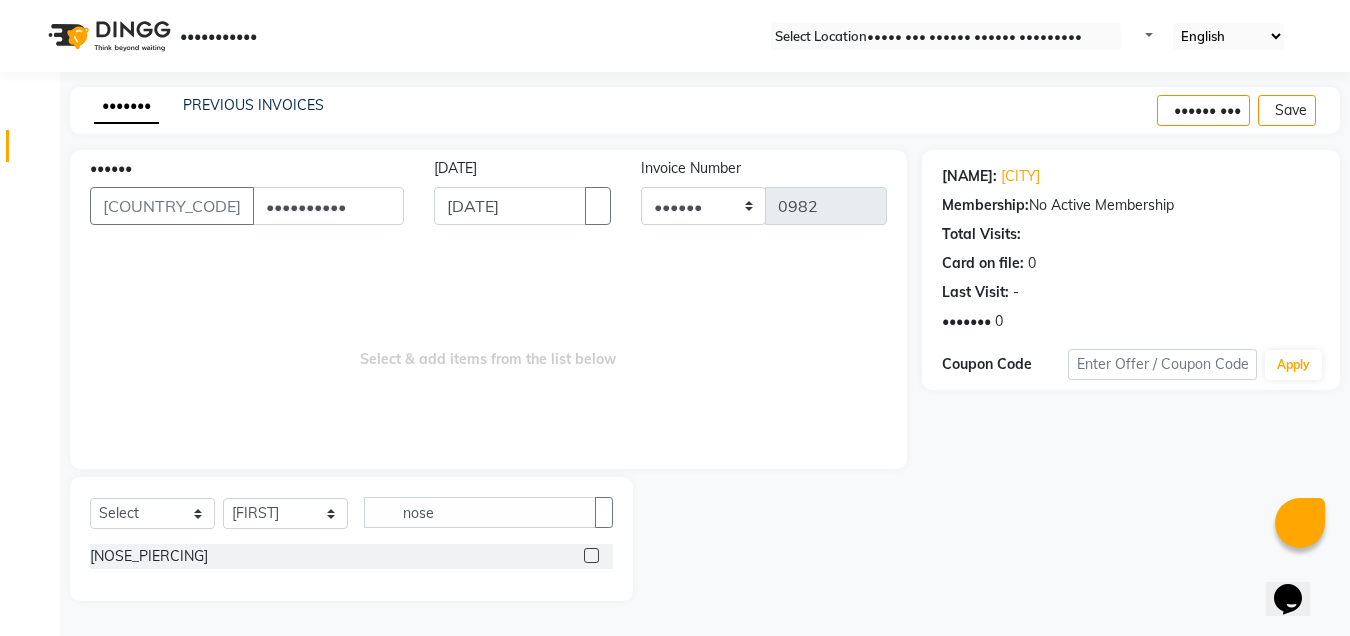 click at bounding box center (591, 555) 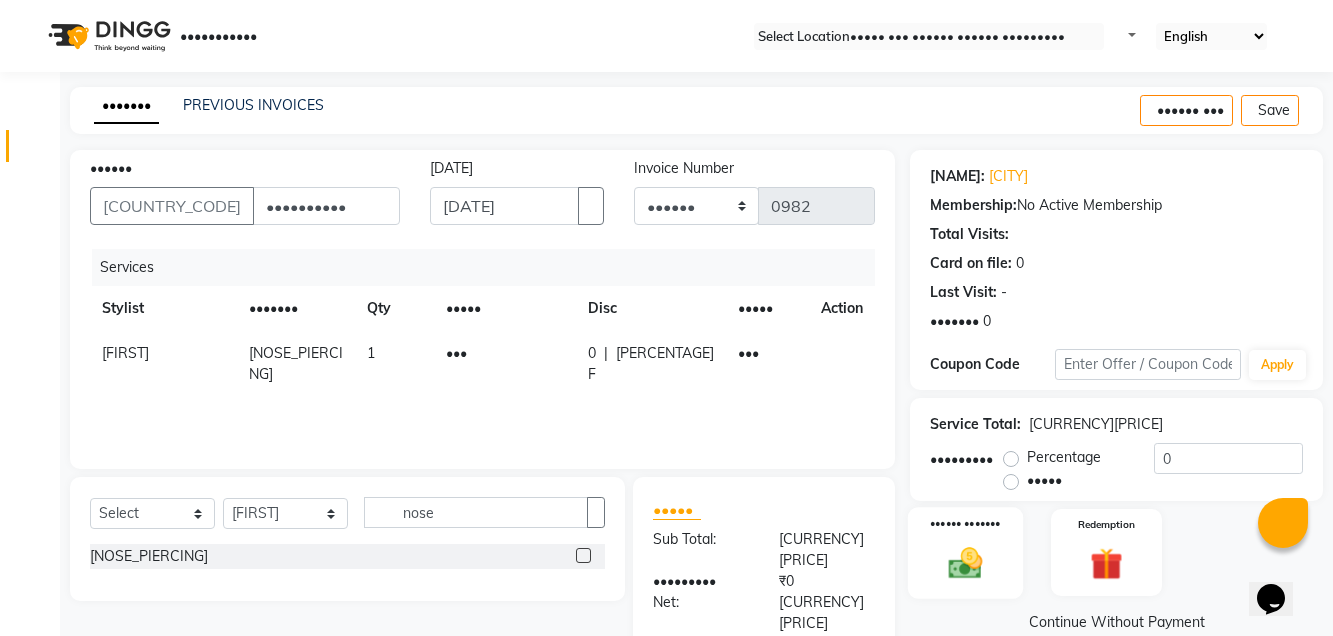 click at bounding box center [965, 562] 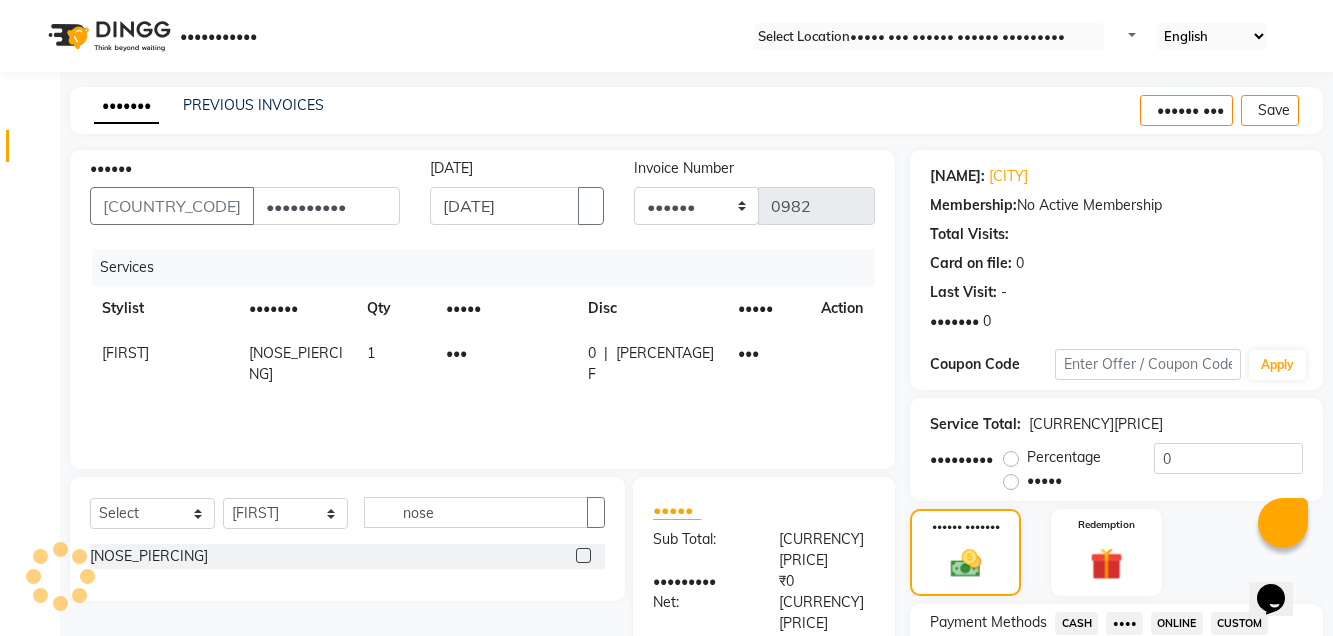 click on "CASH" at bounding box center [1076, 623] 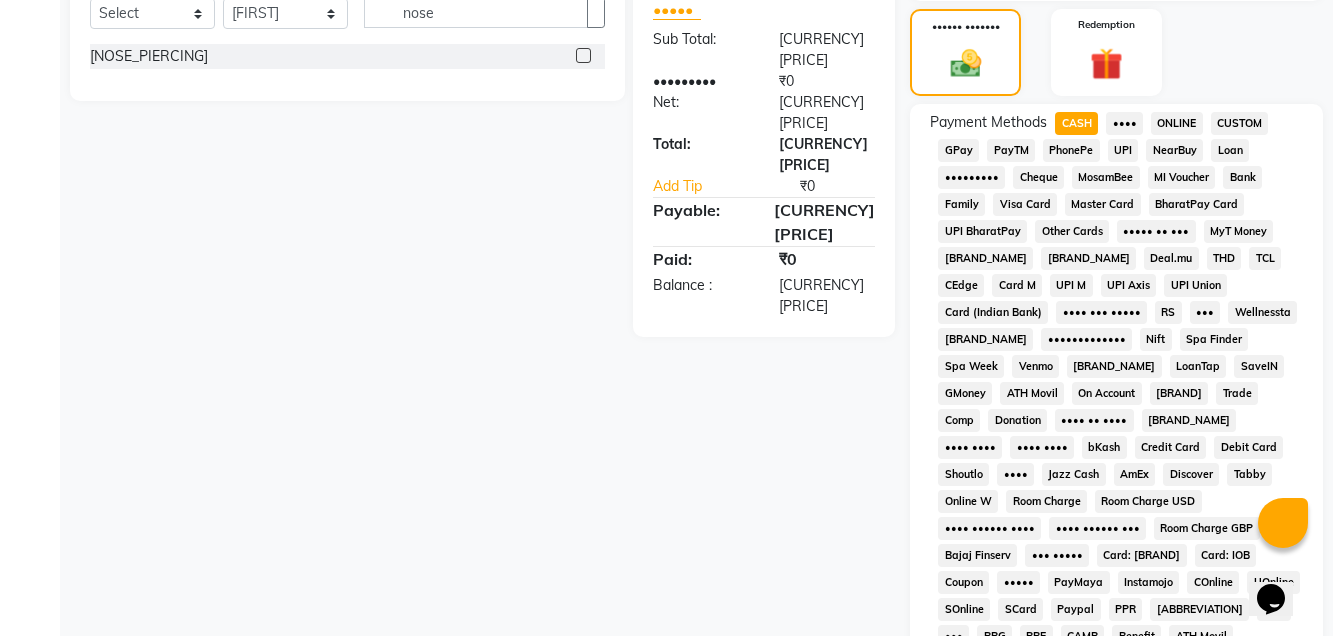 scroll, scrollTop: 892, scrollLeft: 0, axis: vertical 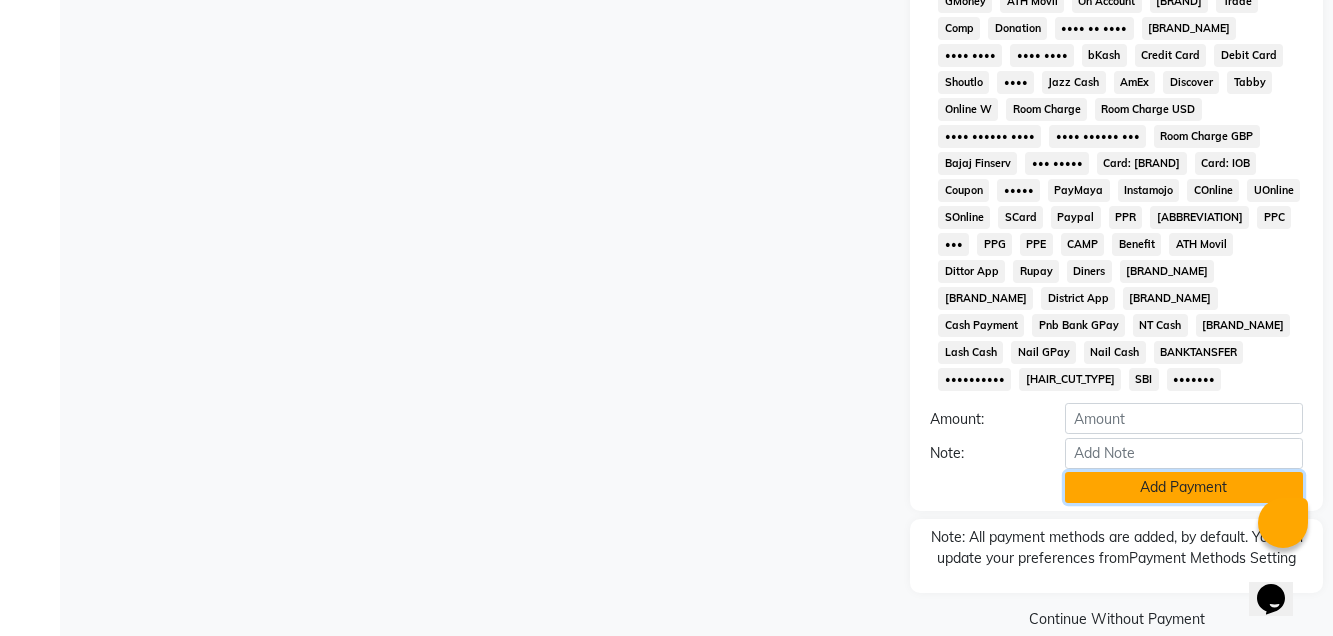 click on "Add Payment" at bounding box center (1184, 487) 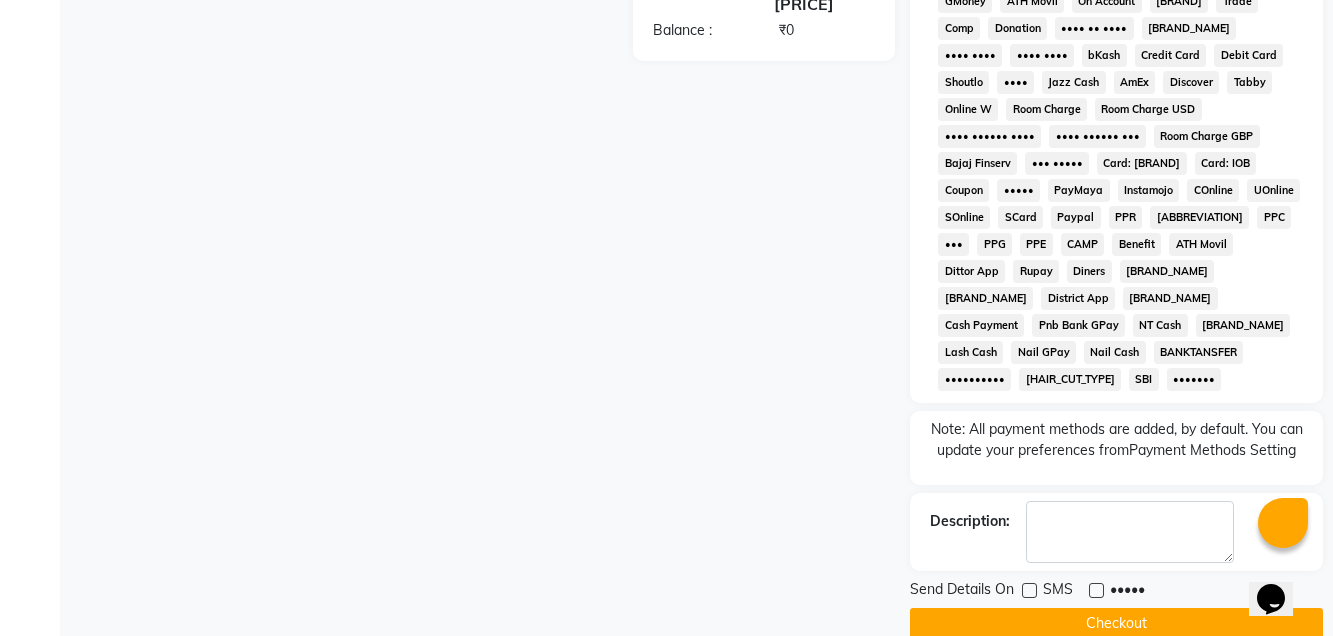 drag, startPoint x: 1098, startPoint y: 572, endPoint x: 1095, endPoint y: 559, distance: 13.341664 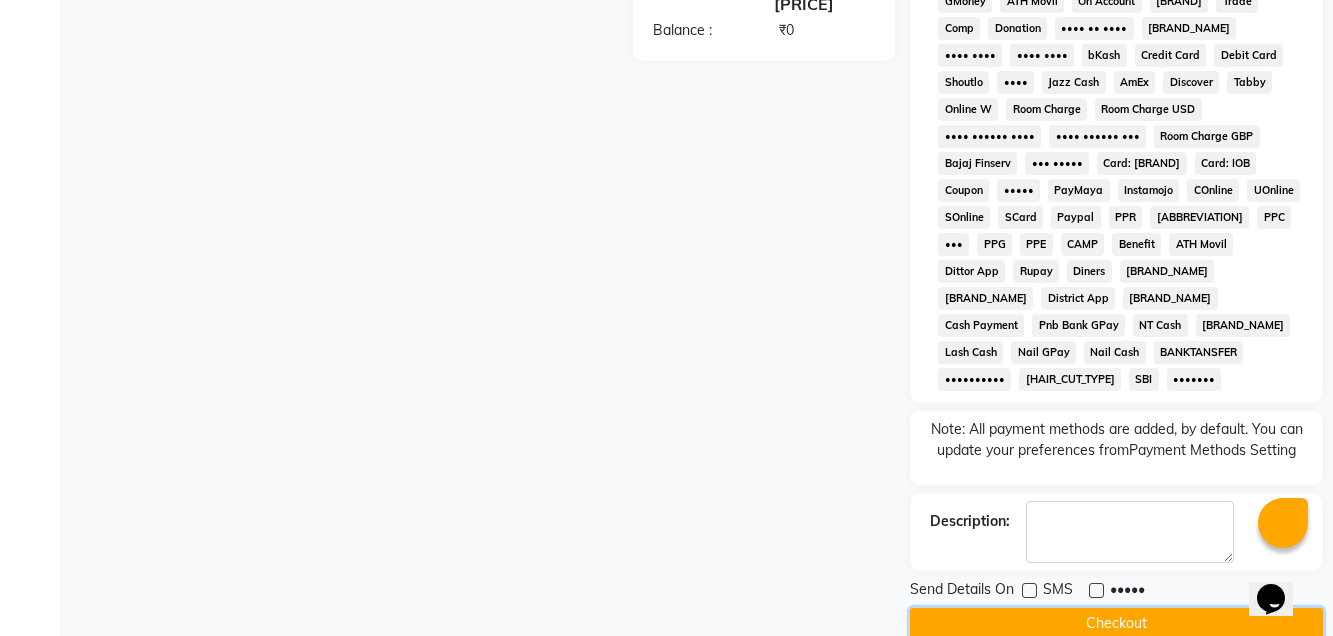 click on "Checkout" at bounding box center [1116, 623] 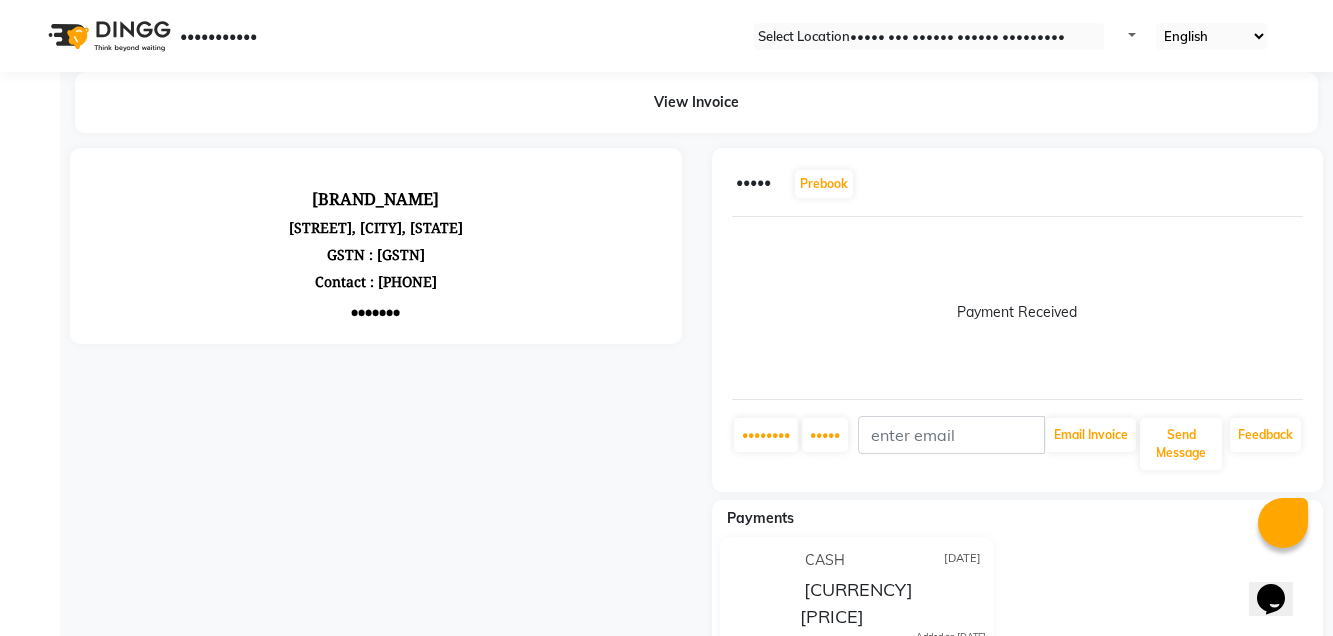 scroll, scrollTop: 0, scrollLeft: 0, axis: both 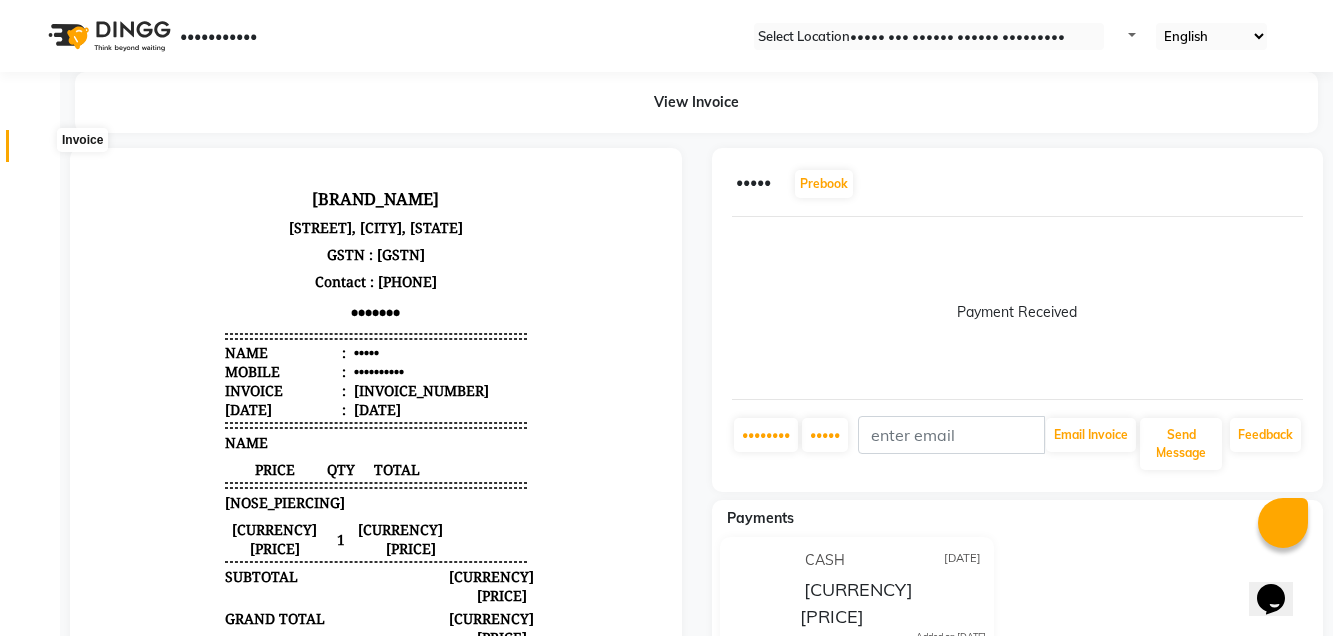 click at bounding box center [37, 151] 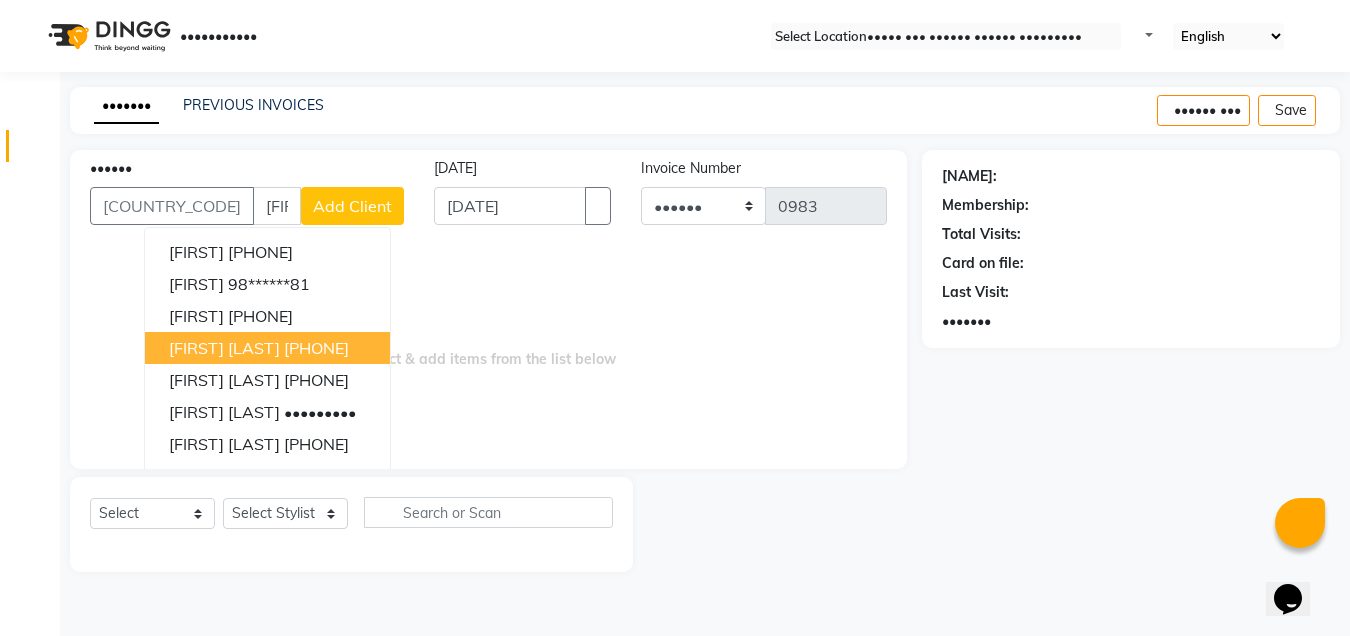 click on "[PHONE]" at bounding box center (316, 348) 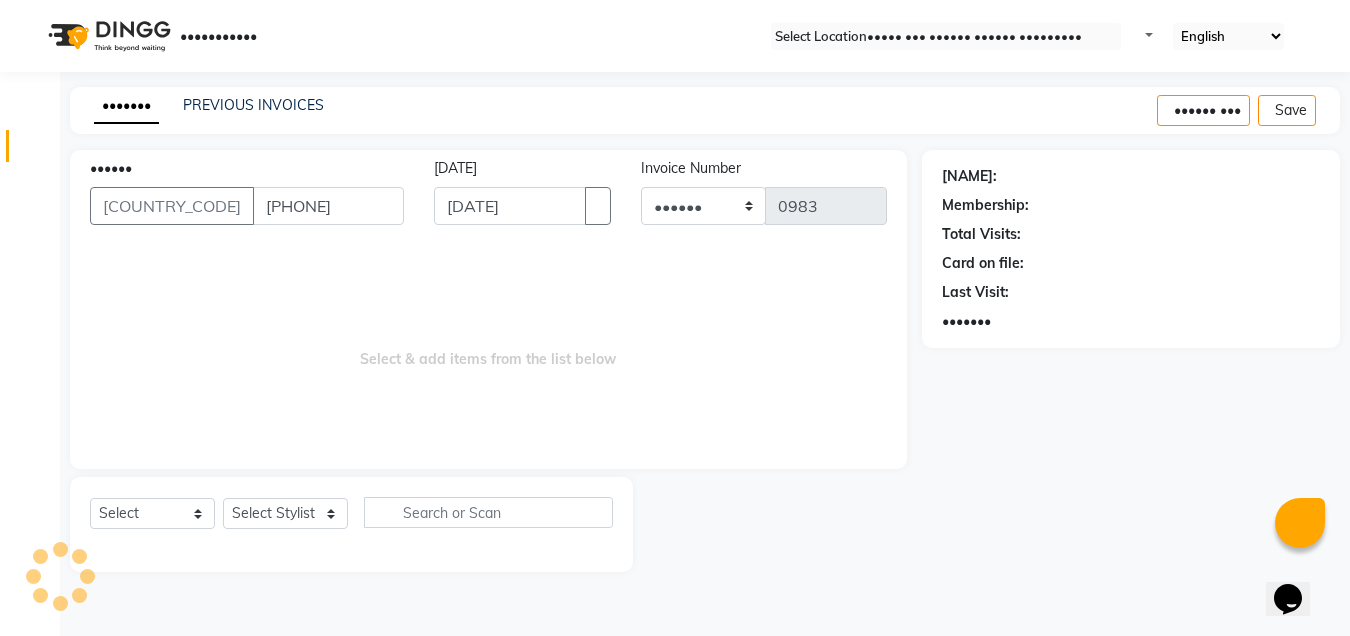 type on "[PHONE]" 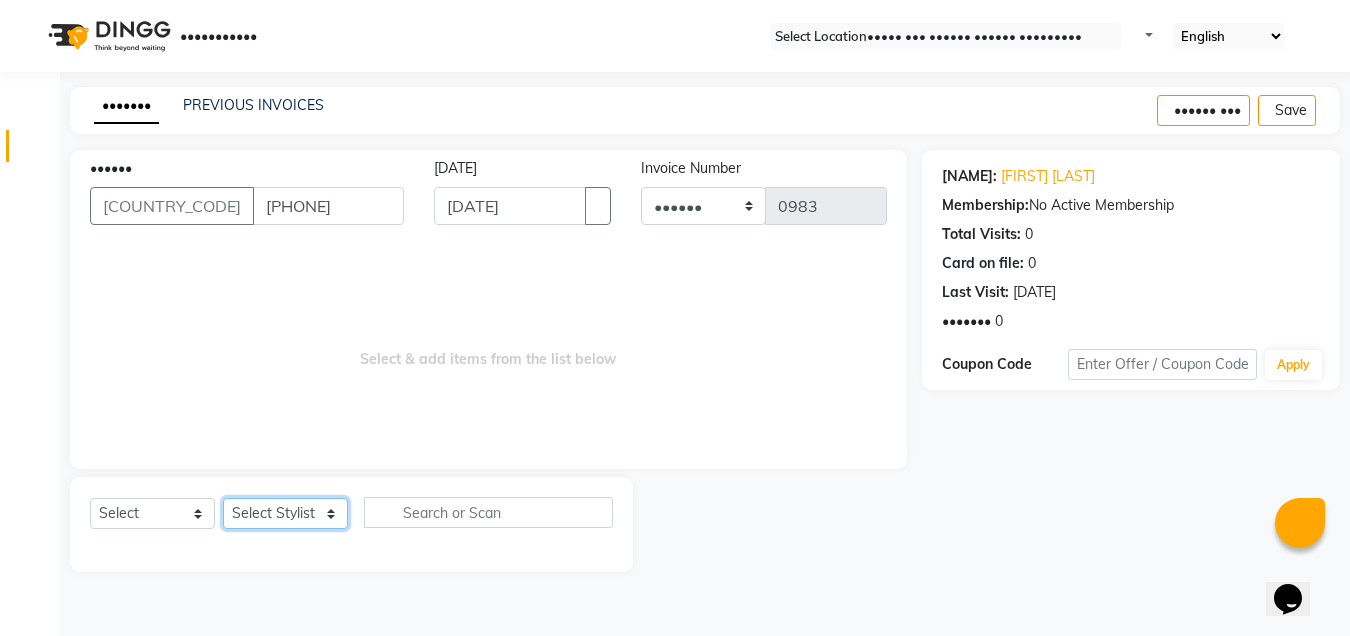 click on "Select Stylist [FIRST] [FIRST] [FIRST] [FIRST] [FIRST] [FIRST] [FIRST] [FIRST] [FIRST]" at bounding box center [285, 513] 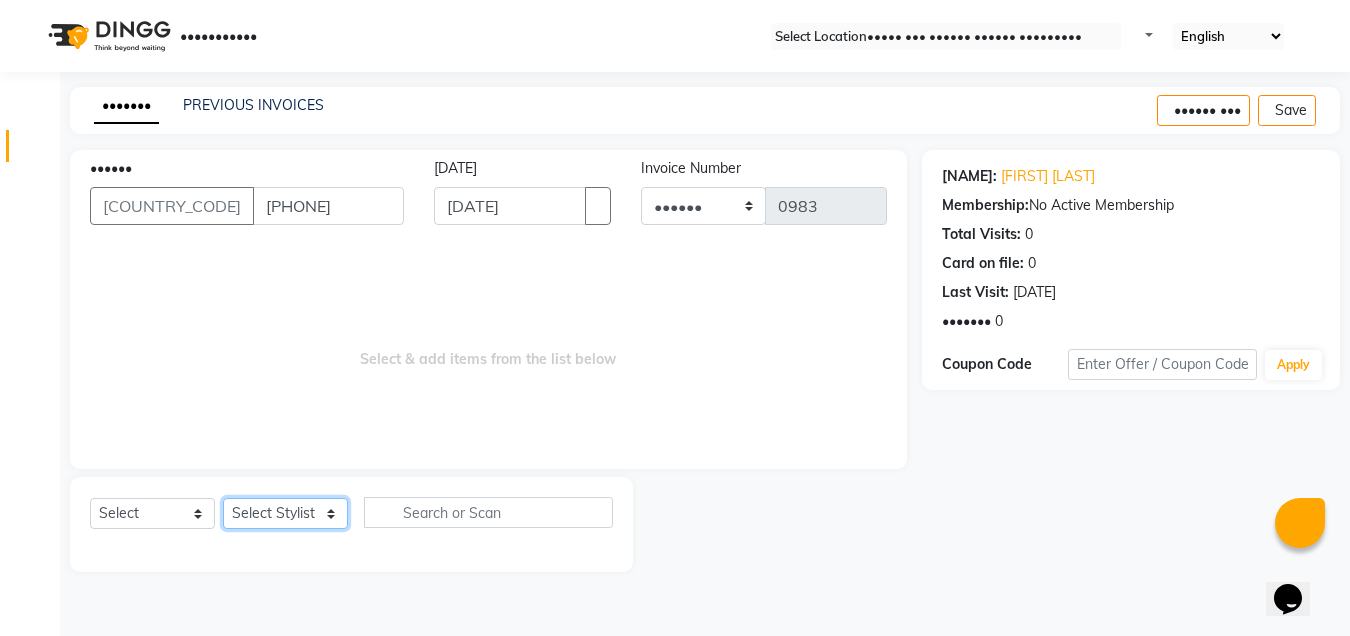 select on "1484" 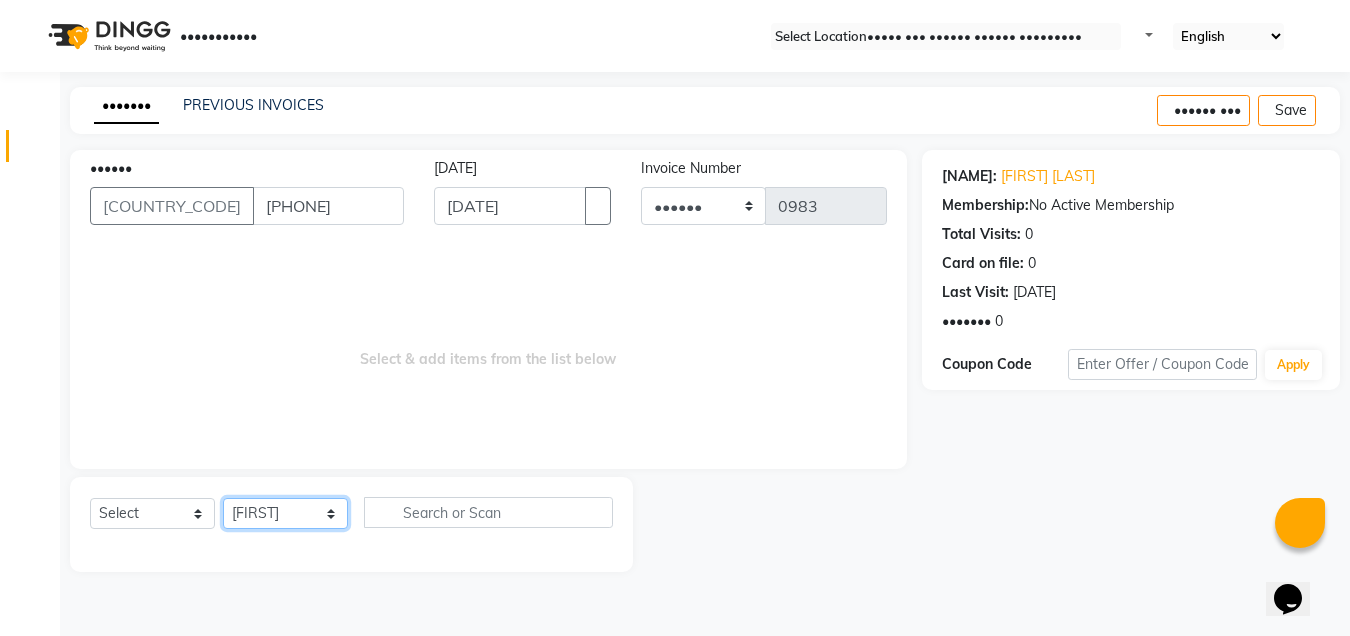 click on "Select Stylist [FIRST] [FIRST] [FIRST] [FIRST] [FIRST] [FIRST] [FIRST] [FIRST] [FIRST]" at bounding box center [285, 513] 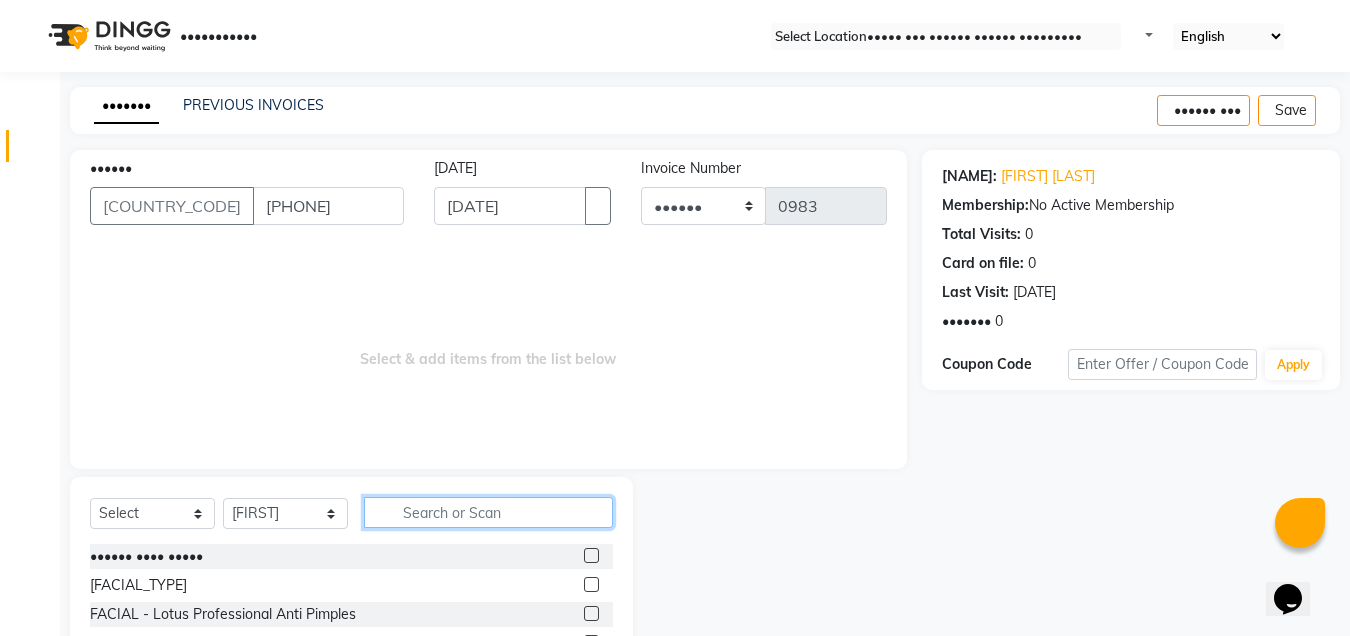 click at bounding box center [488, 512] 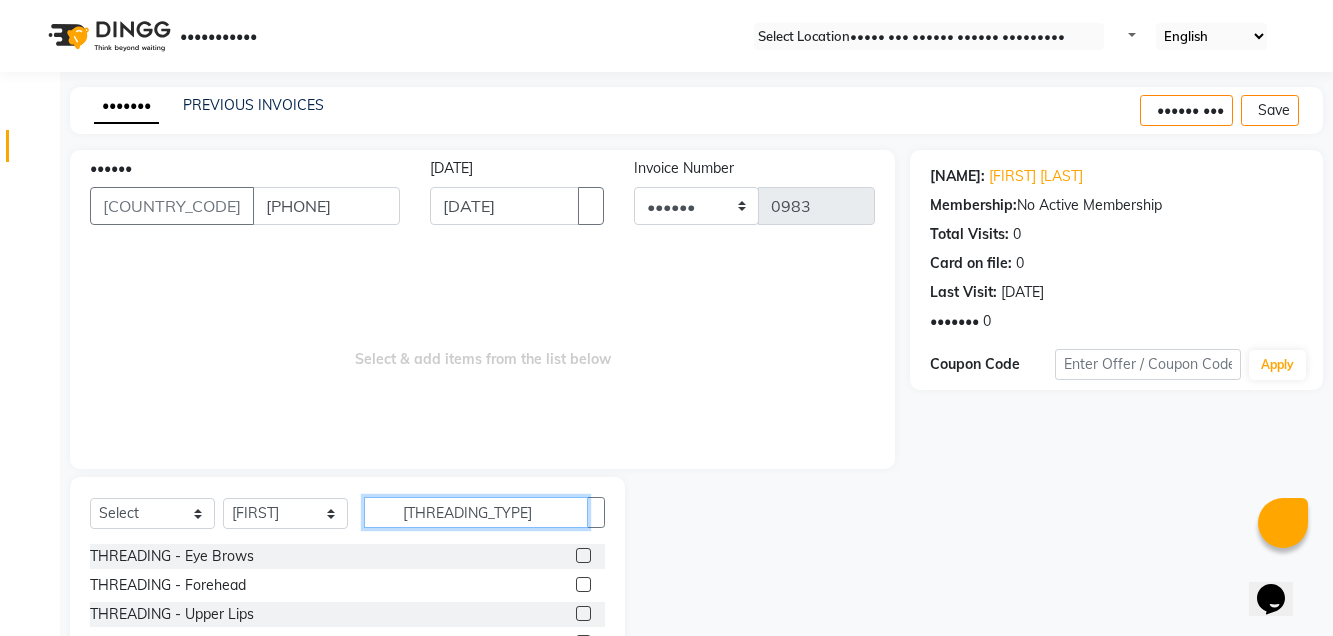 type on "[THREADING_TYPE]" 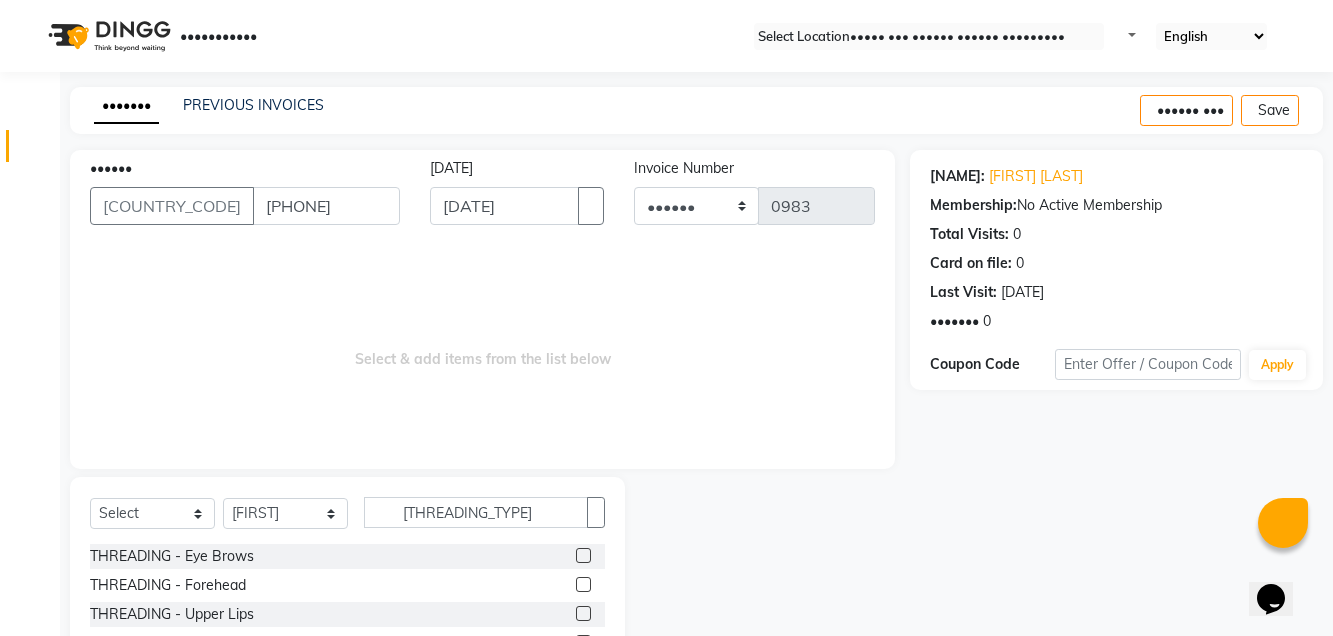 click at bounding box center [583, 613] 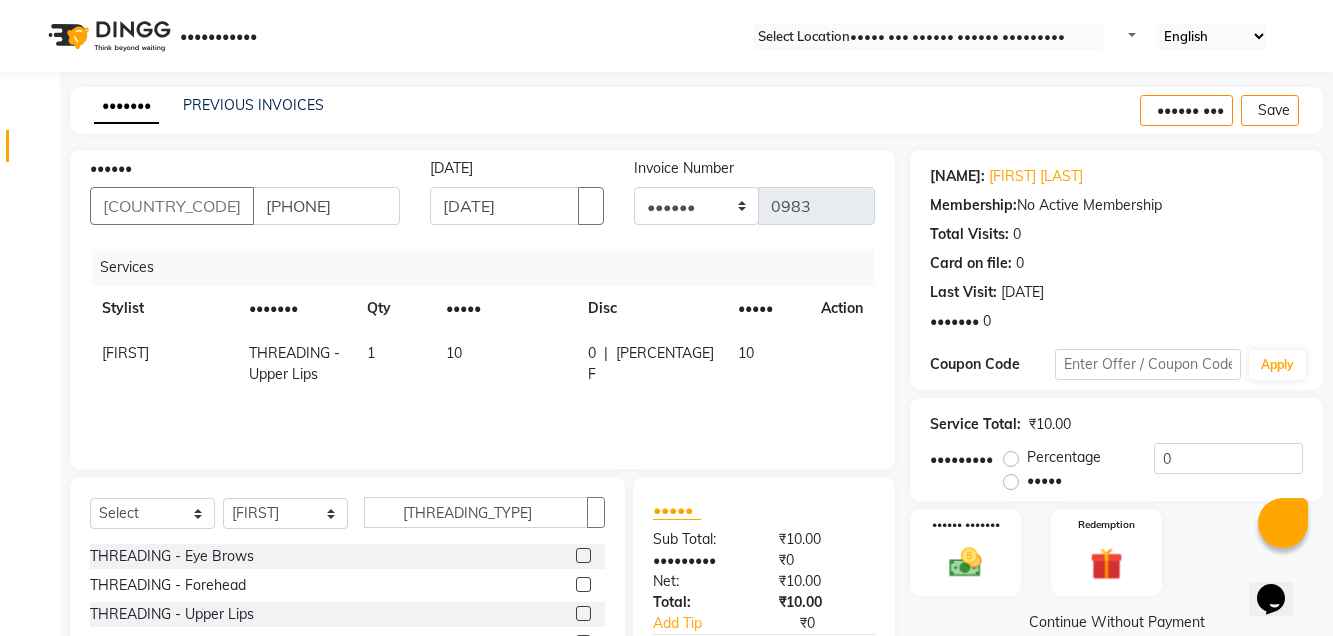 click at bounding box center (583, 584) 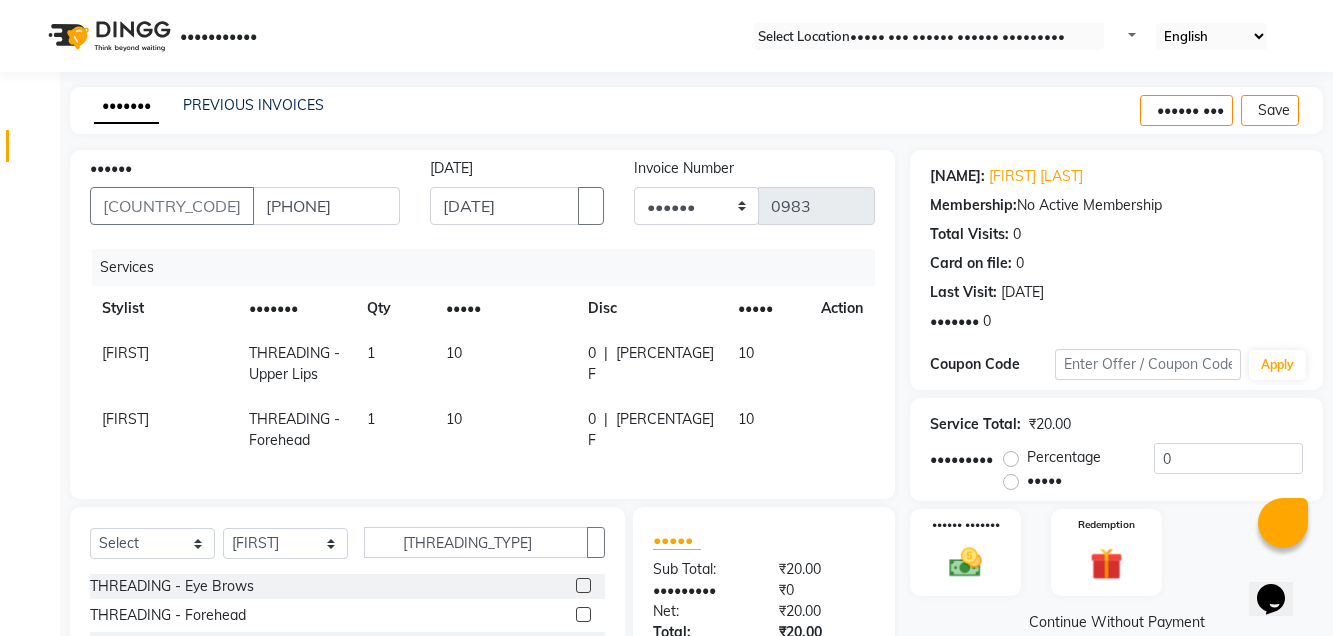click at bounding box center [583, 585] 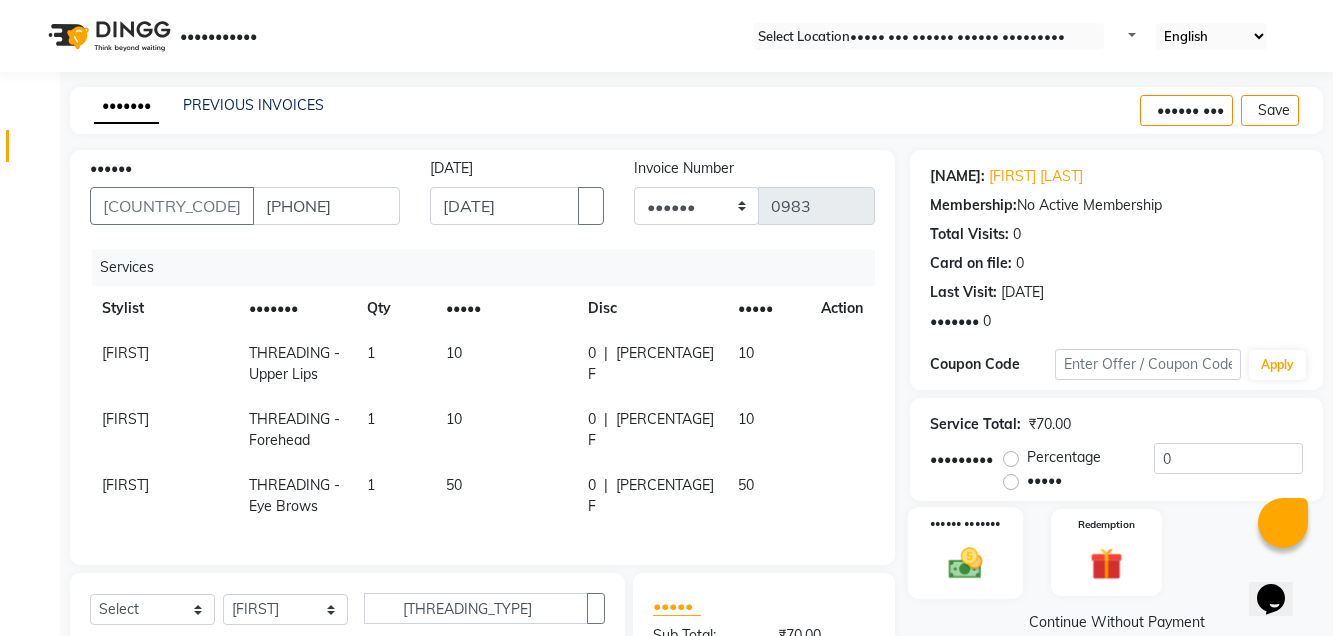 click at bounding box center (965, 562) 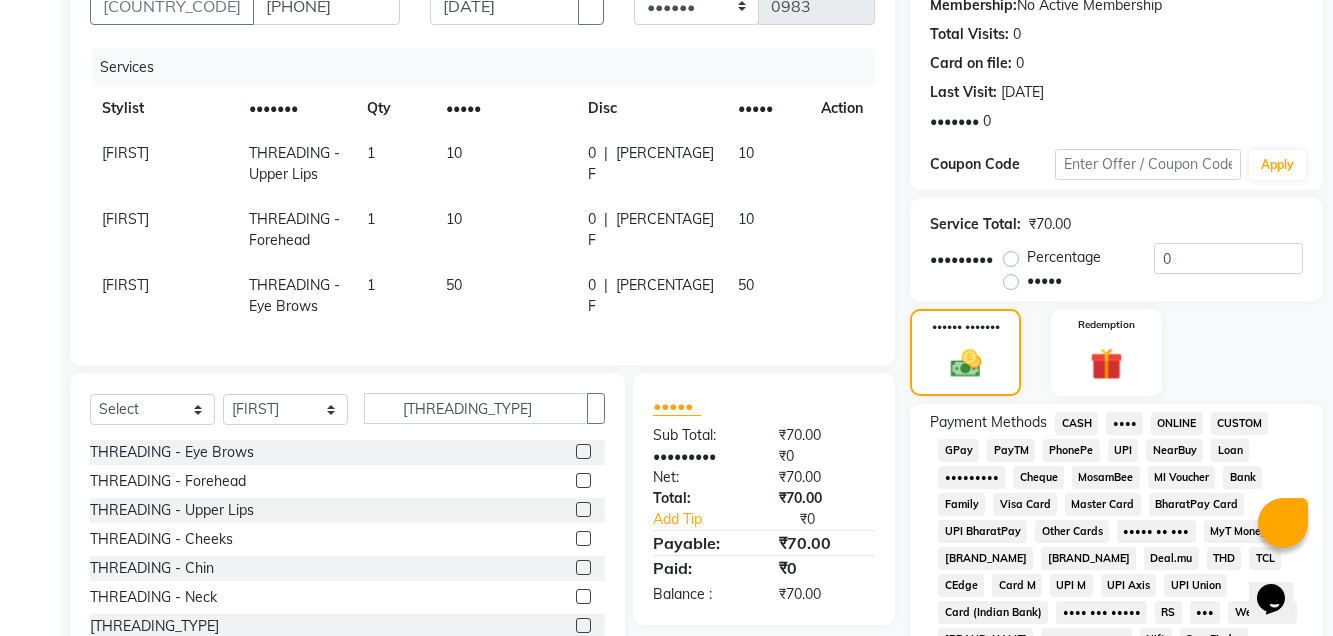 click on "CASH" at bounding box center [1076, 423] 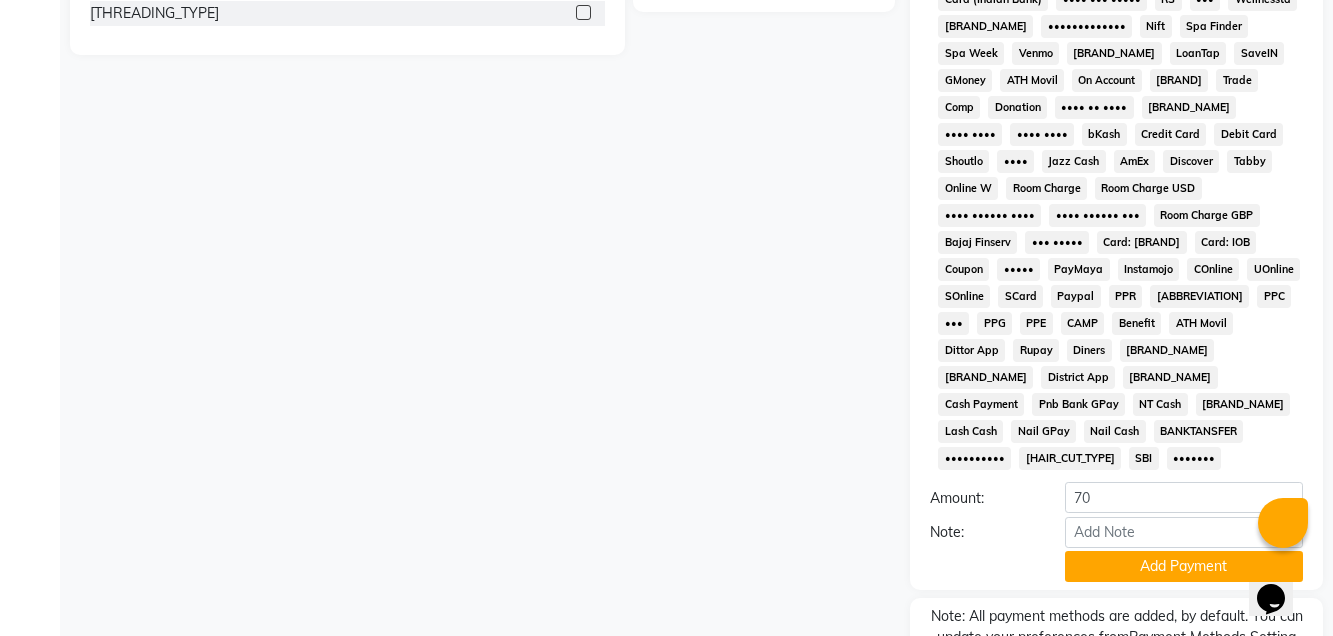 scroll, scrollTop: 892, scrollLeft: 0, axis: vertical 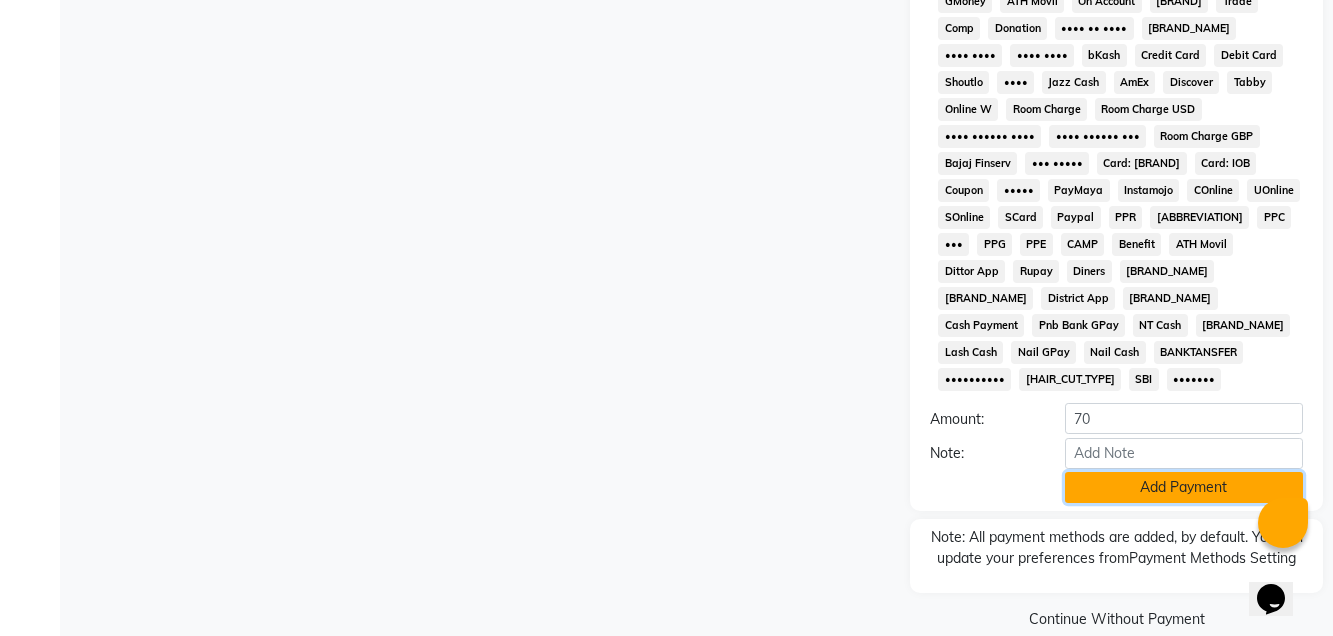 click on "Add Payment" at bounding box center (1184, 487) 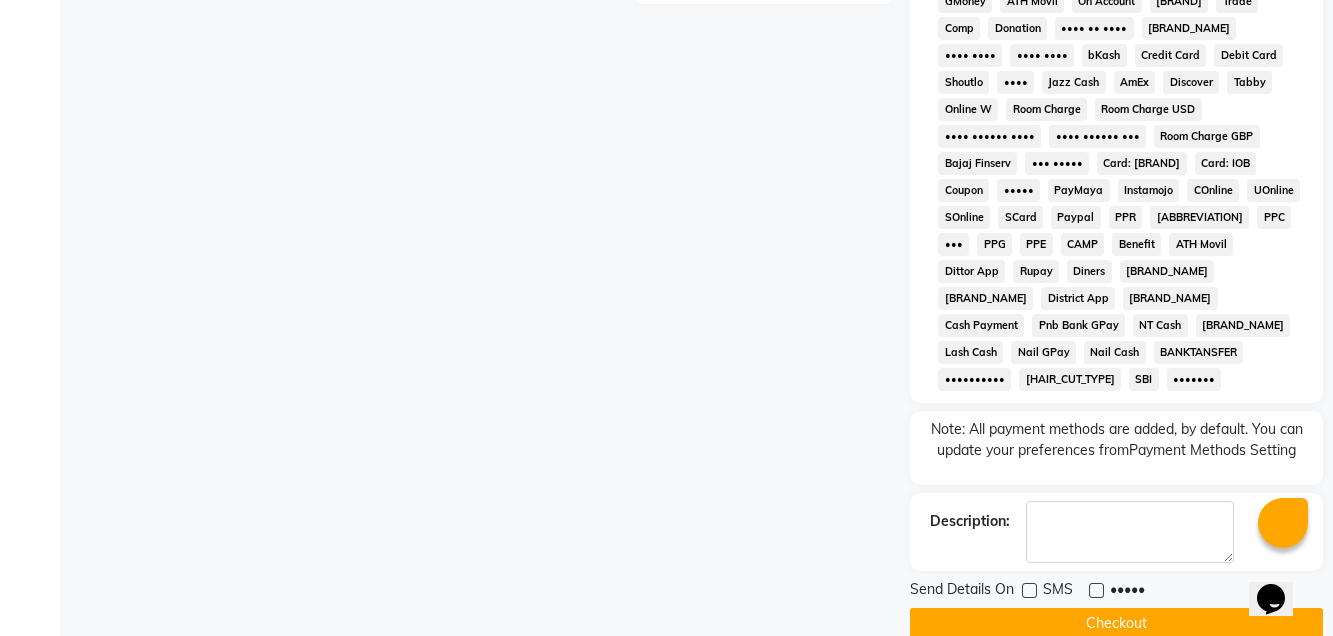 click at bounding box center (1096, 590) 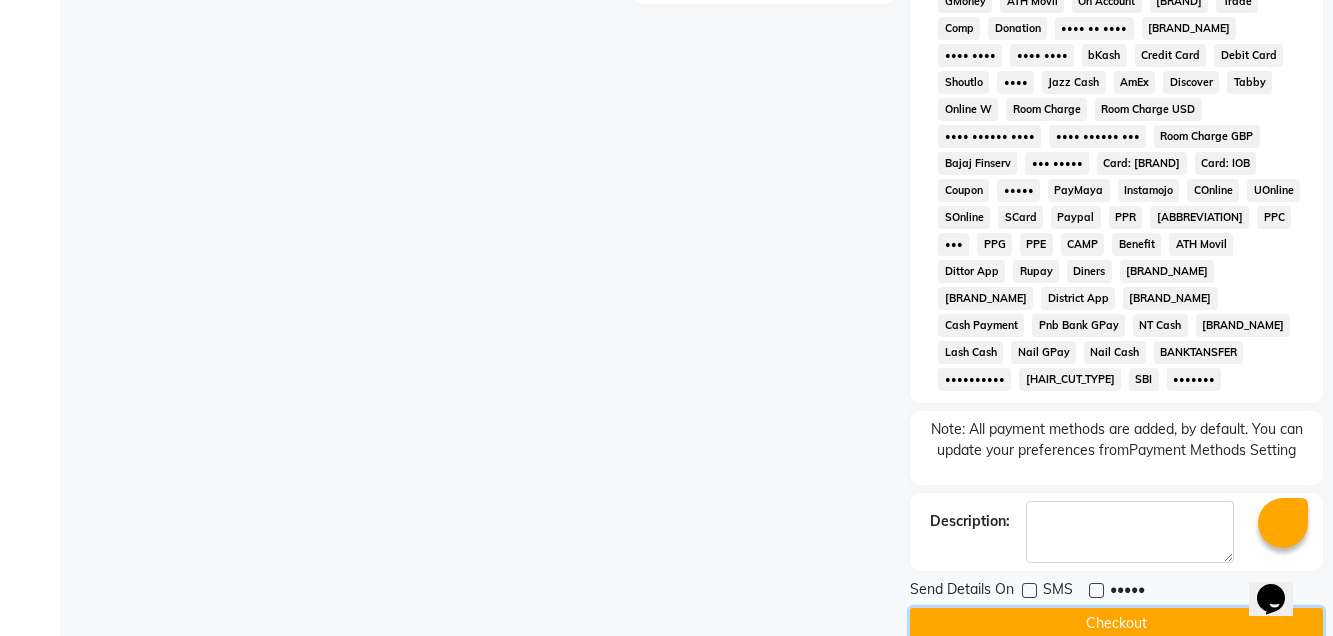 click on "Checkout" at bounding box center (1116, 623) 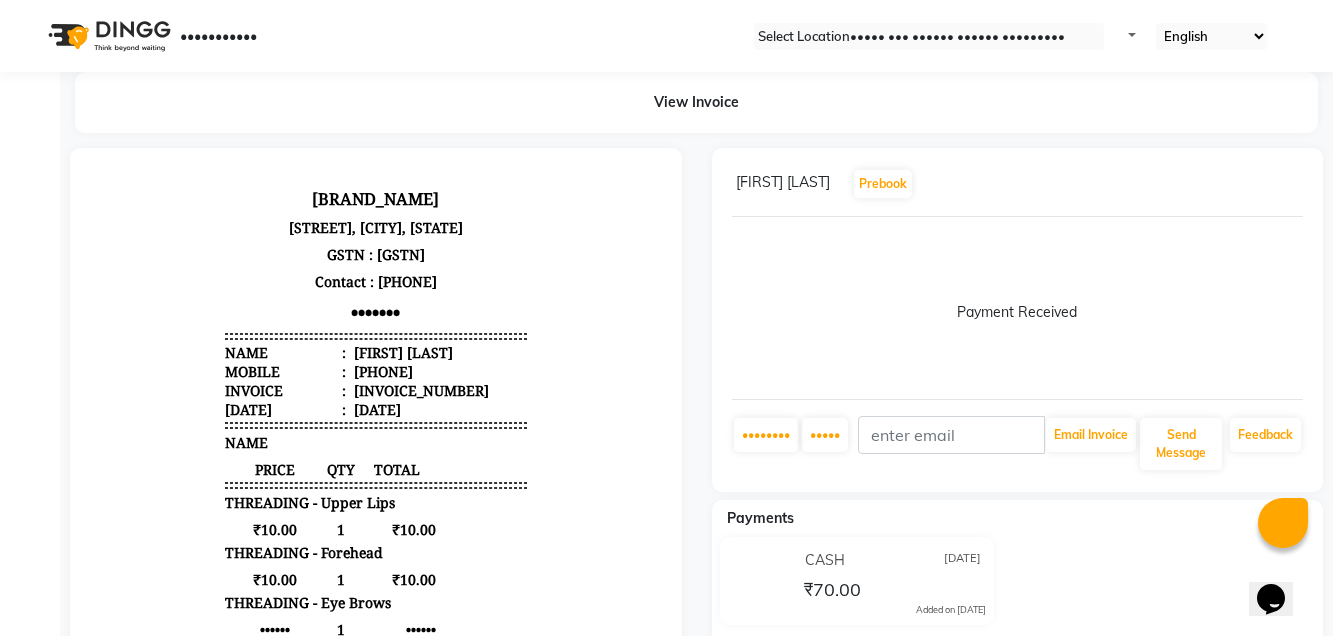 scroll, scrollTop: 0, scrollLeft: 0, axis: both 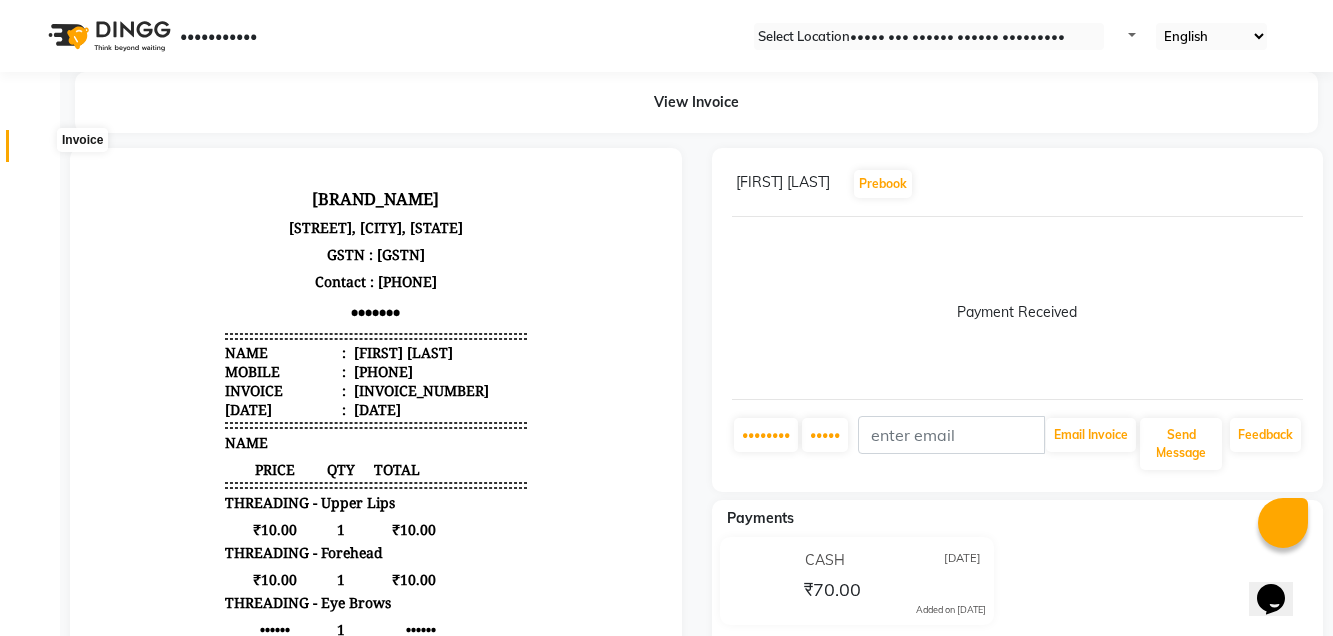 click at bounding box center (37, 151) 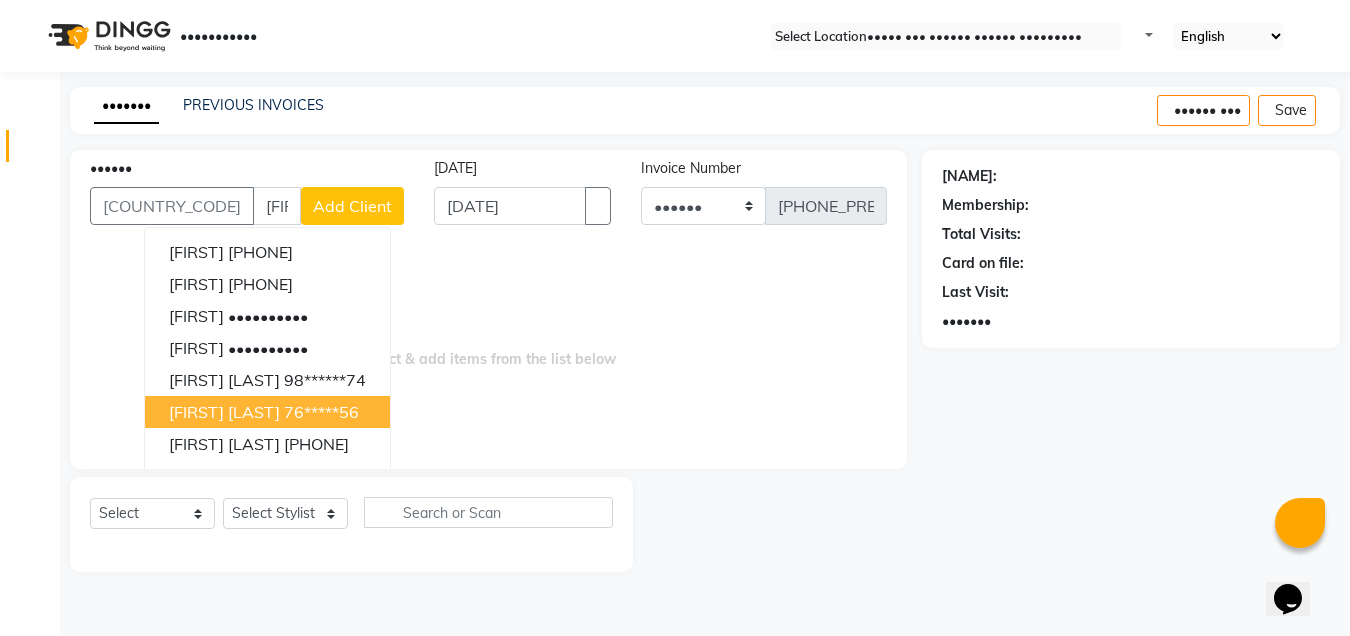 click on "[FIRST] [LAST] [PHONE]" at bounding box center (267, 412) 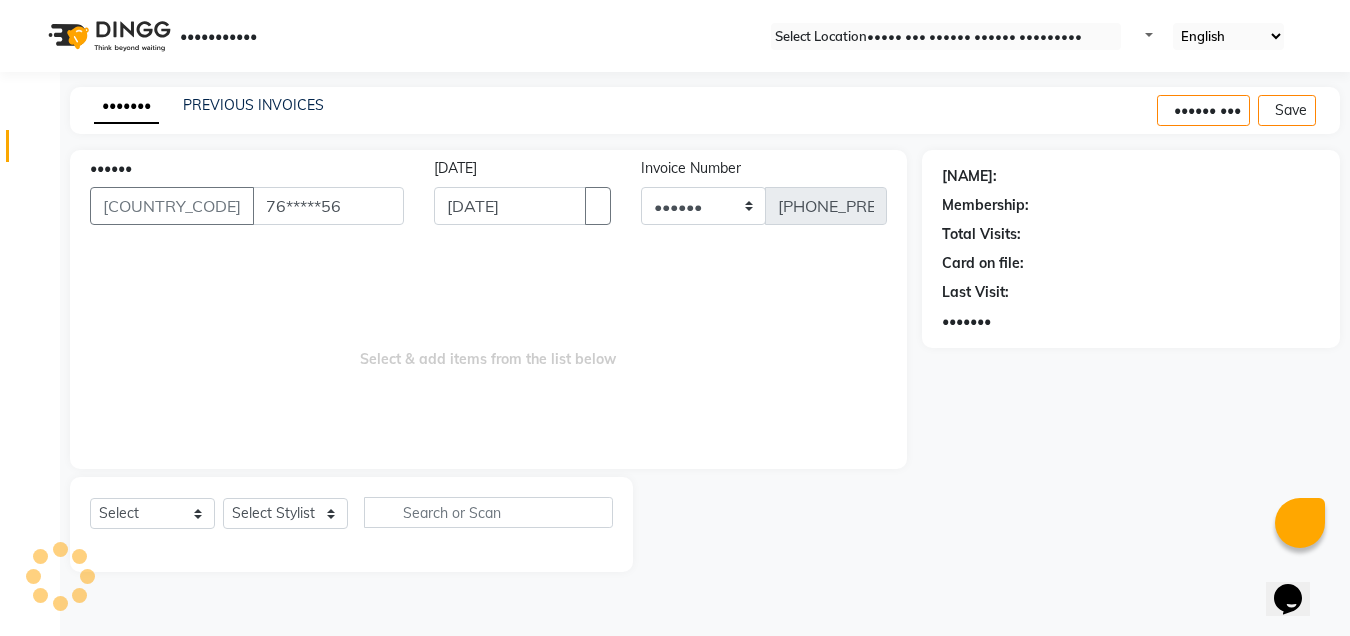 type on "76*****56" 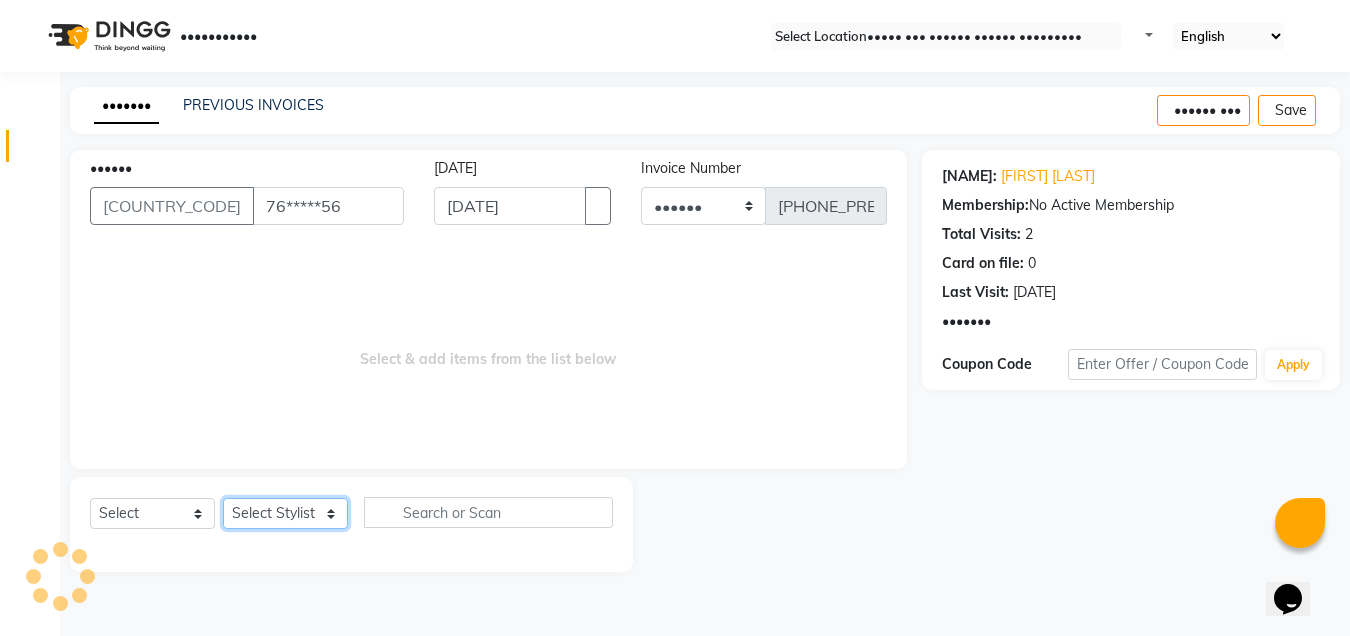 click on "Select Stylist [FIRST] [FIRST] [FIRST] [FIRST] [FIRST] [FIRST] [FIRST] [FIRST] [FIRST]" at bounding box center (285, 513) 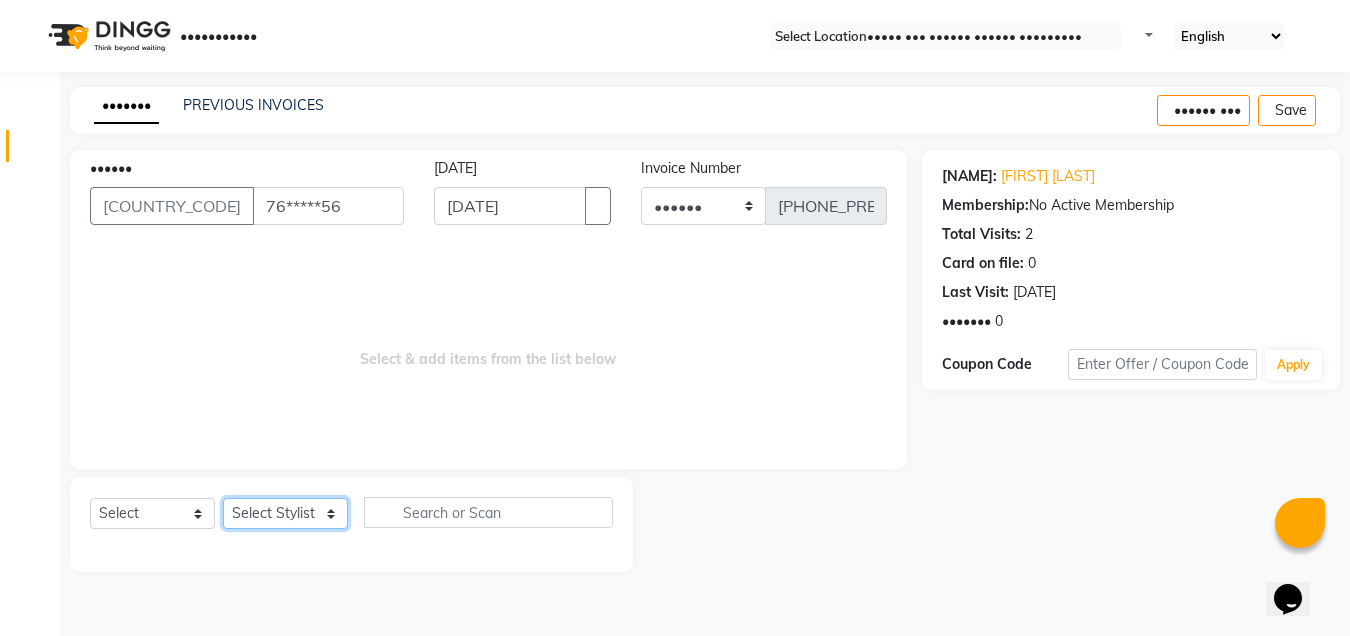 select on "1488" 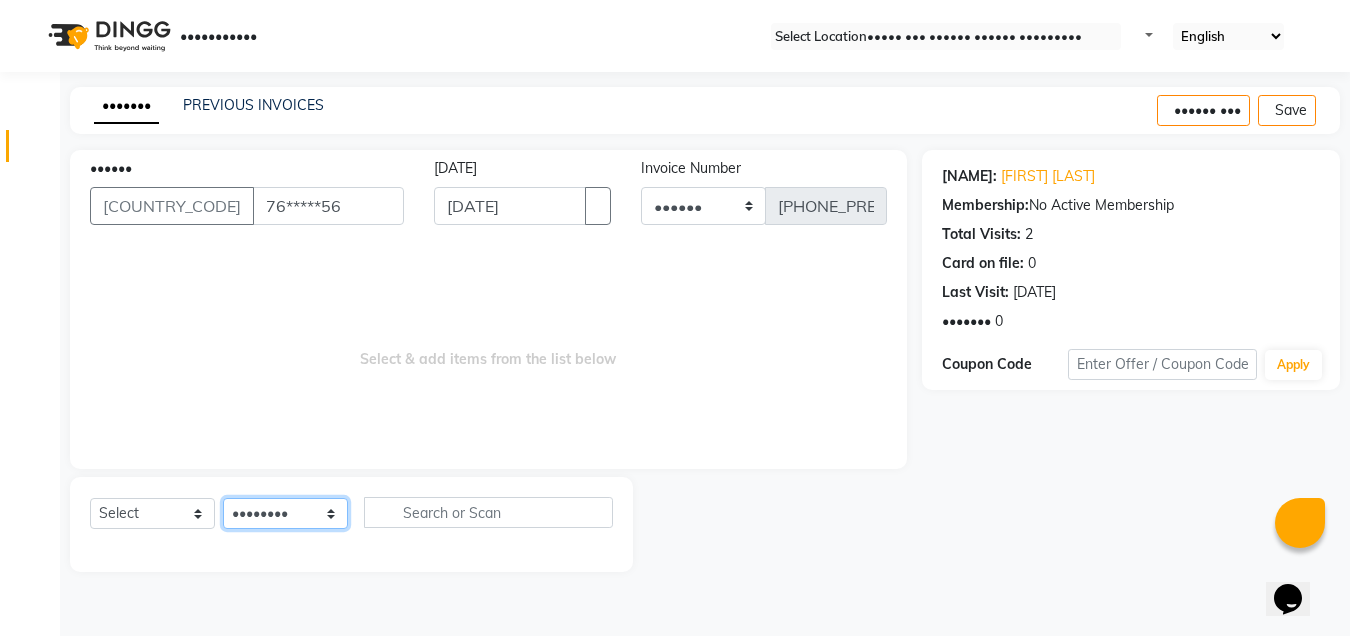 click on "Select Stylist [FIRST] [FIRST] [FIRST] [FIRST] [FIRST] [FIRST] [FIRST] [FIRST] [FIRST]" at bounding box center (285, 513) 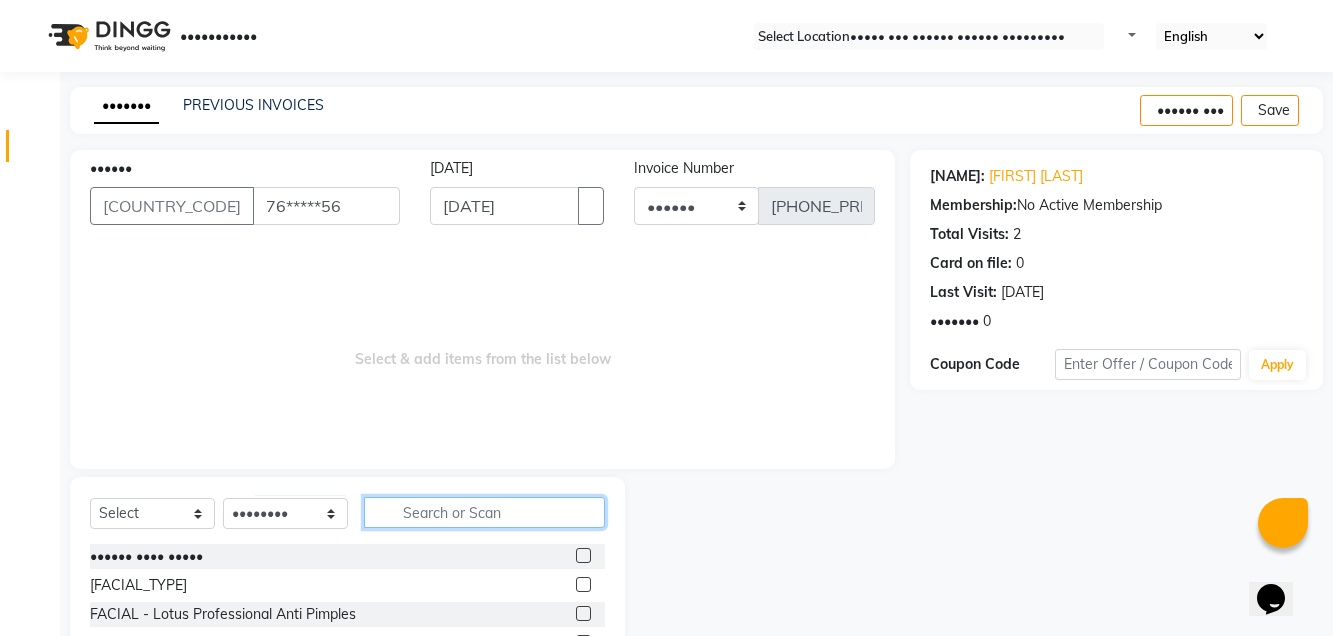 click at bounding box center [484, 512] 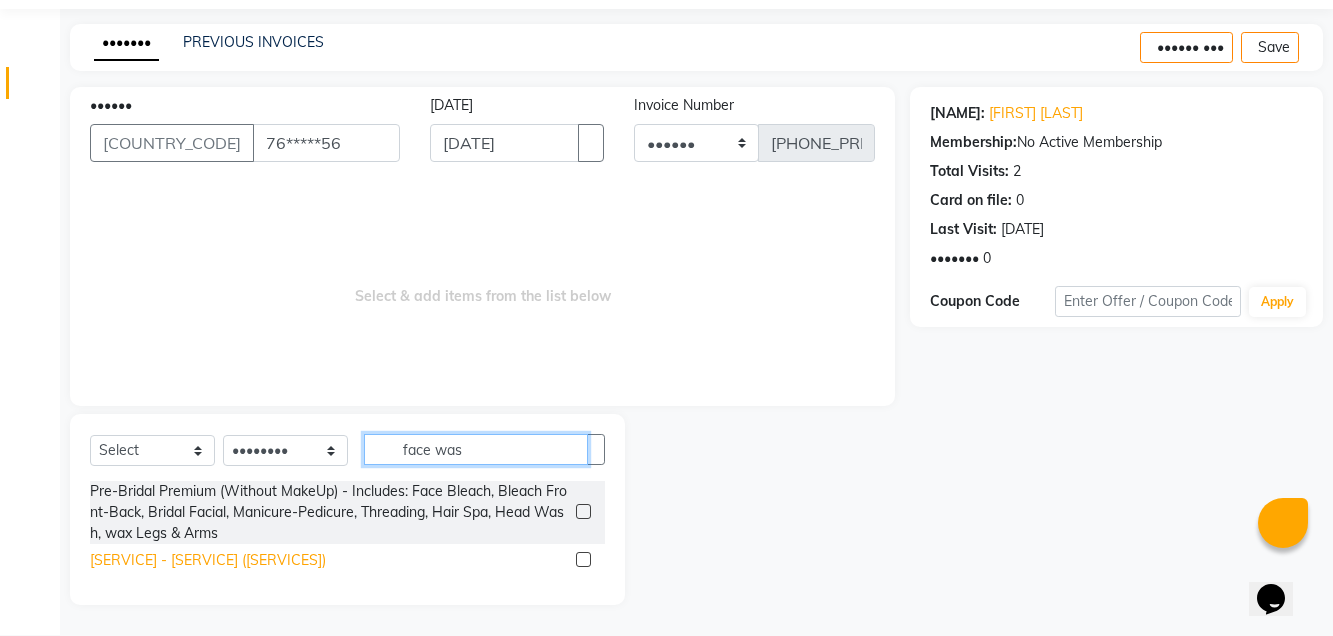 scroll, scrollTop: 99, scrollLeft: 0, axis: vertical 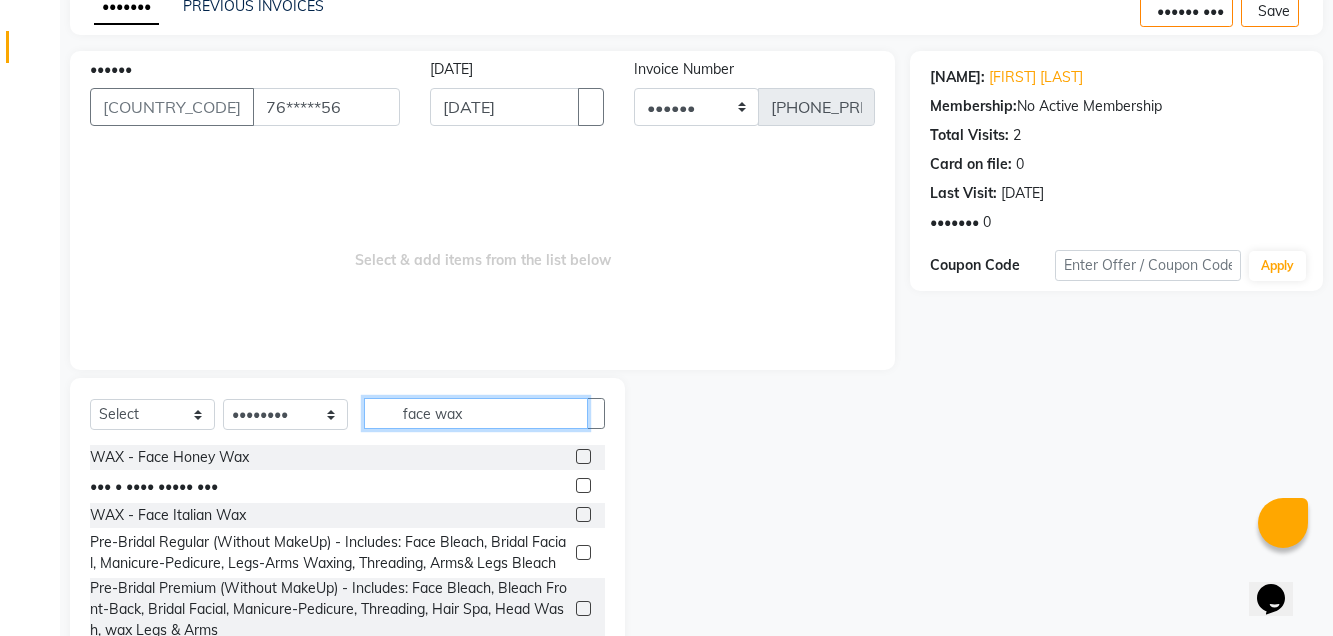 type on "face wax" 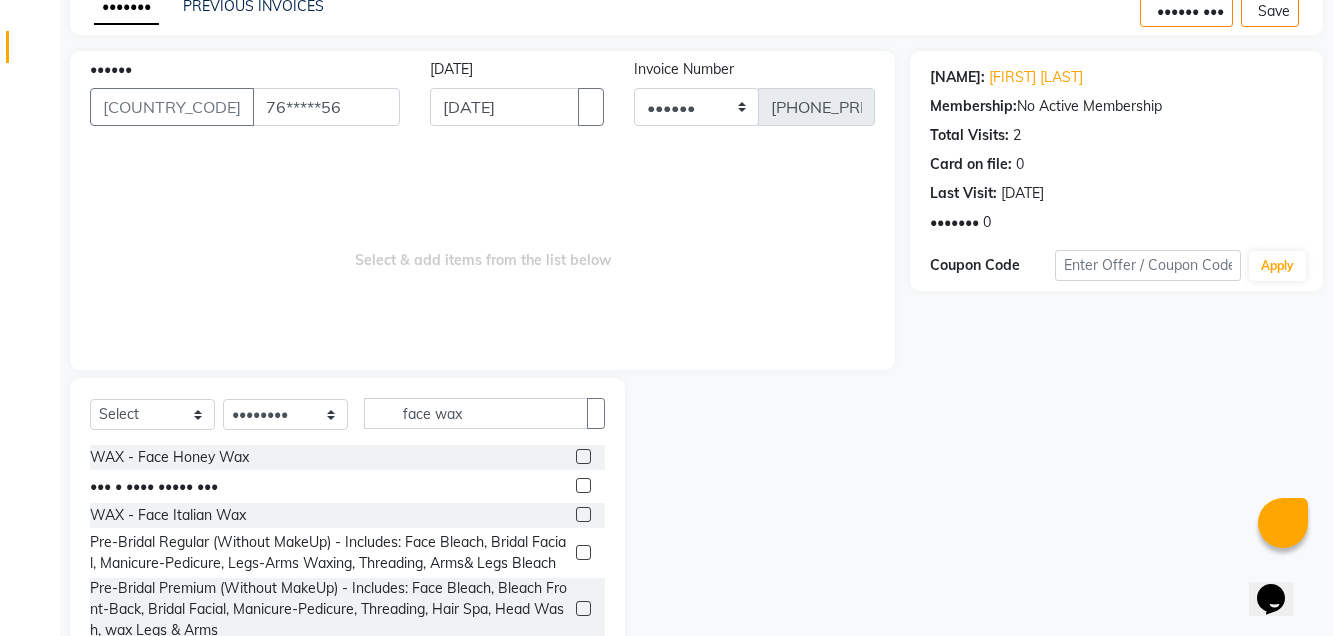 click at bounding box center (583, 514) 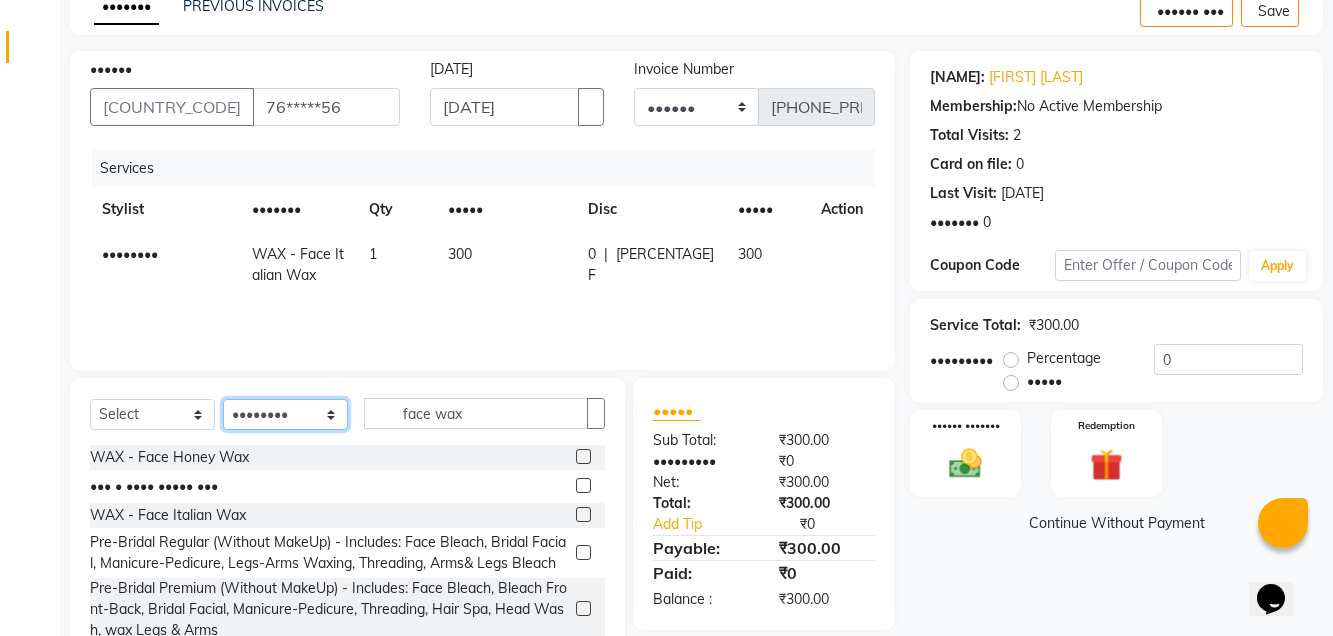 click on "Select Stylist [FIRST] [FIRST] [FIRST] [FIRST] [FIRST] [FIRST] [FIRST] [FIRST] [FIRST]" at bounding box center (285, 414) 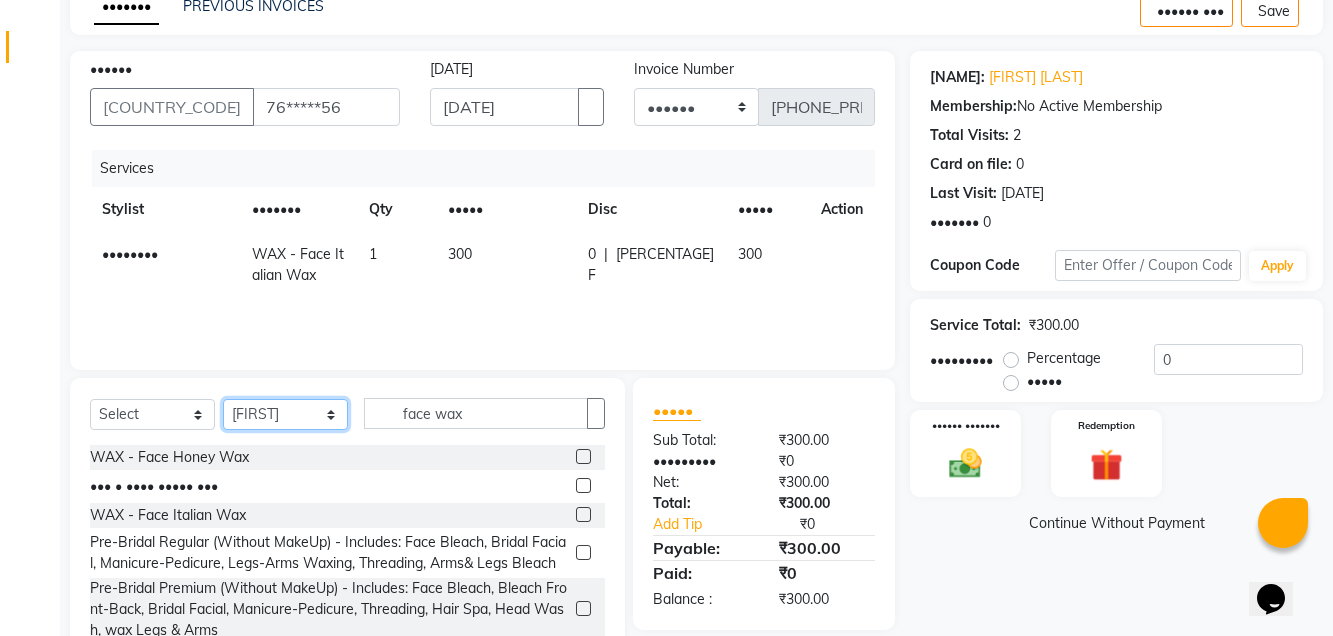 click on "Select Stylist [FIRST] [FIRST] [FIRST] [FIRST] [FIRST] [FIRST] [FIRST] [FIRST] [FIRST]" at bounding box center (285, 414) 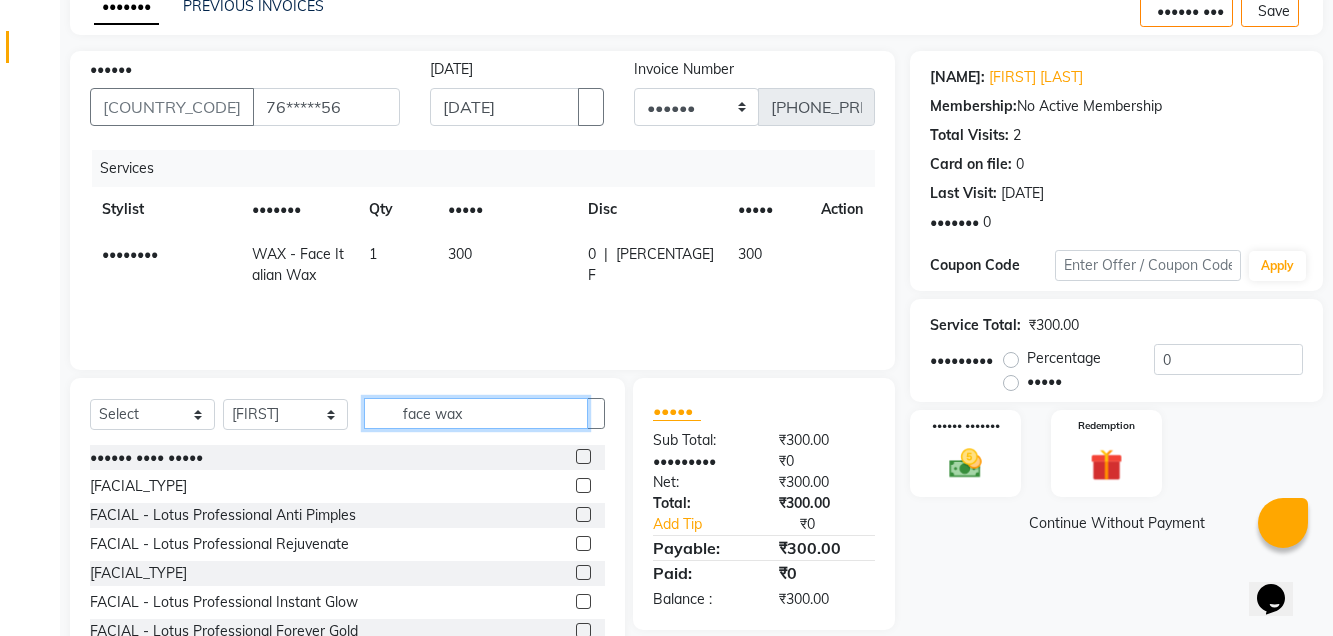 click on "face wax" at bounding box center (476, 413) 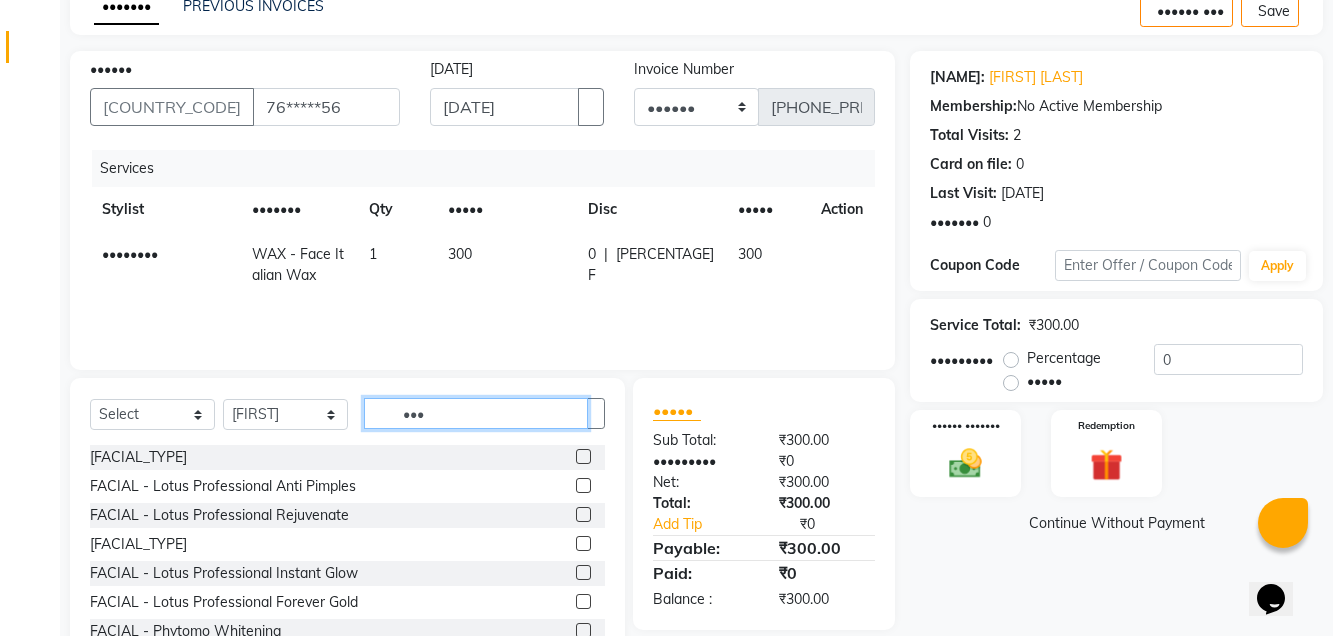 type on "•••" 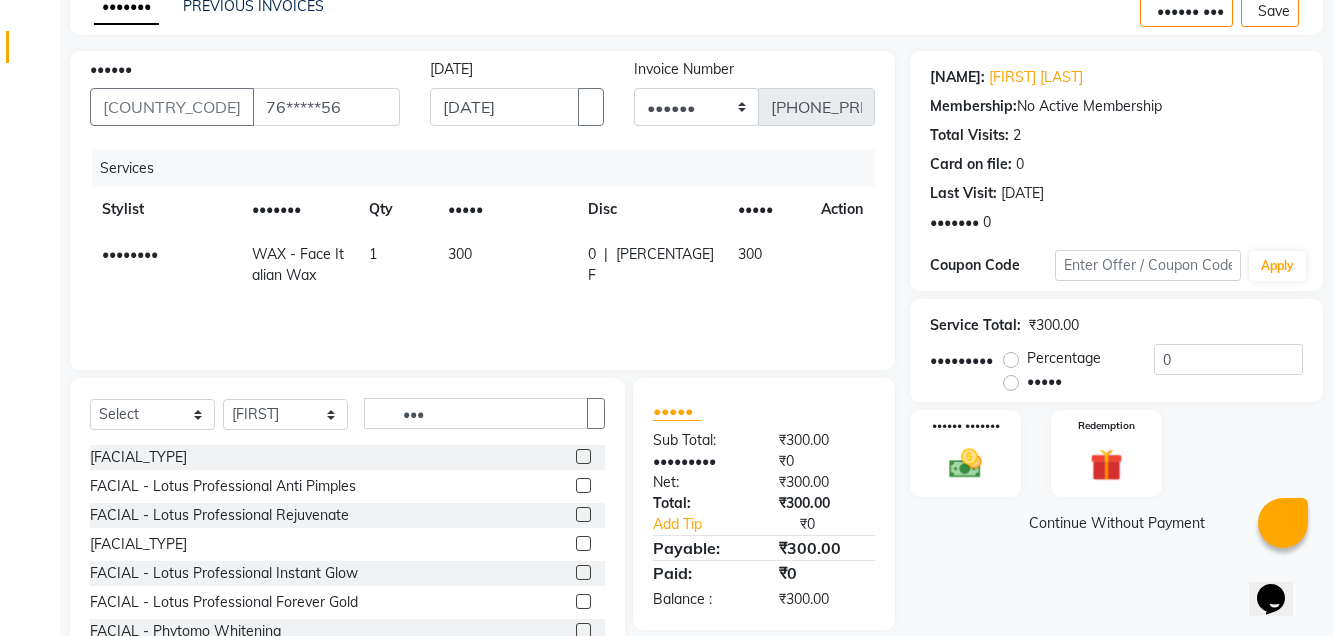 click at bounding box center (583, 572) 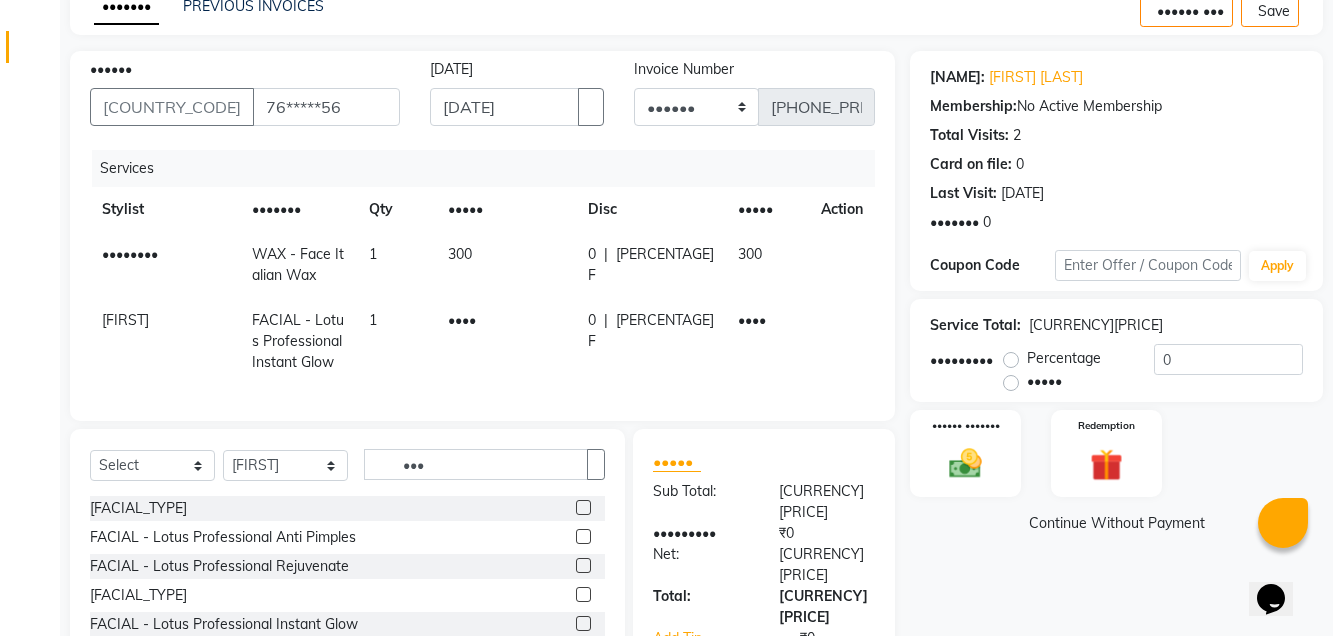 click on "••••" at bounding box center [506, 265] 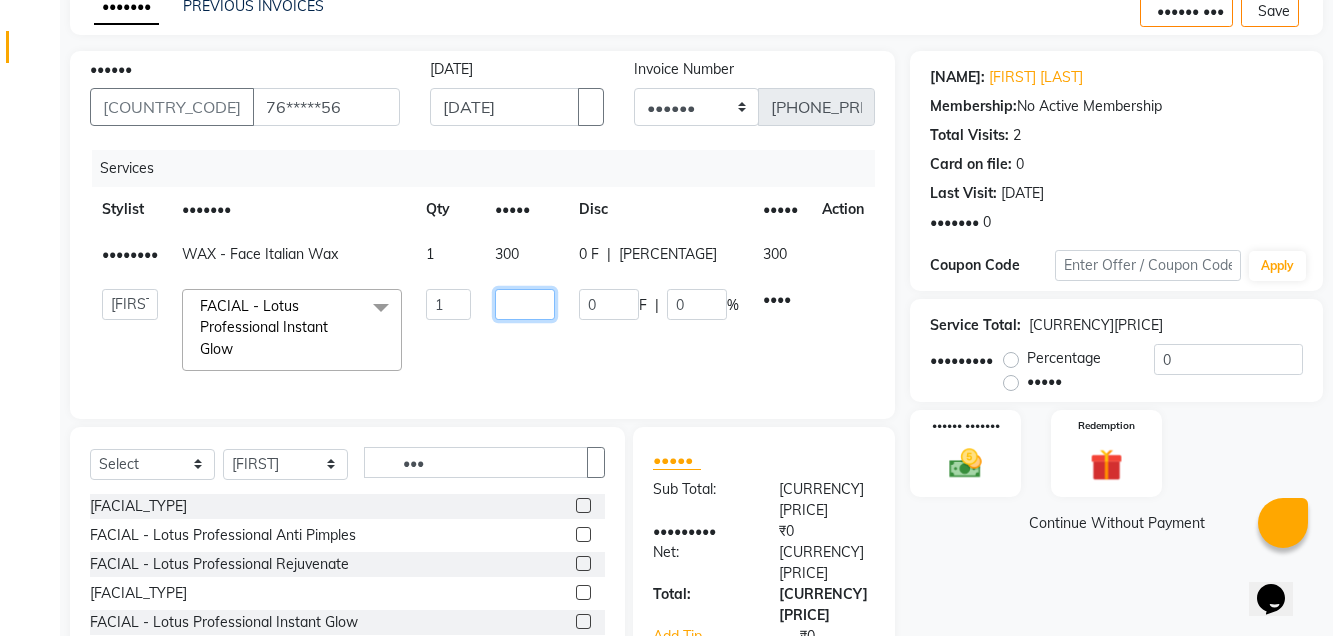 click on "••••" at bounding box center (448, 304) 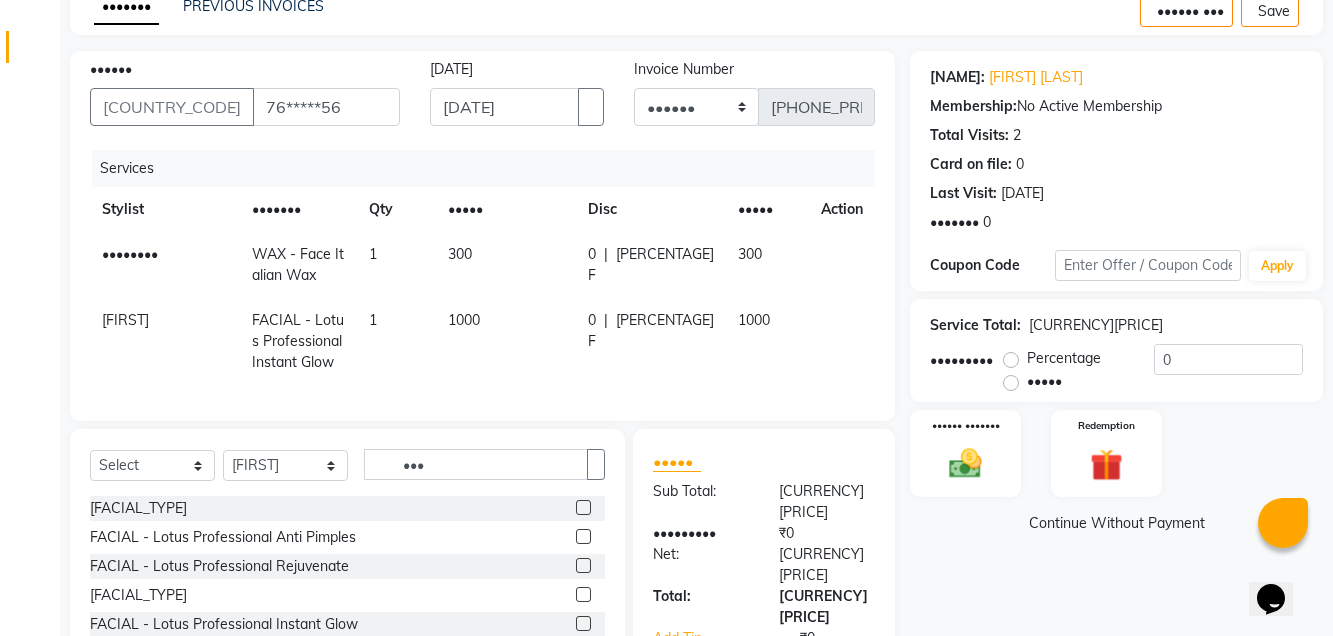 click on "1000" at bounding box center [506, 265] 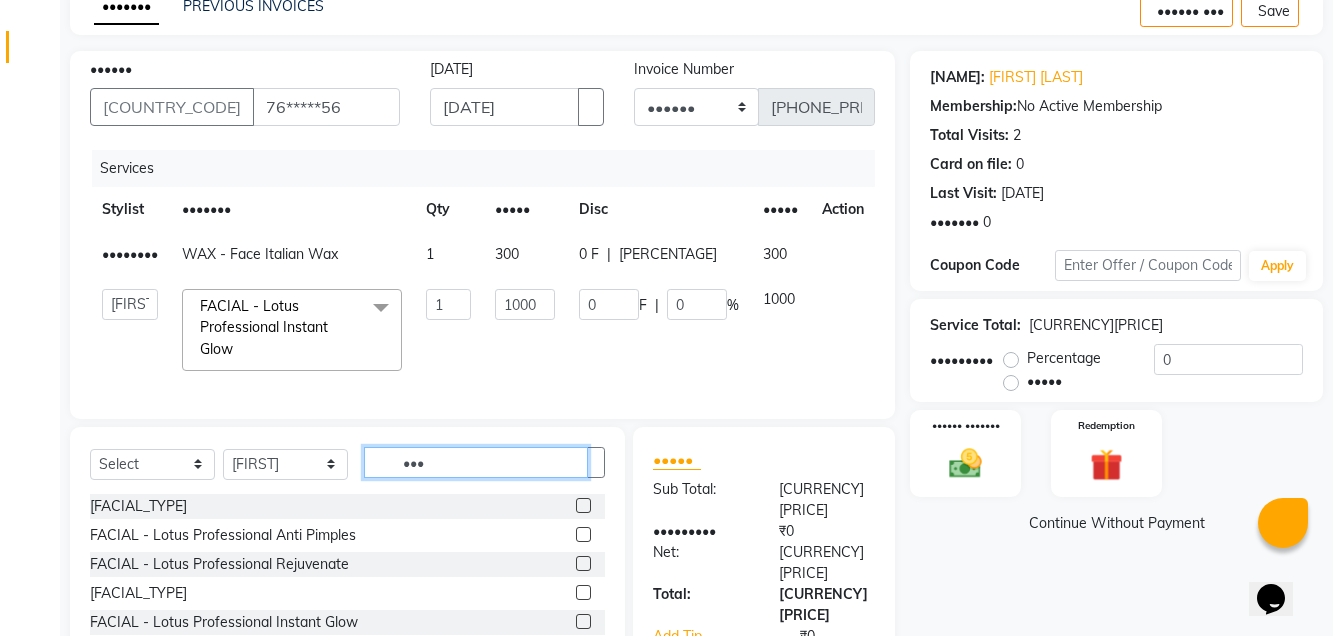 click on "•••" at bounding box center [476, 462] 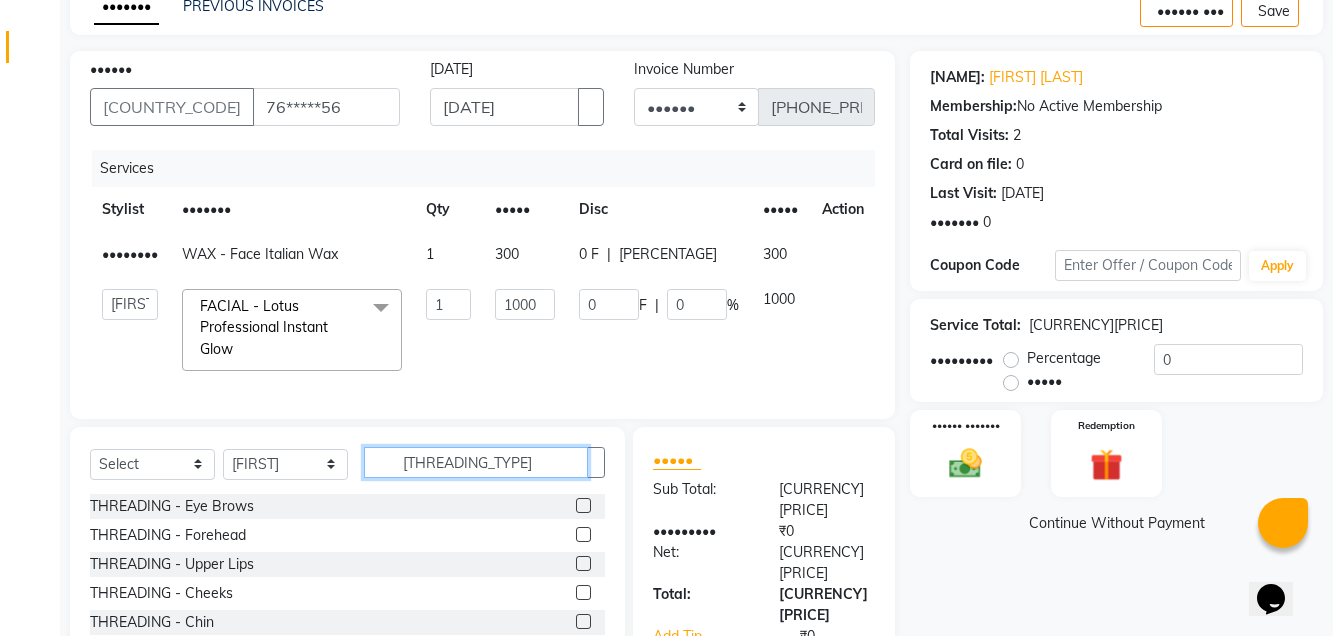 type on "[THREADING_TYPE]" 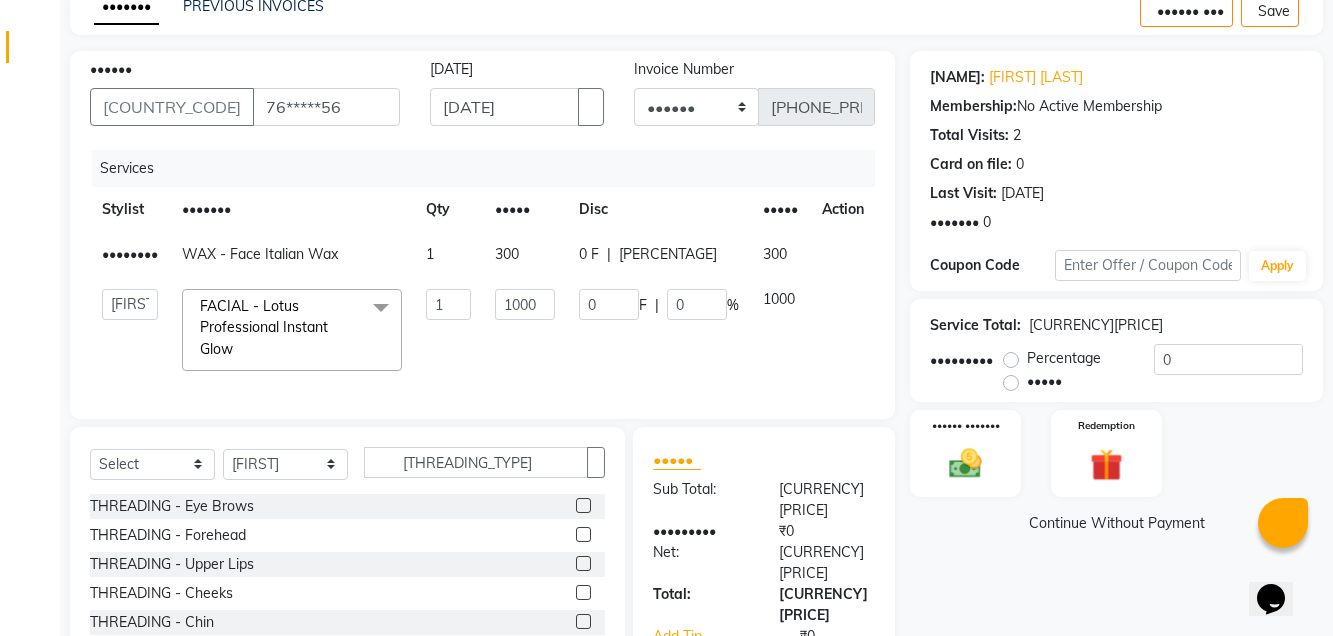 click at bounding box center [583, 505] 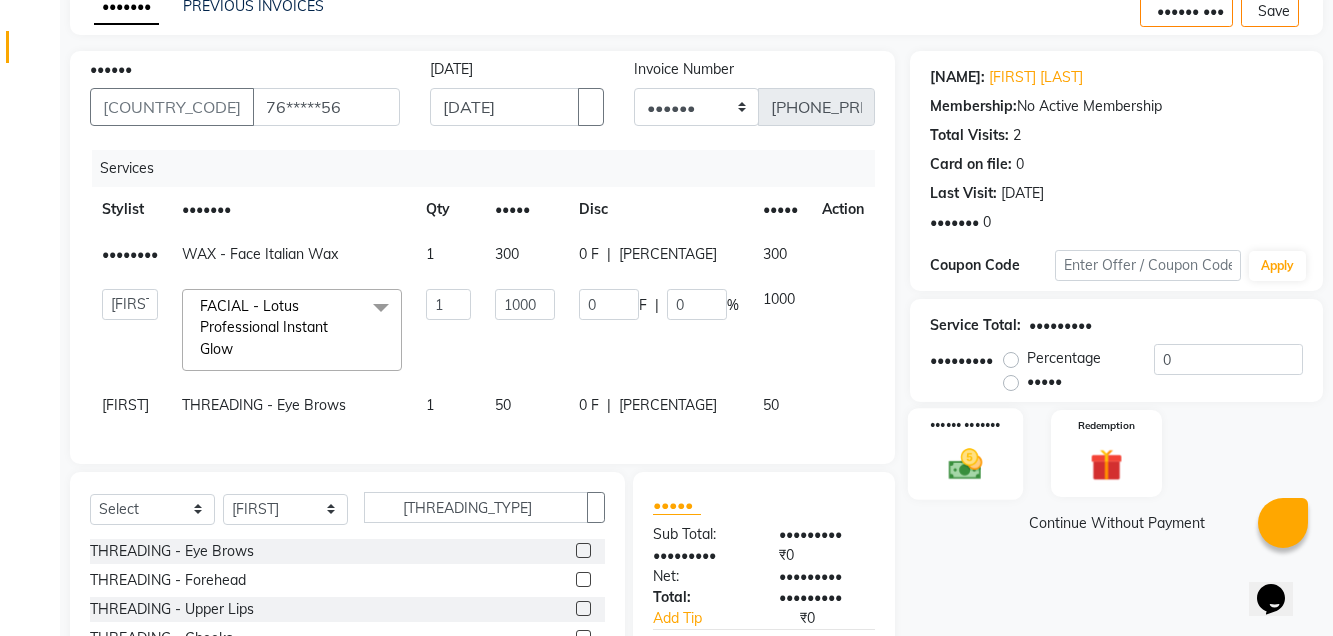 click at bounding box center (965, 463) 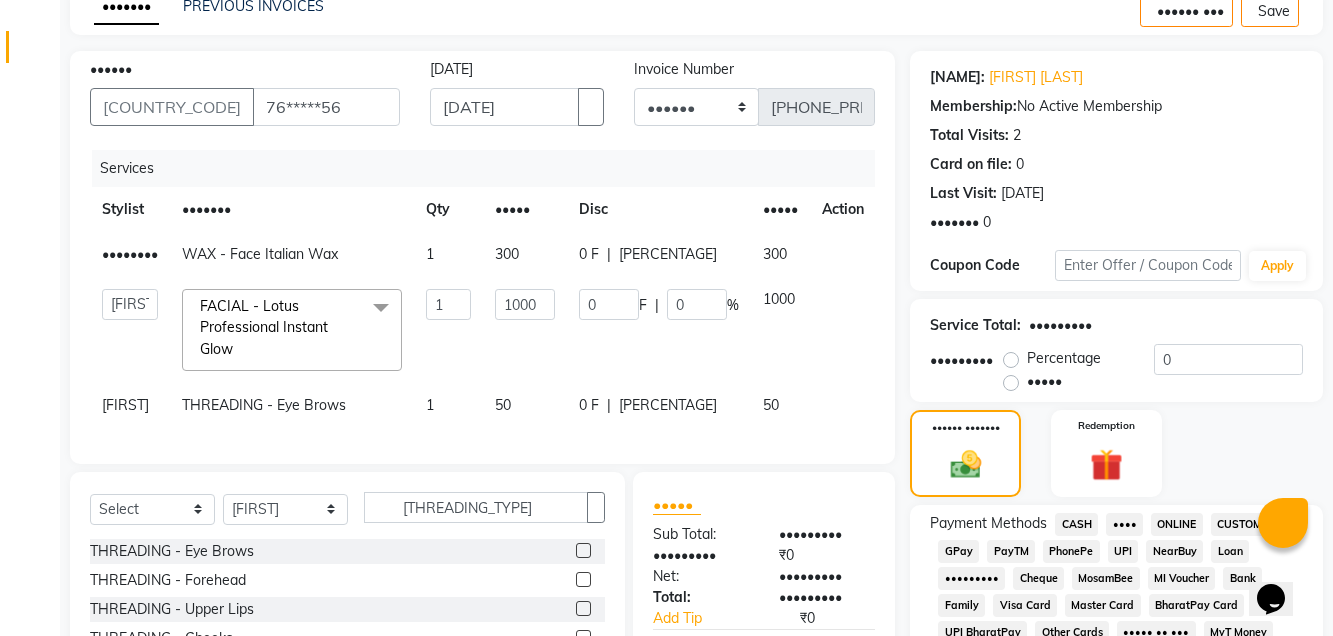 click on "CASH" at bounding box center (1076, 524) 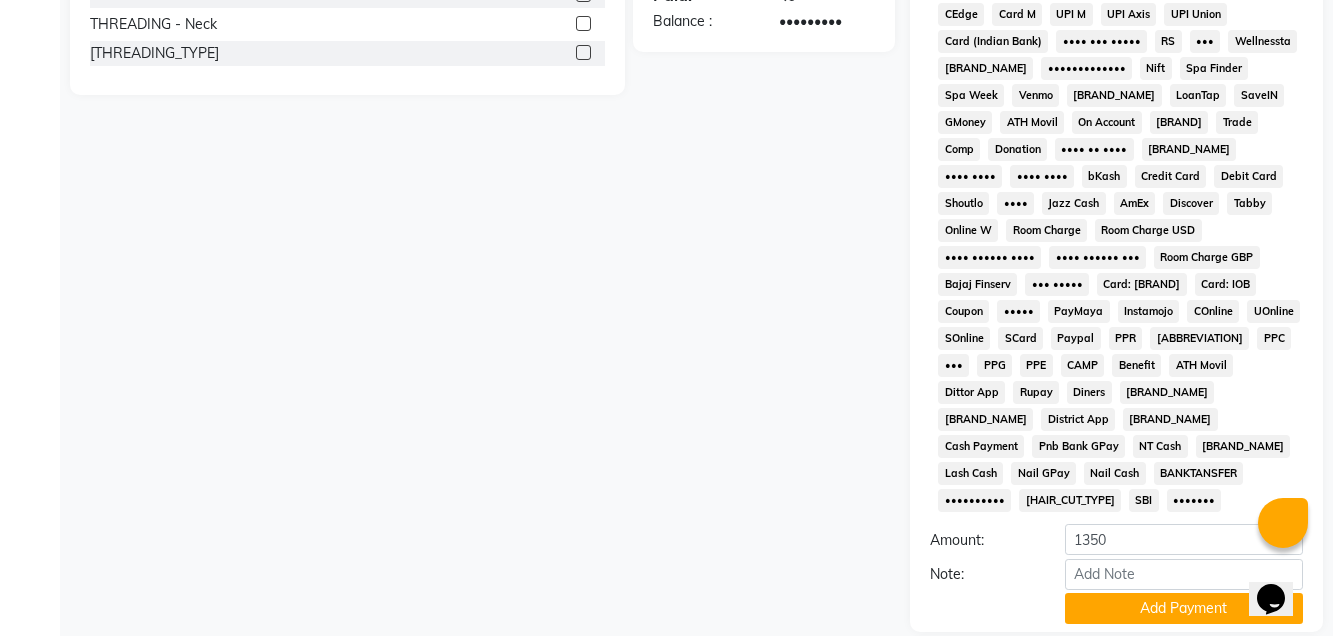 scroll, scrollTop: 892, scrollLeft: 0, axis: vertical 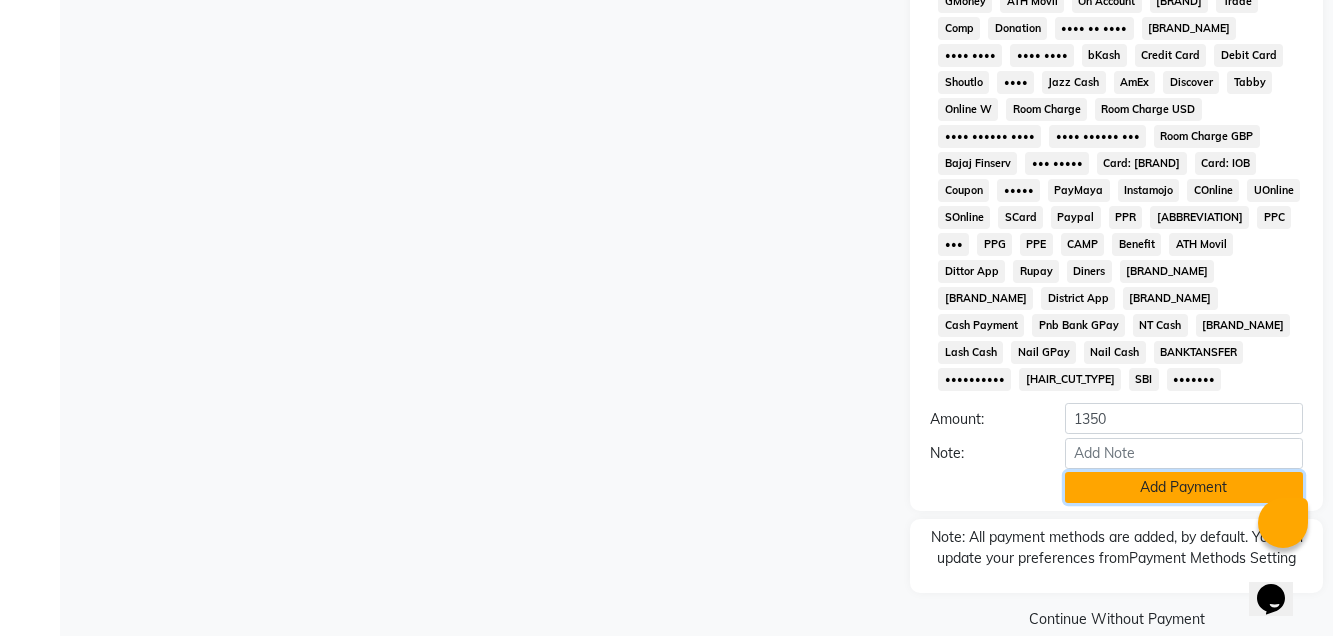 click on "Add Payment" at bounding box center (1184, 487) 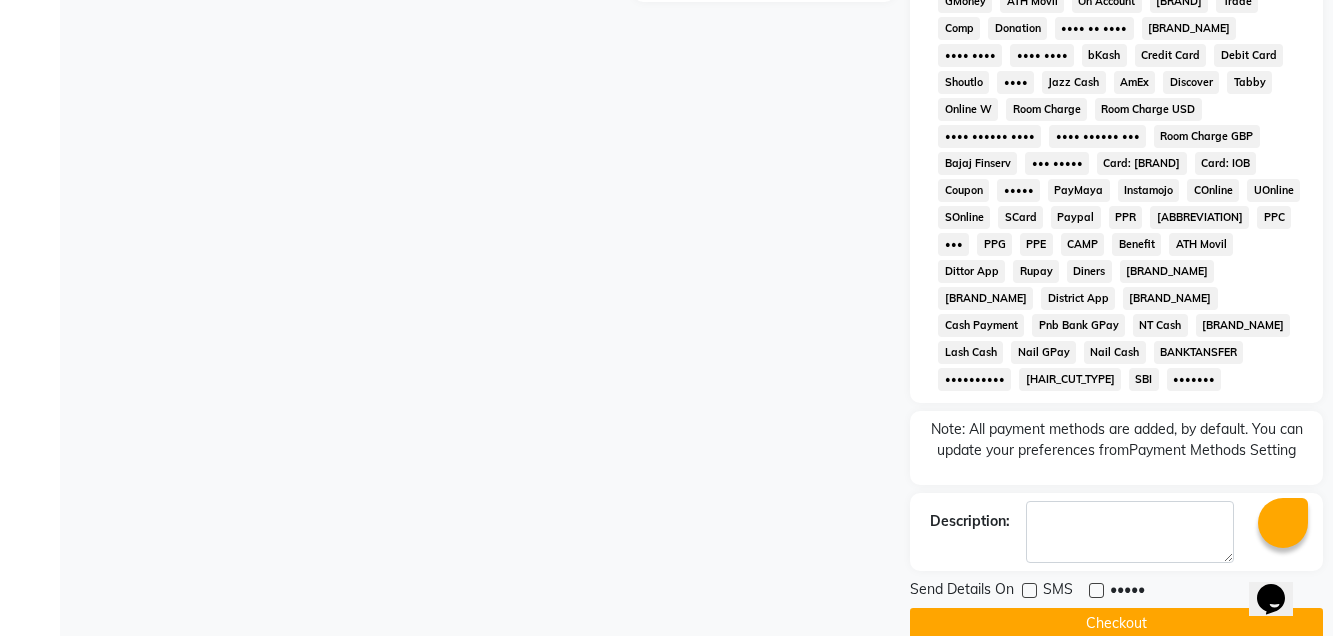 click at bounding box center (1096, 590) 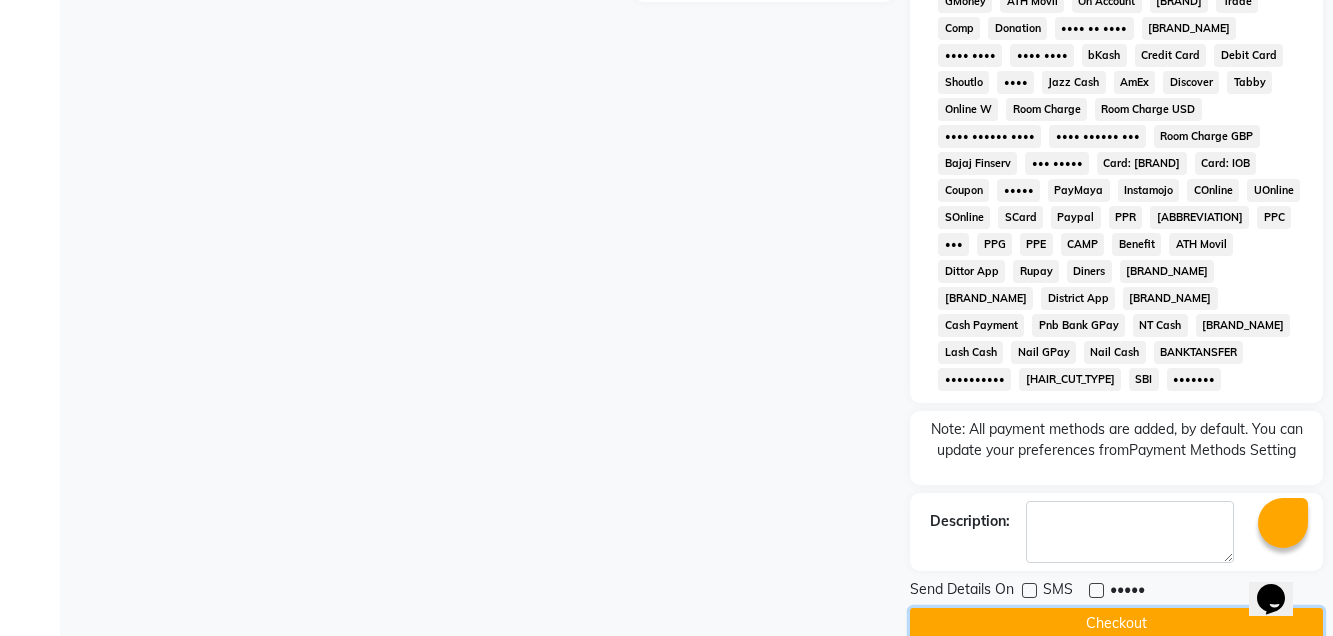 click on "Checkout" at bounding box center (1116, 623) 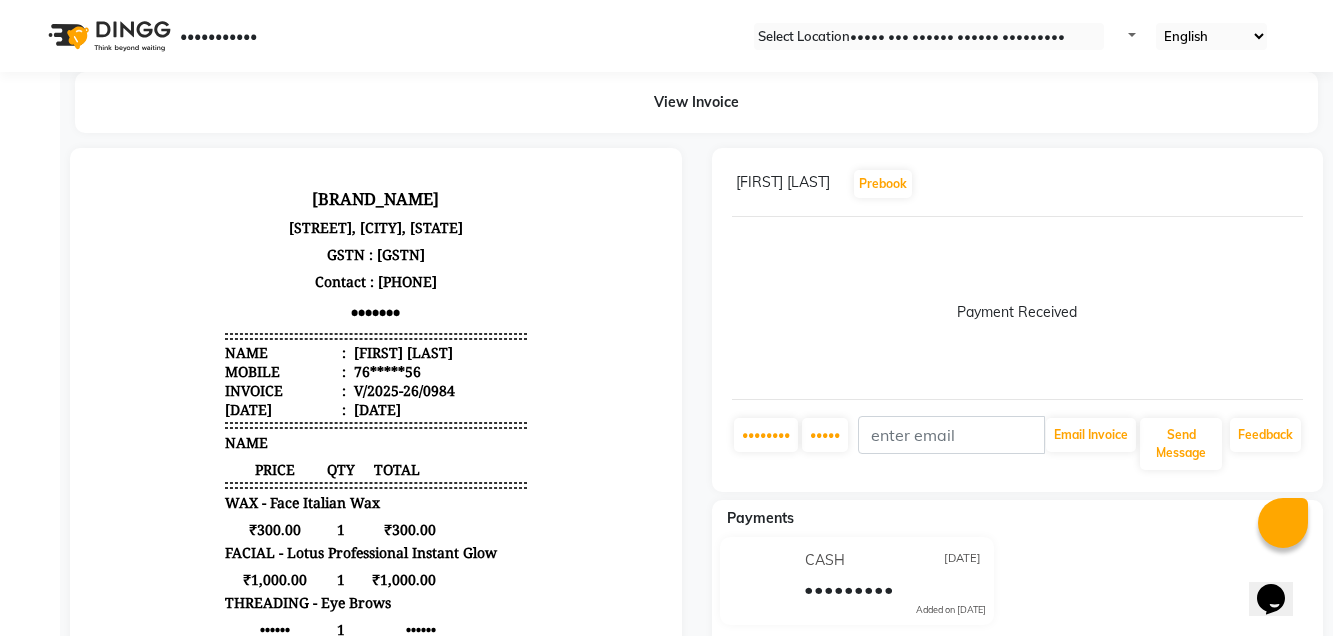 scroll, scrollTop: 0, scrollLeft: 0, axis: both 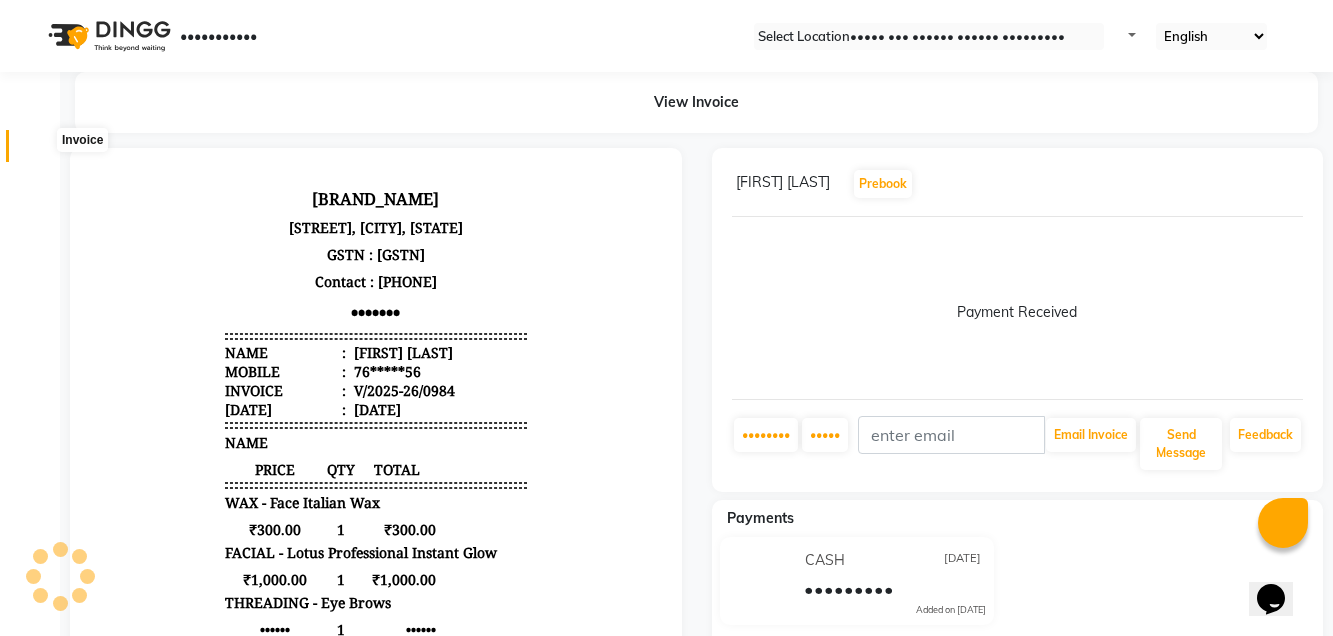 click at bounding box center [38, 151] 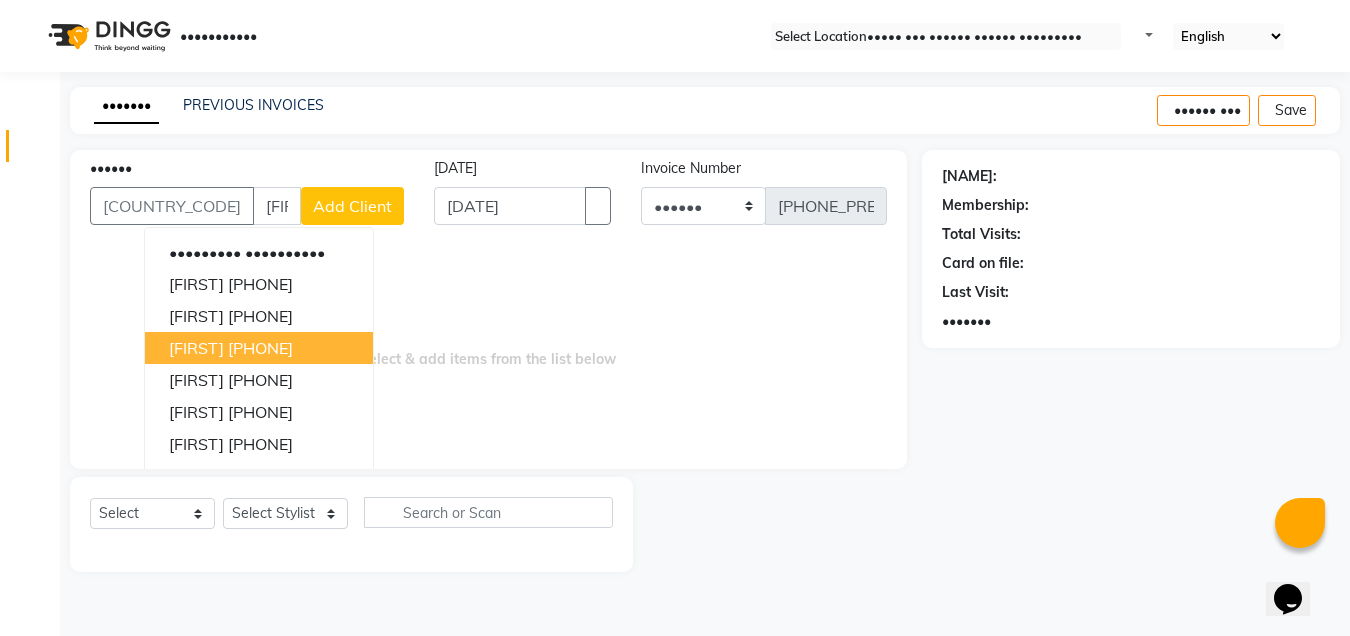 click on "[FIRST] [PHONE]" at bounding box center [259, 348] 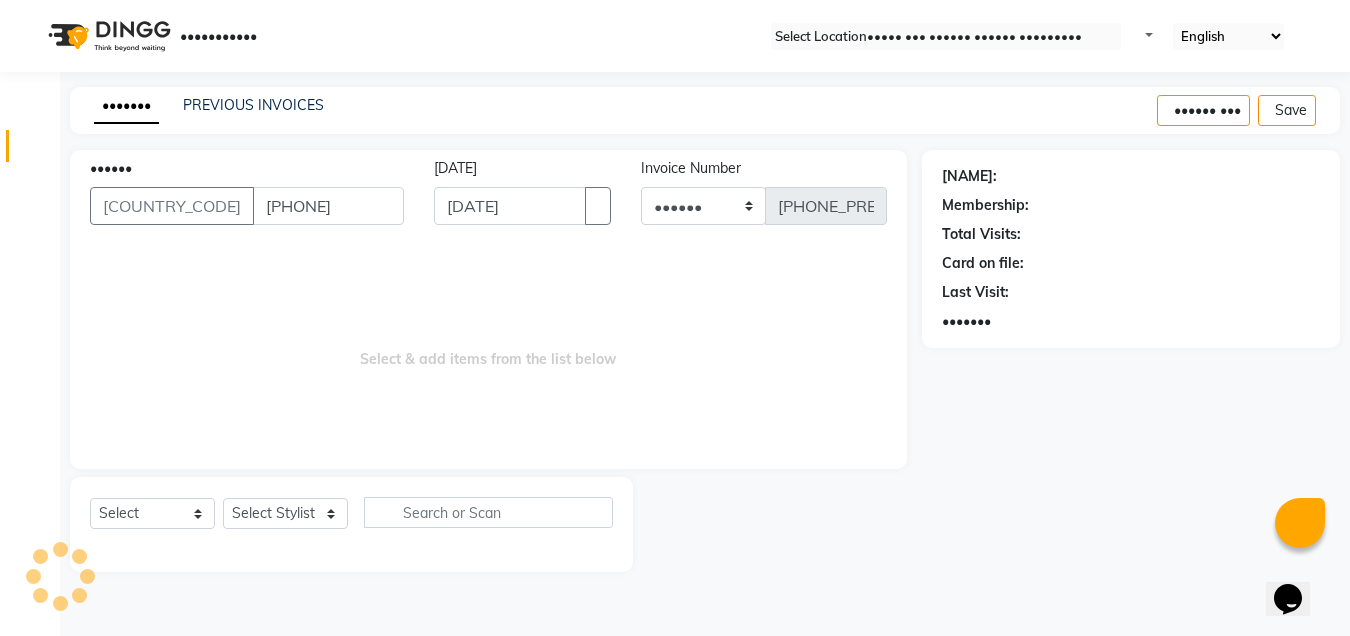 type on "[PHONE]" 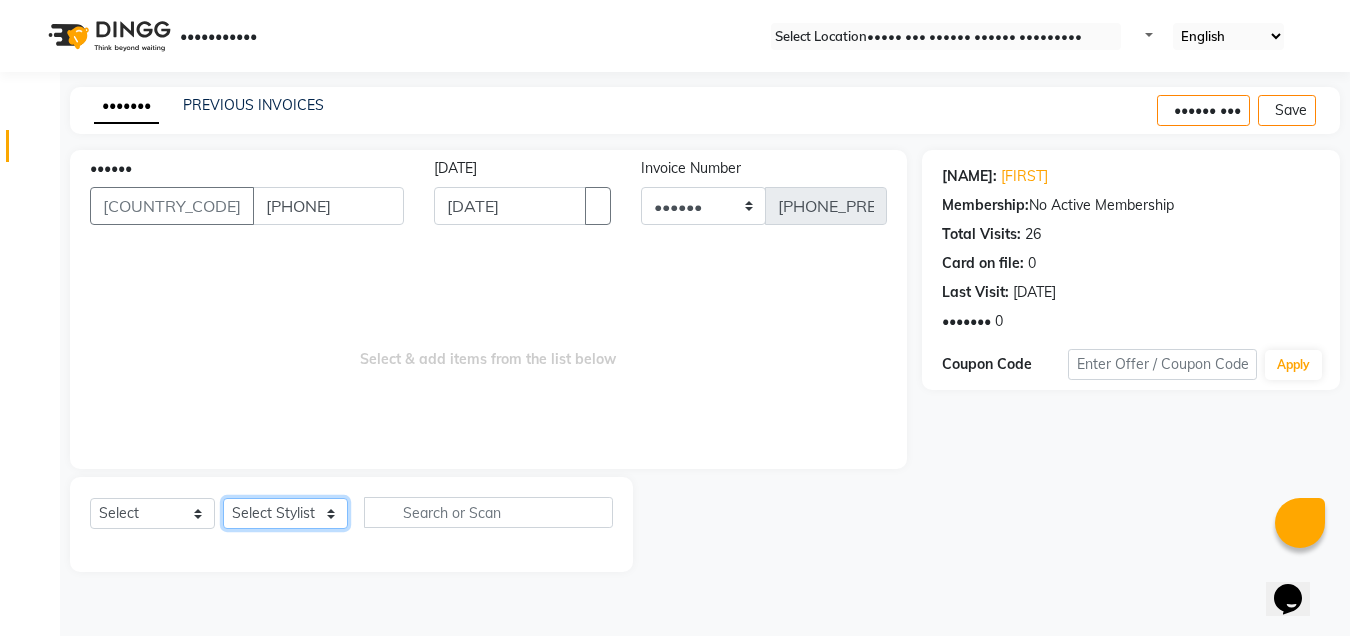 click on "Select Stylist [FIRST] [FIRST] [FIRST] [FIRST] [FIRST] [FIRST] [FIRST] [FIRST] [FIRST]" at bounding box center [285, 513] 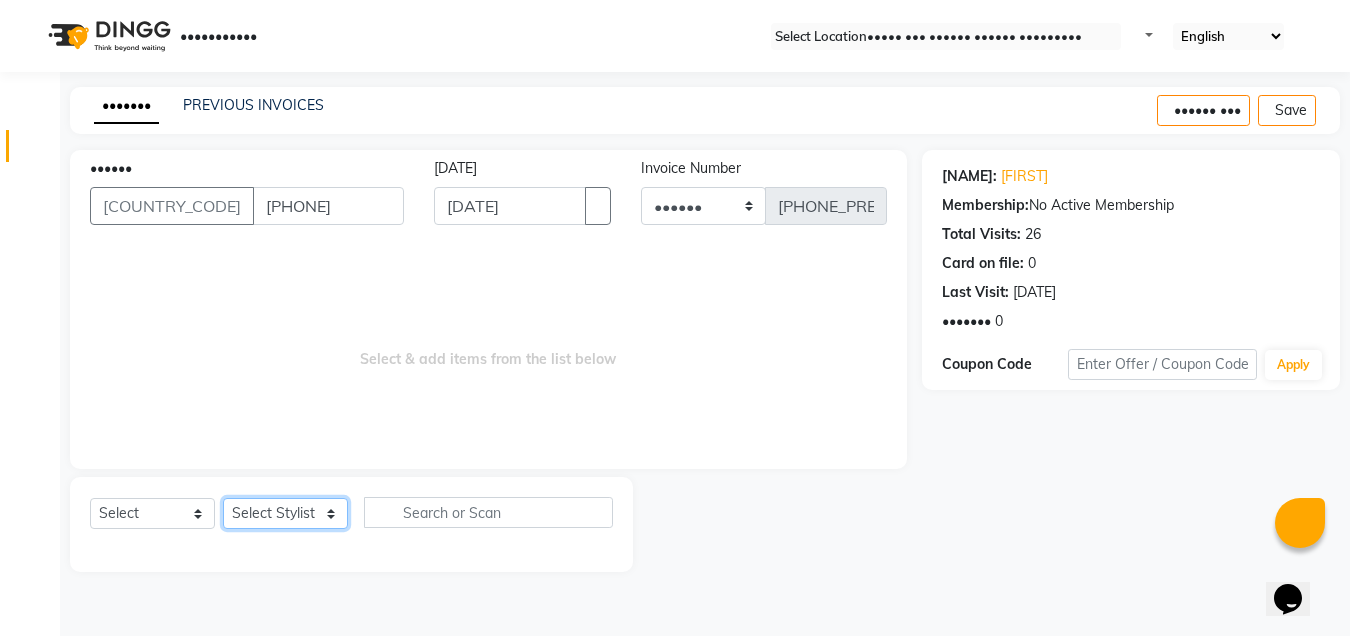 select on "65580" 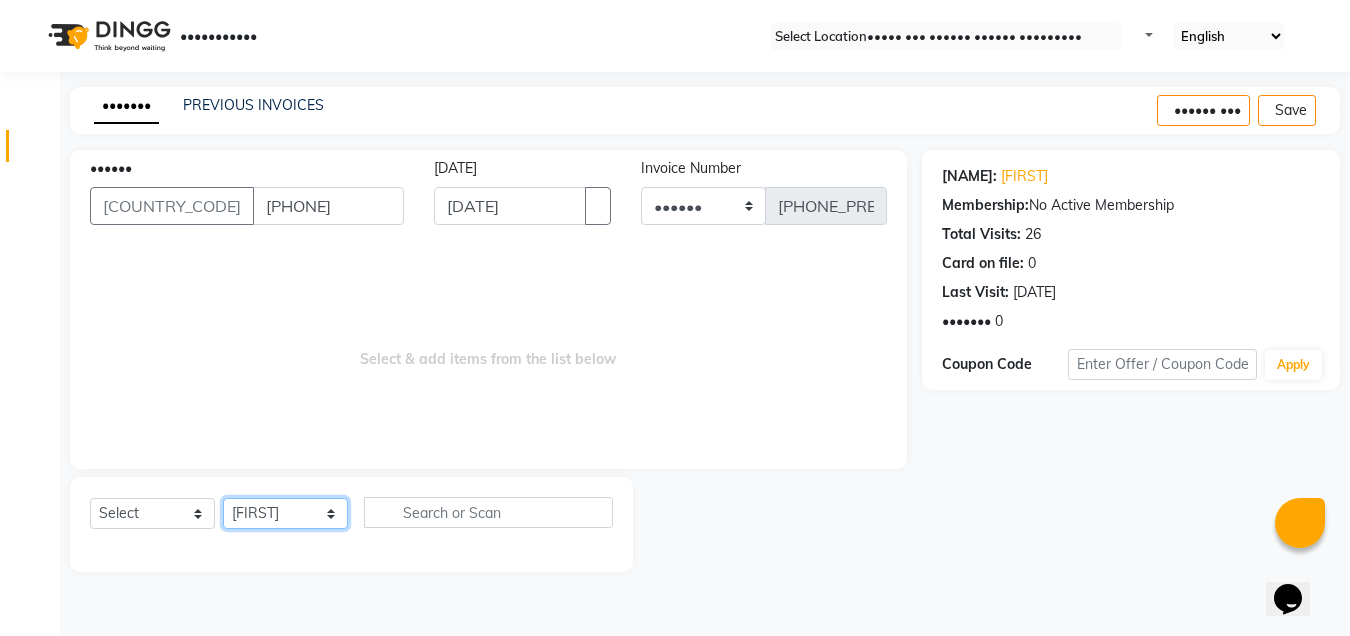click on "Select Stylist [FIRST] [FIRST] [FIRST] [FIRST] [FIRST] [FIRST] [FIRST] [FIRST] [FIRST]" at bounding box center (285, 513) 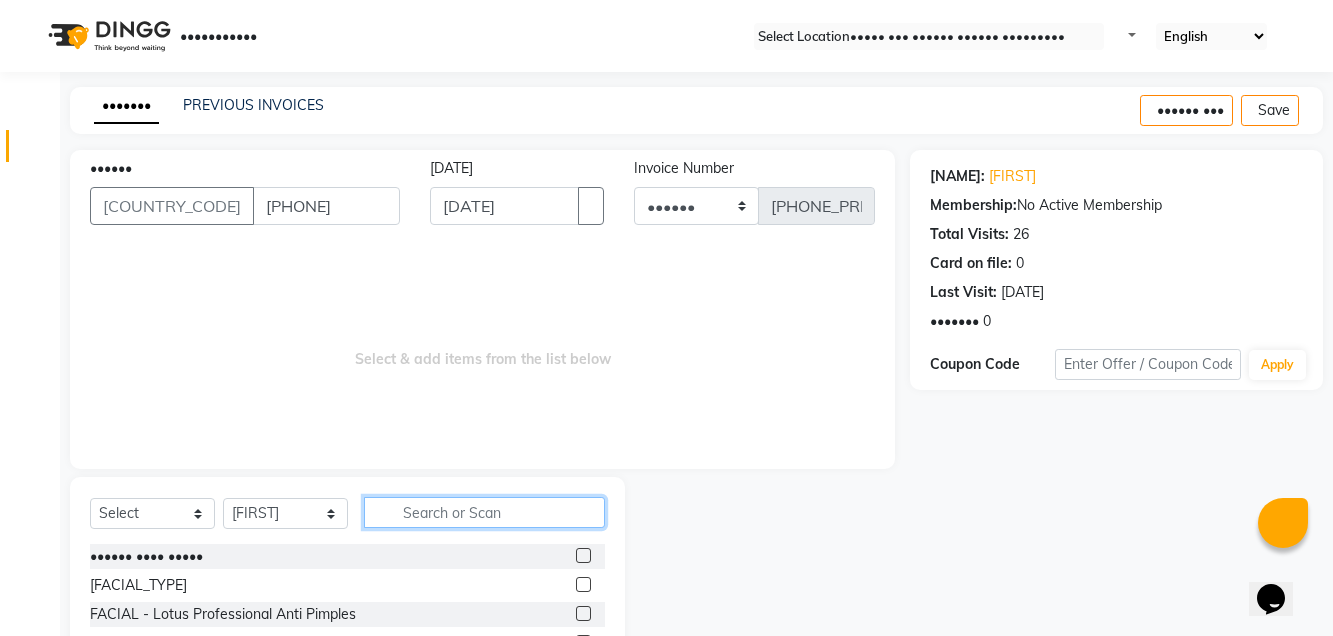 click at bounding box center (484, 512) 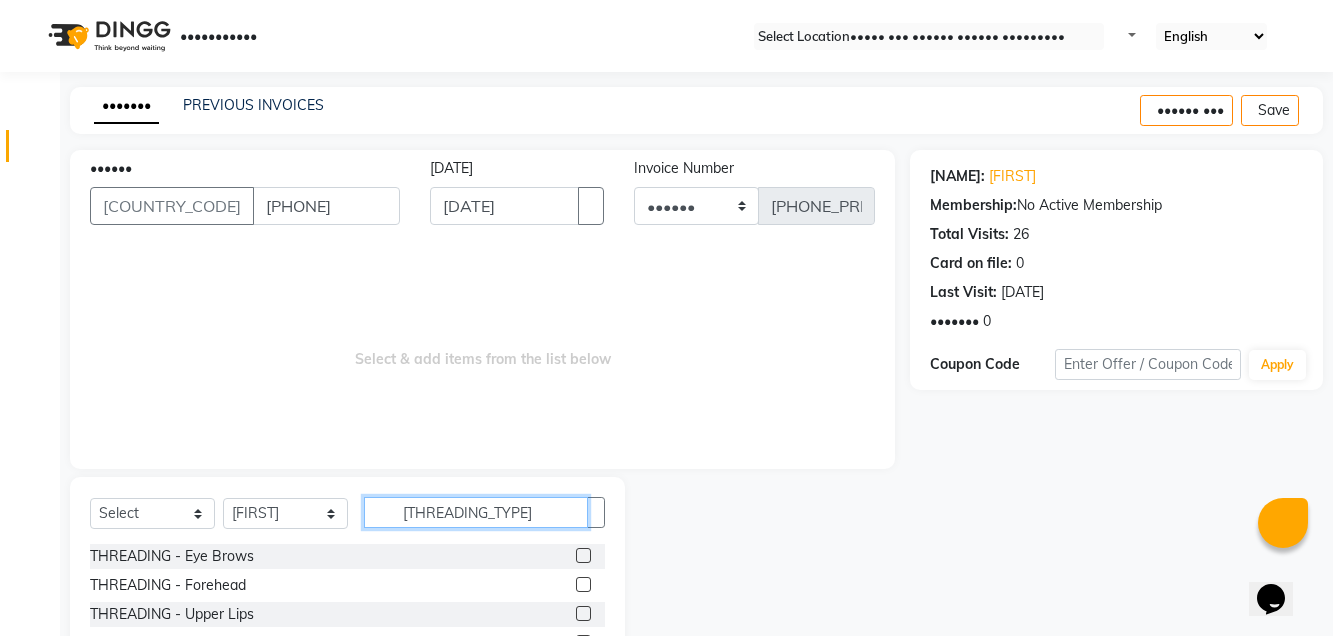 type on "[THREADING_TYPE]" 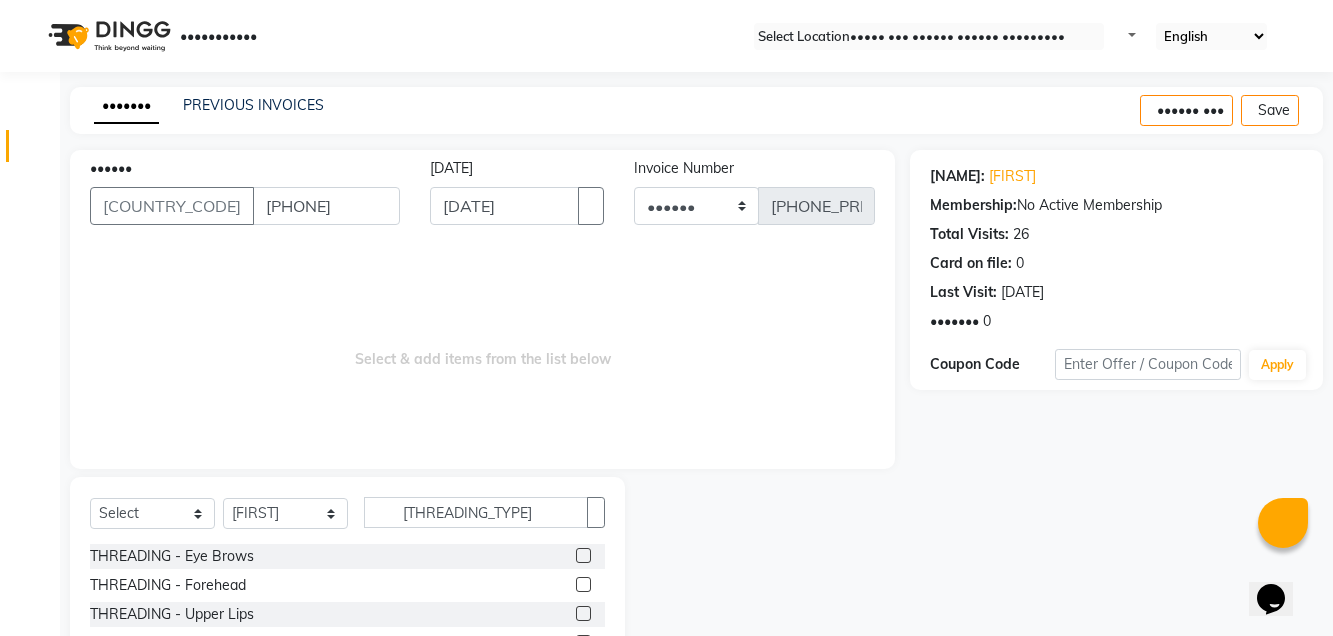 click at bounding box center [583, 555] 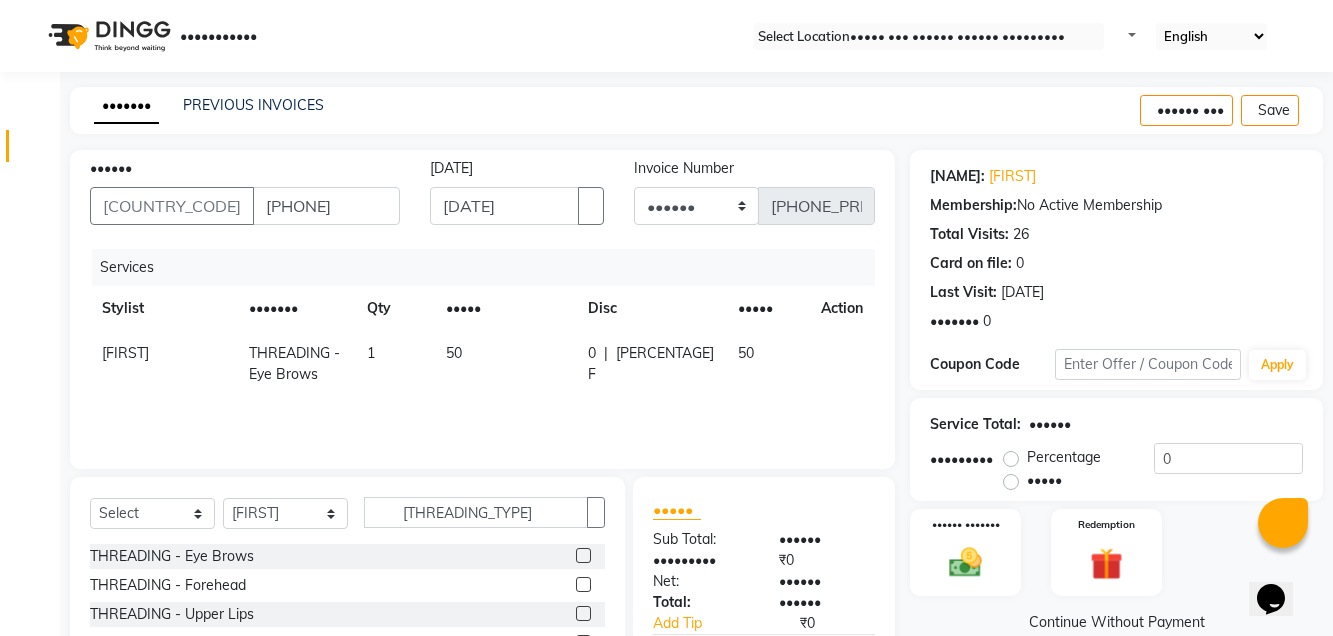 click at bounding box center [583, 584] 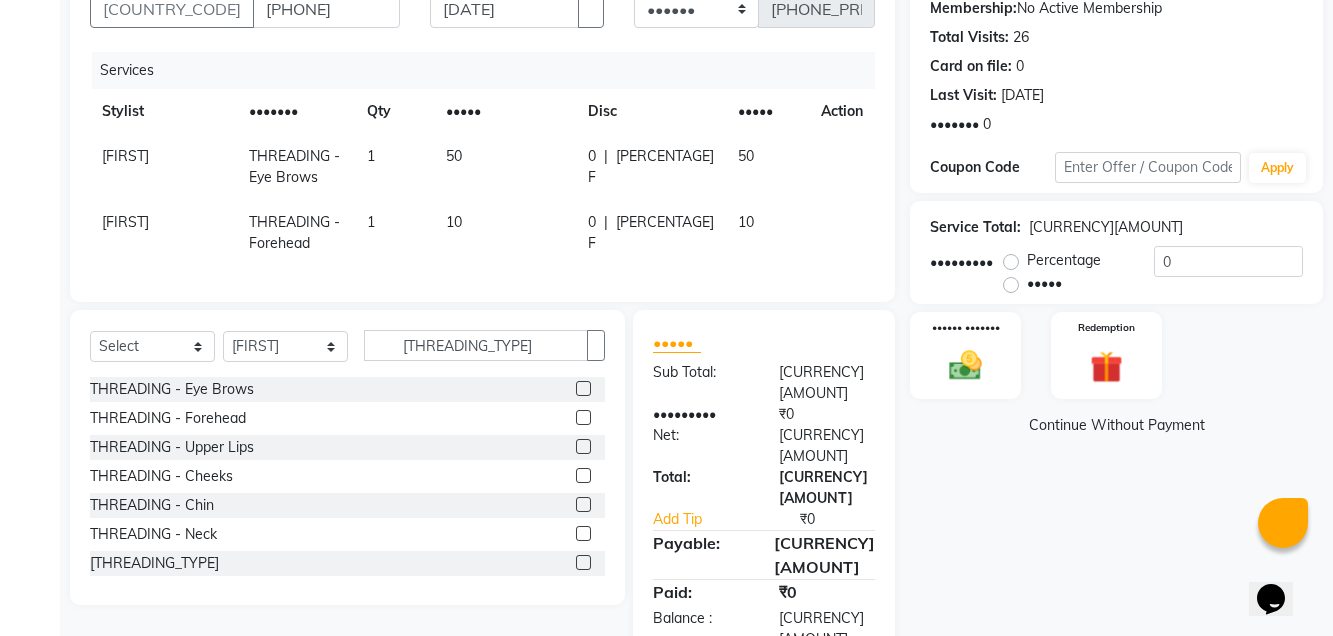 scroll, scrollTop: 212, scrollLeft: 0, axis: vertical 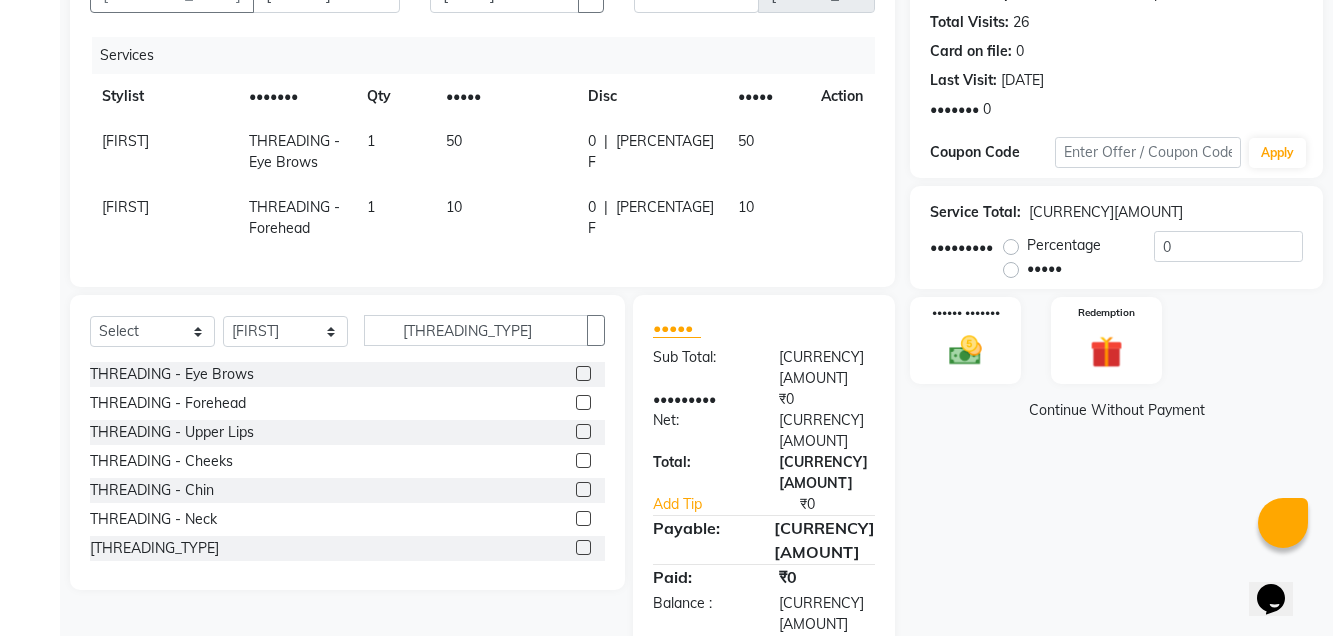 click at bounding box center [583, 489] 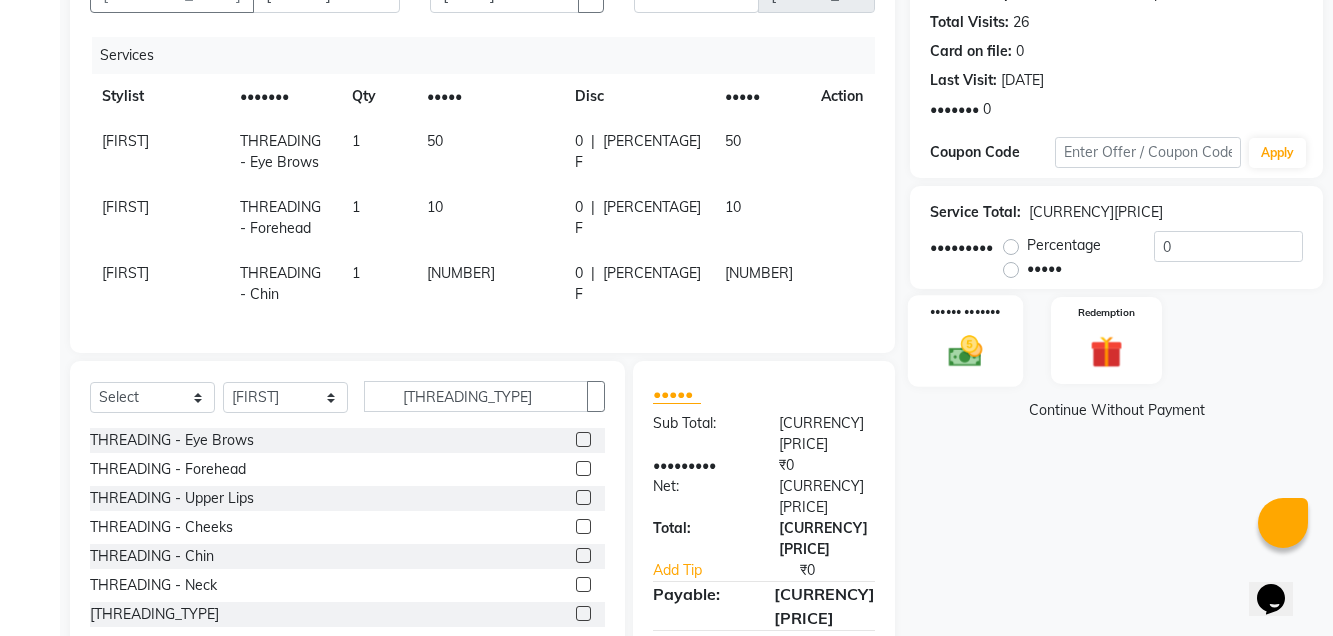 click at bounding box center (965, 350) 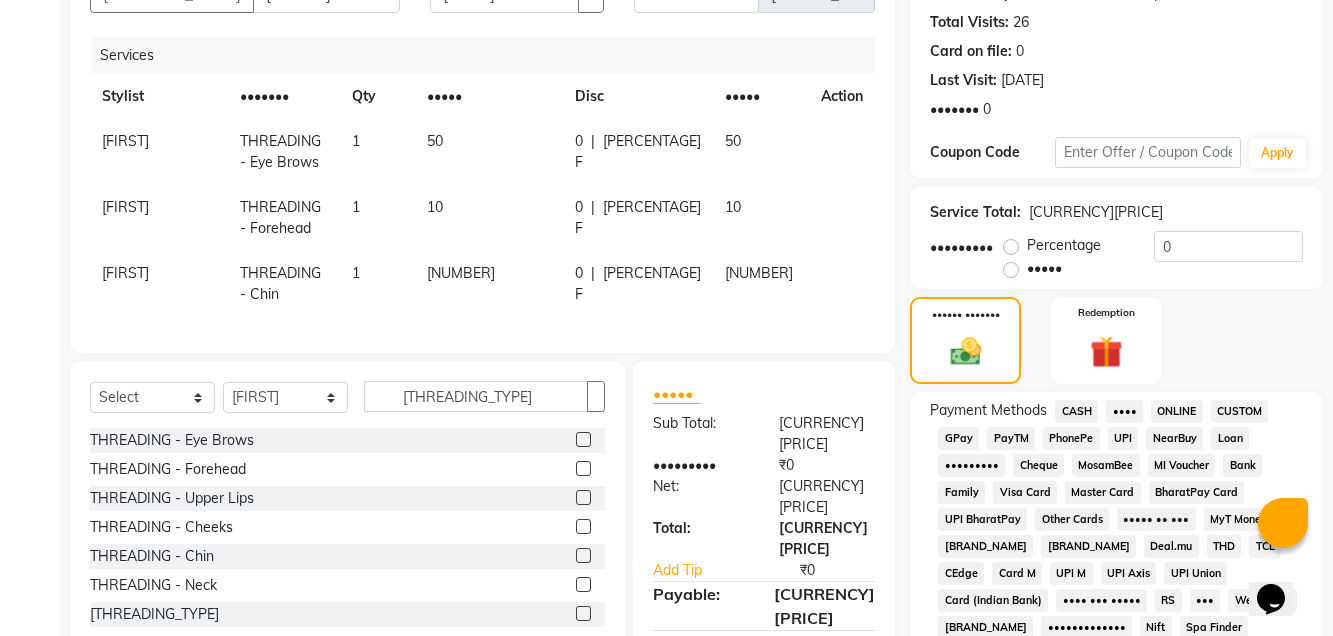 click on "CASH" at bounding box center [1076, 411] 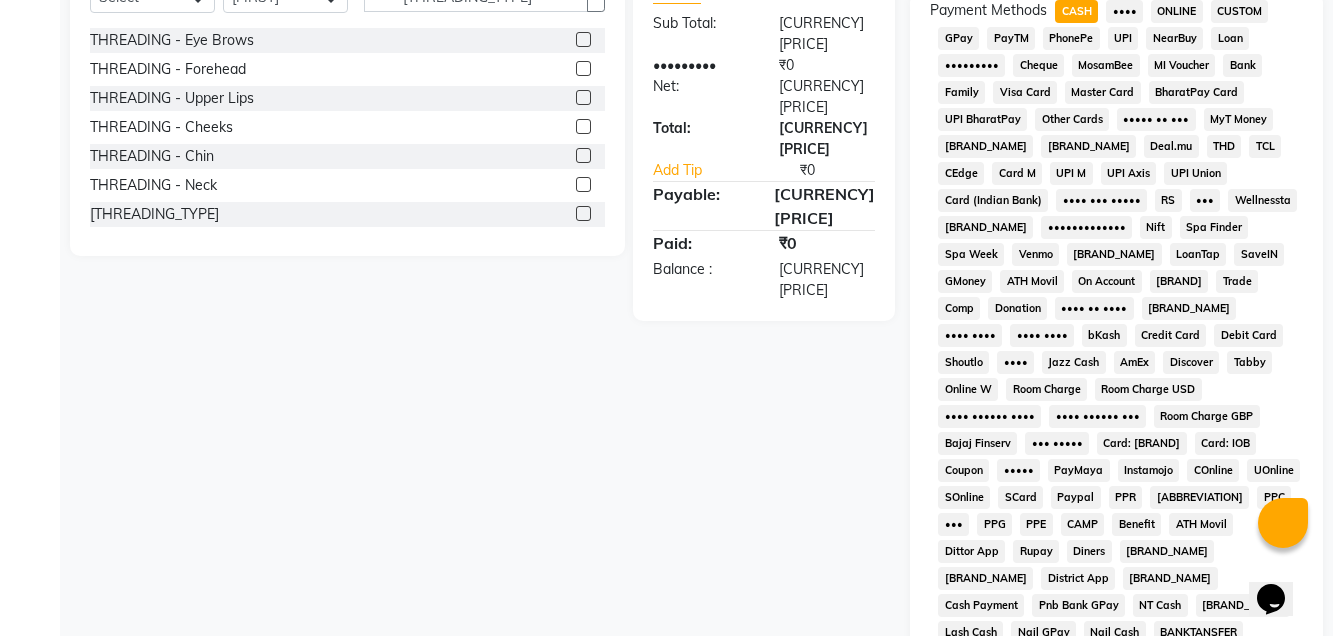 scroll, scrollTop: 892, scrollLeft: 0, axis: vertical 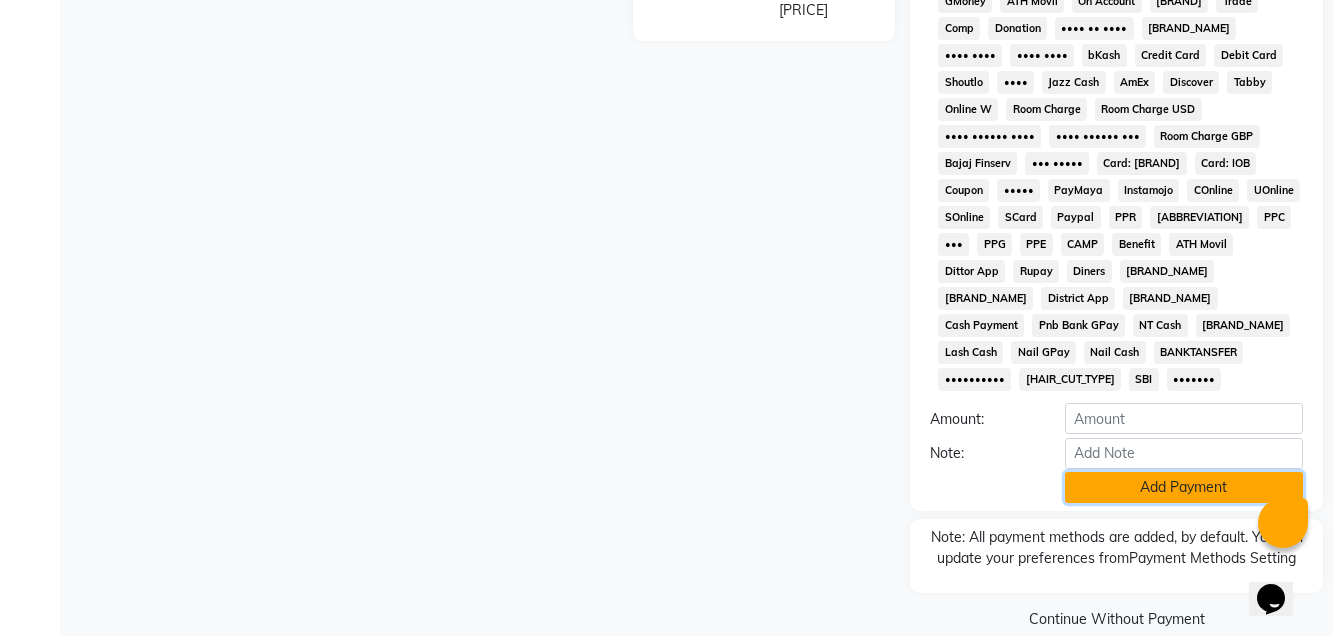 click on "Add Payment" at bounding box center (1184, 487) 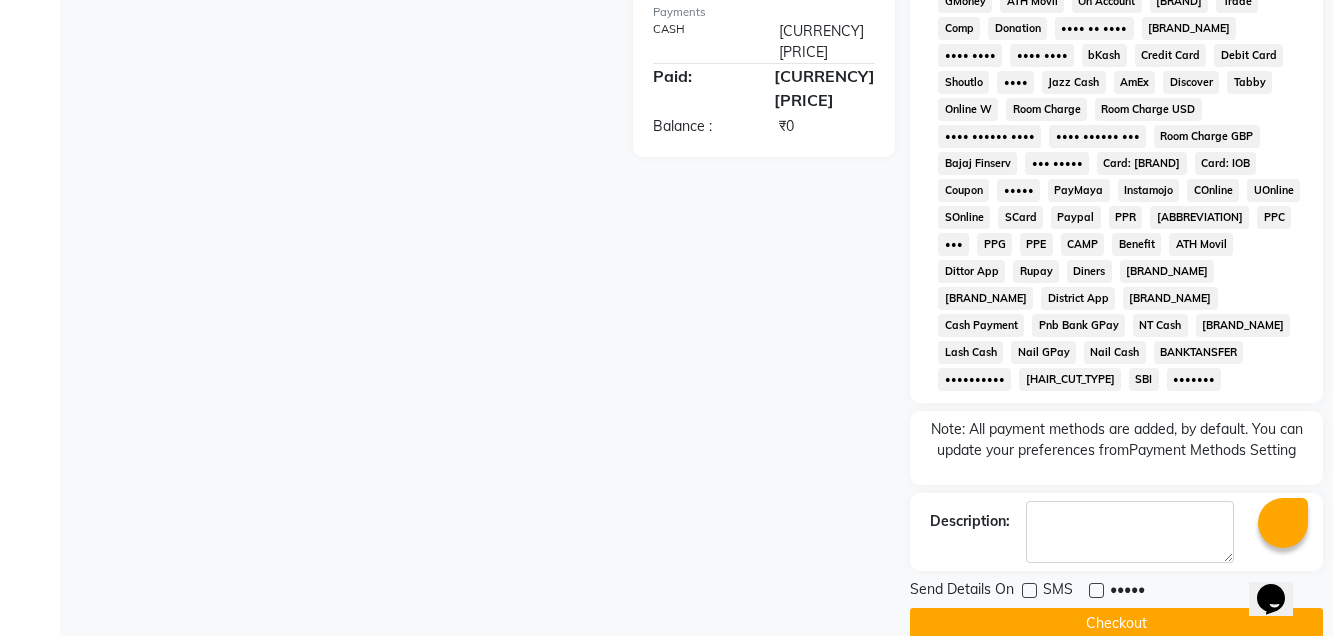 click at bounding box center [1096, 590] 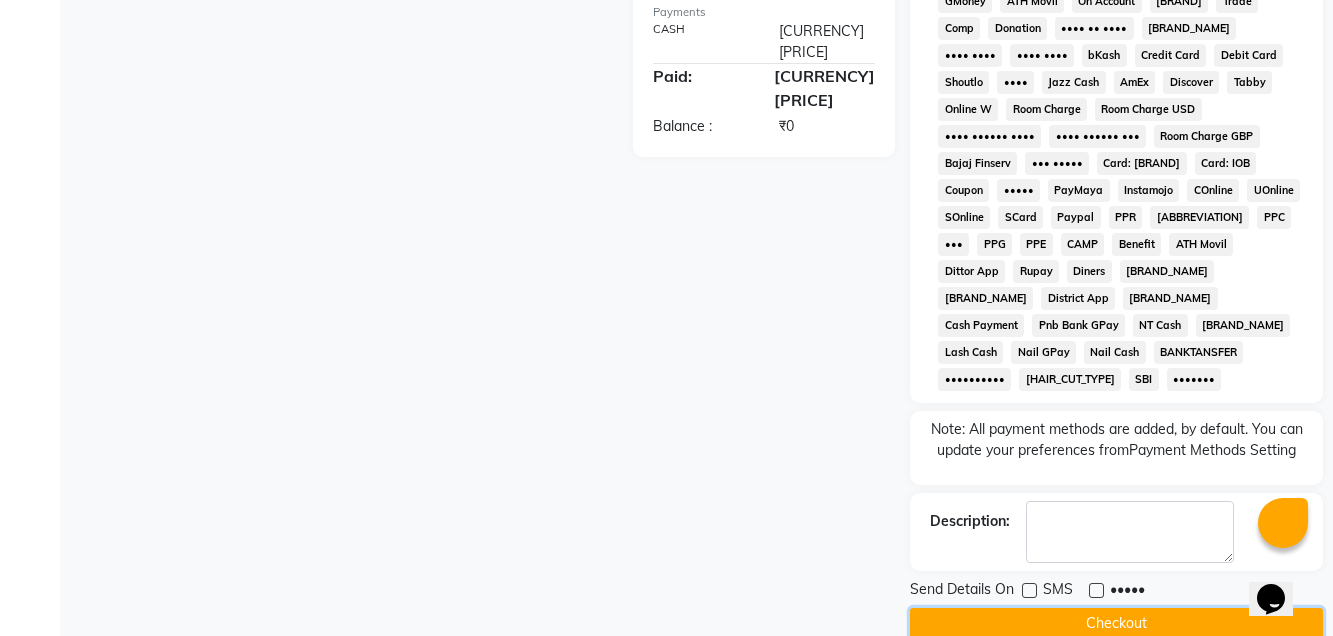 click on "Checkout" at bounding box center (1116, 623) 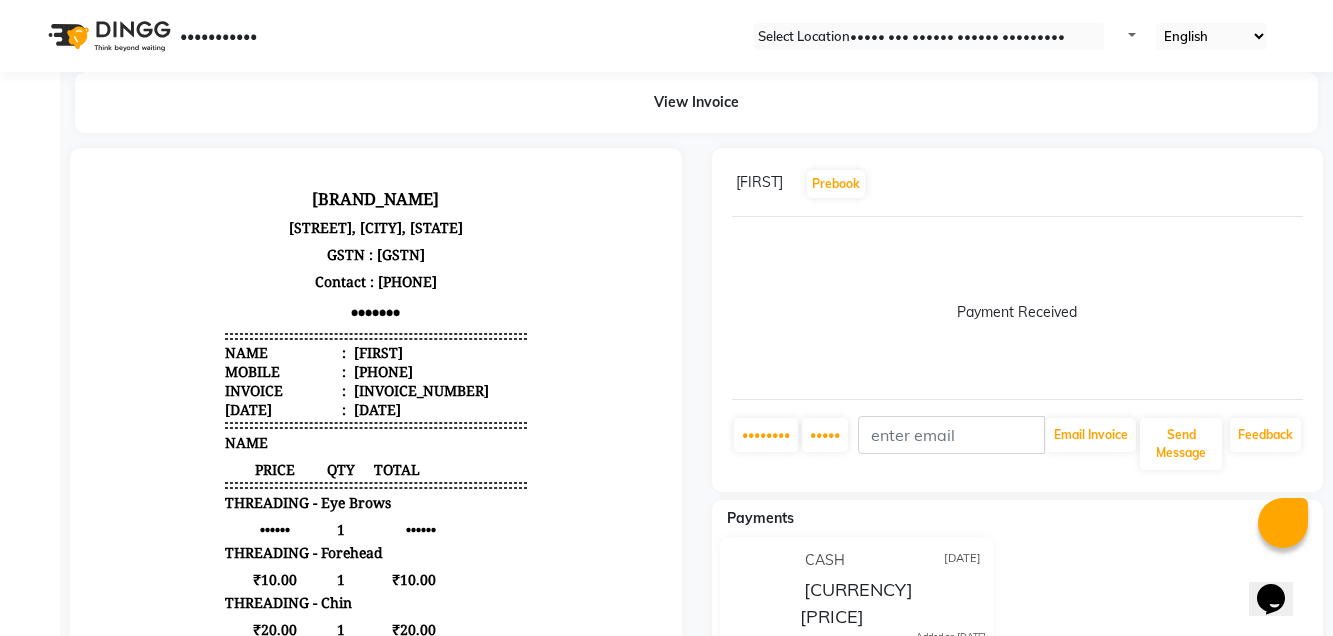 scroll, scrollTop: 0, scrollLeft: 0, axis: both 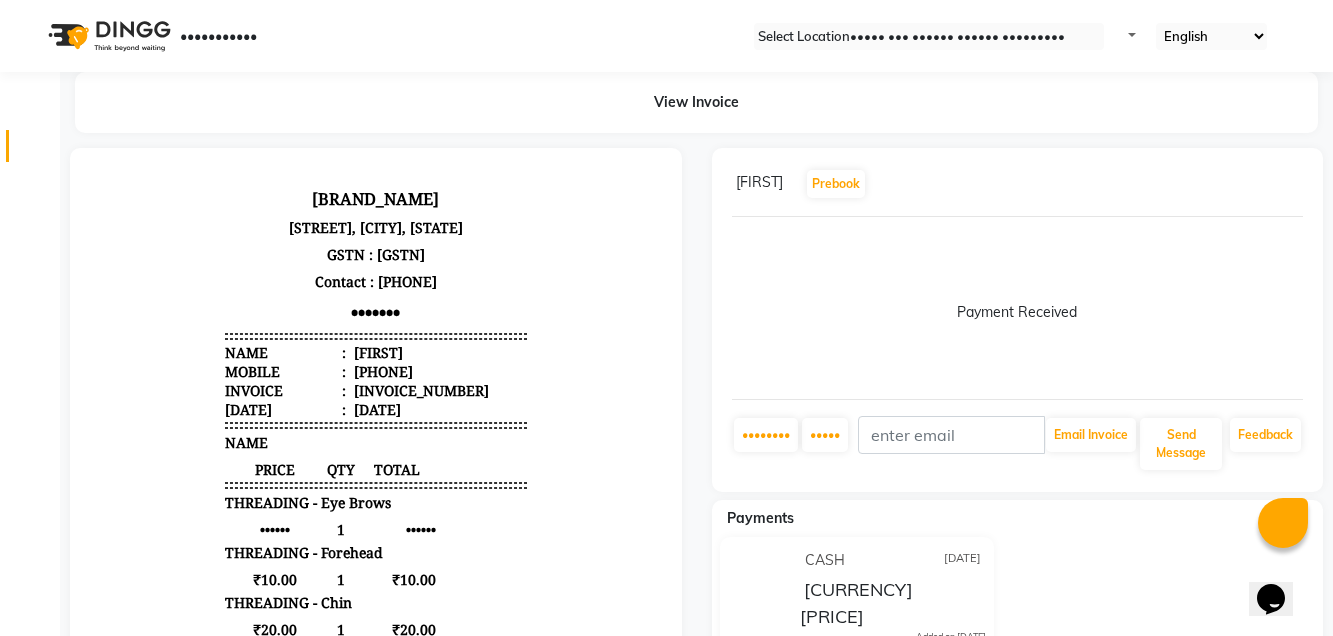 click on "Invoice" at bounding box center (30, 146) 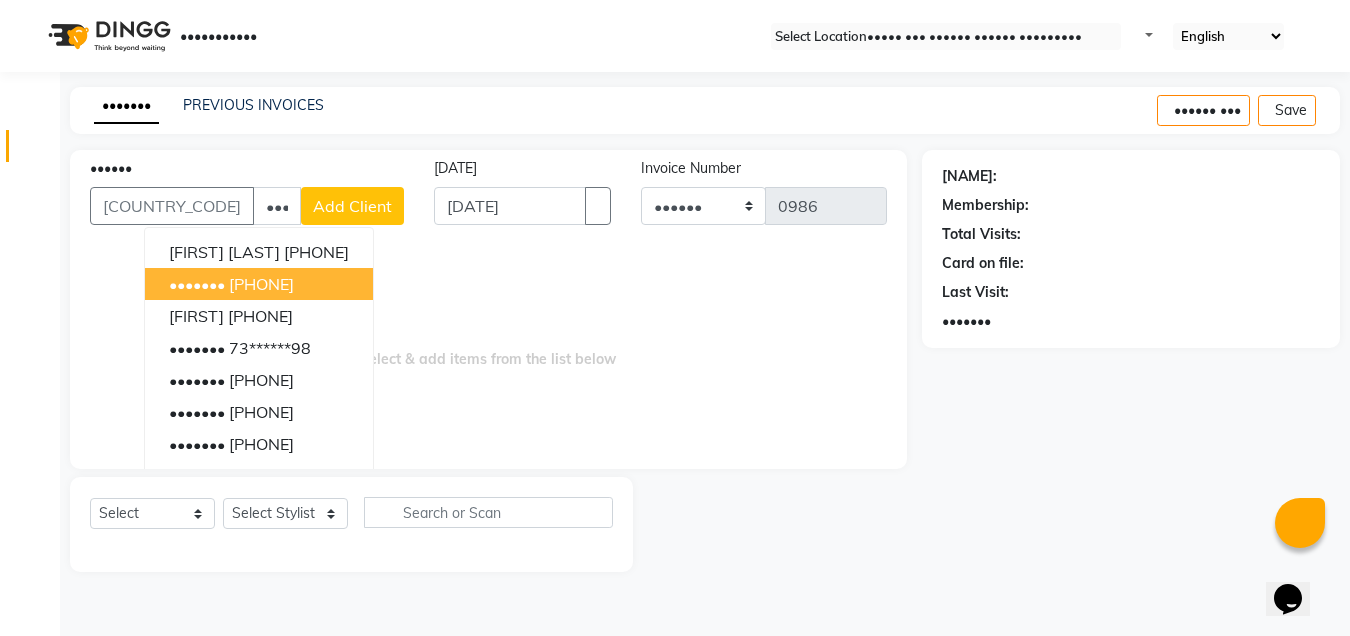 click on "[FIRST] [PHONE]" at bounding box center (259, 284) 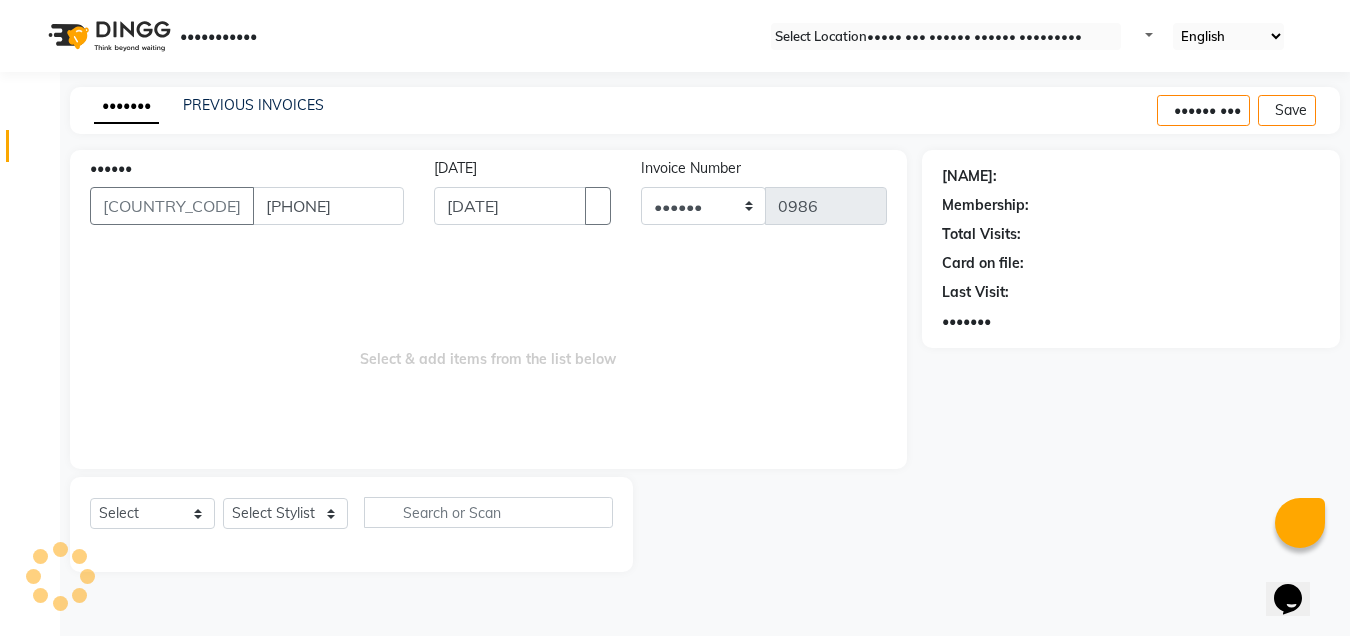 type on "[PHONE]" 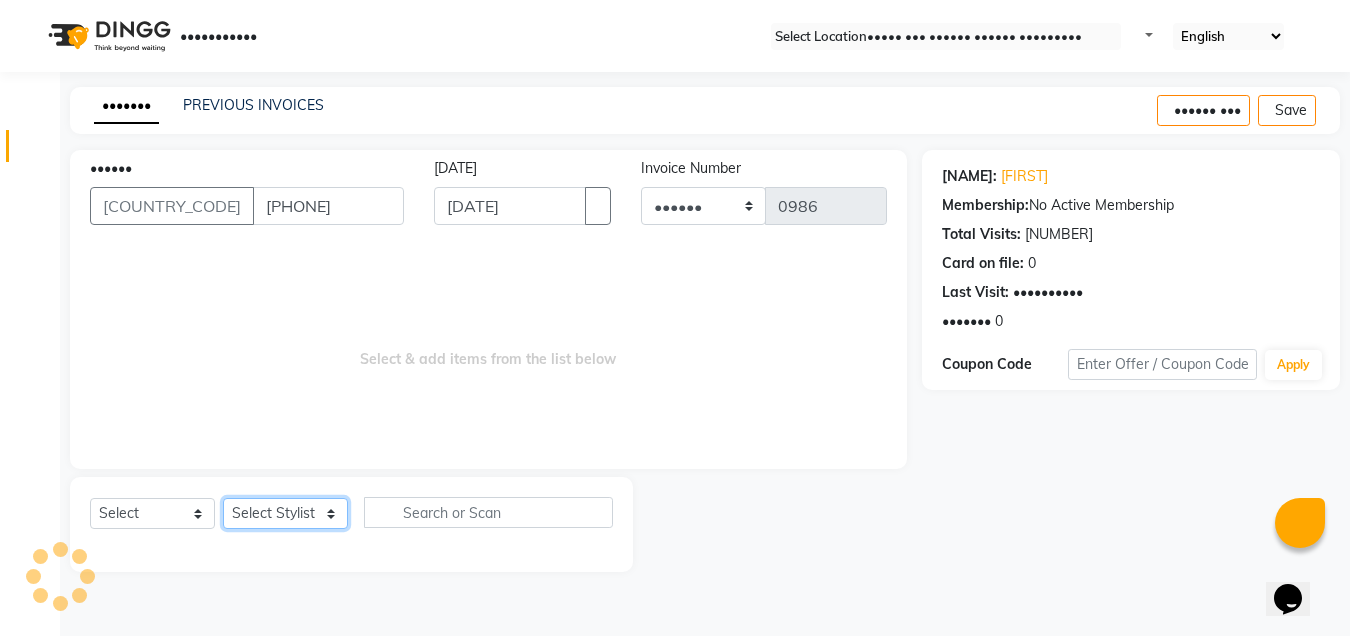 click on "Select Stylist [FIRST] [FIRST] [FIRST] [FIRST] [FIRST] [FIRST] [FIRST] [FIRST] [FIRST]" at bounding box center (285, 513) 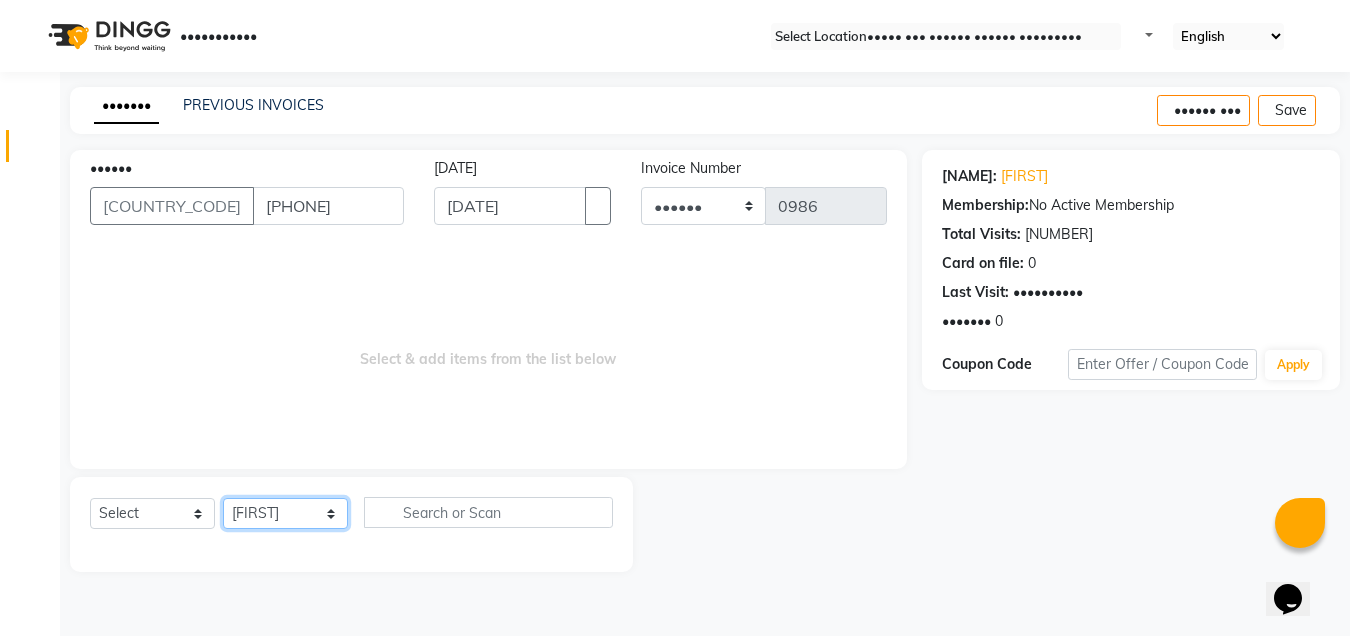 click on "Select Stylist [FIRST] [FIRST] [FIRST] [FIRST] [FIRST] [FIRST] [FIRST] [FIRST] [FIRST]" at bounding box center (285, 513) 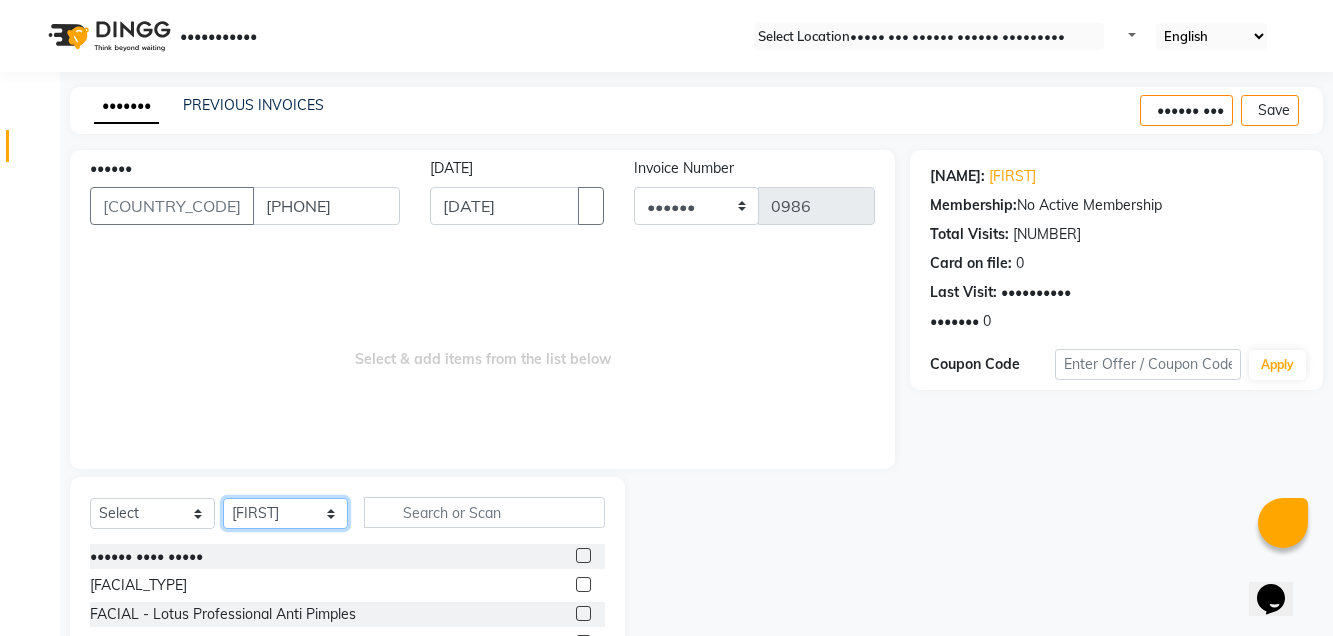 click on "Select Stylist [FIRST] [FIRST] [FIRST] [FIRST] [FIRST] [FIRST] [FIRST] [FIRST] [FIRST]" at bounding box center [285, 513] 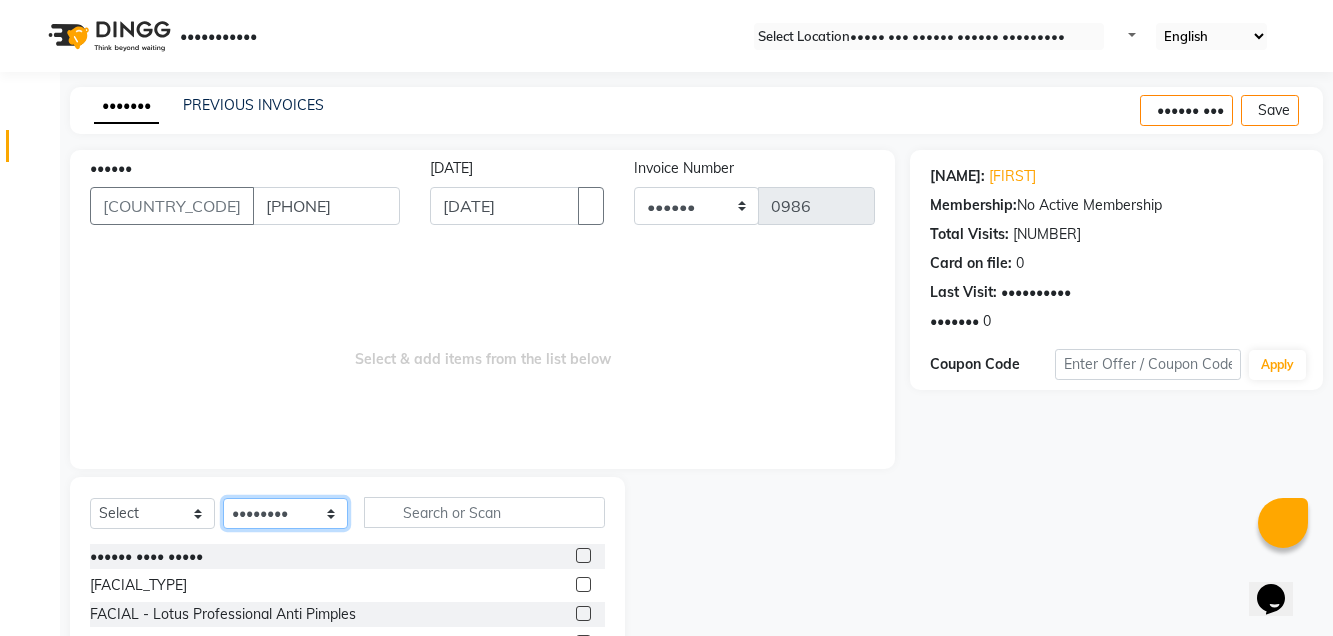 click on "Select Stylist [FIRST] [FIRST] [FIRST] [FIRST] [FIRST] [FIRST] [FIRST] [FIRST] [FIRST]" at bounding box center (285, 513) 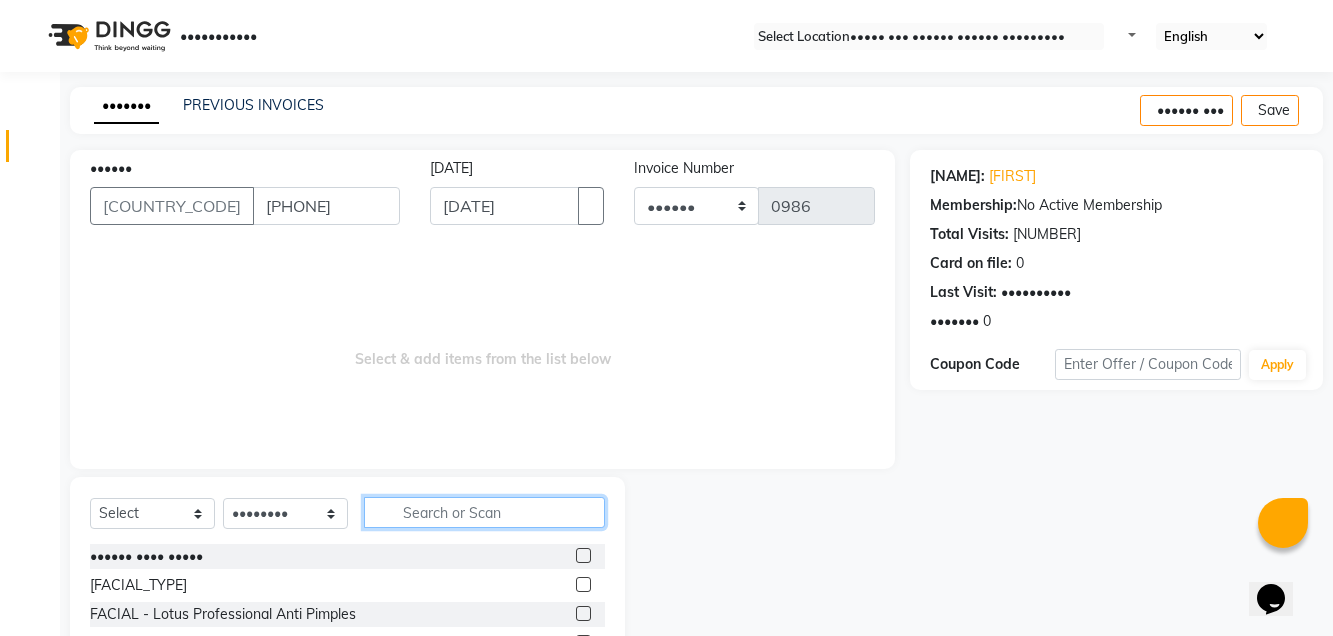 click at bounding box center [484, 512] 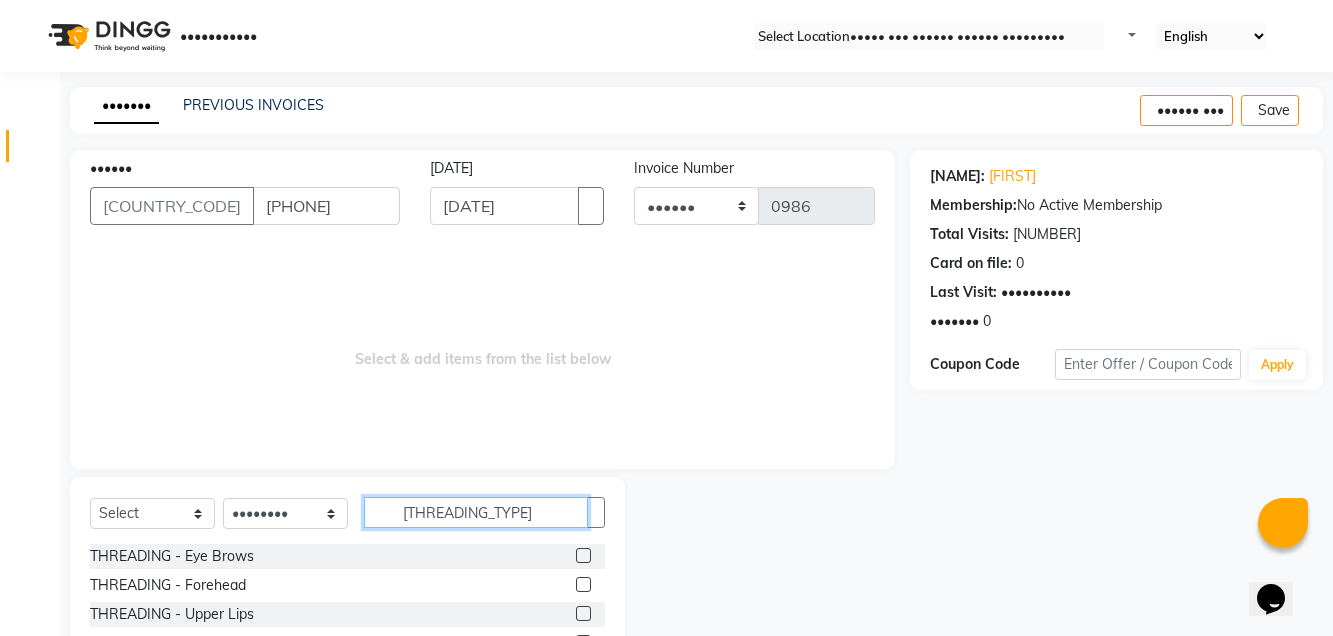 type on "[THREADING_TYPE]" 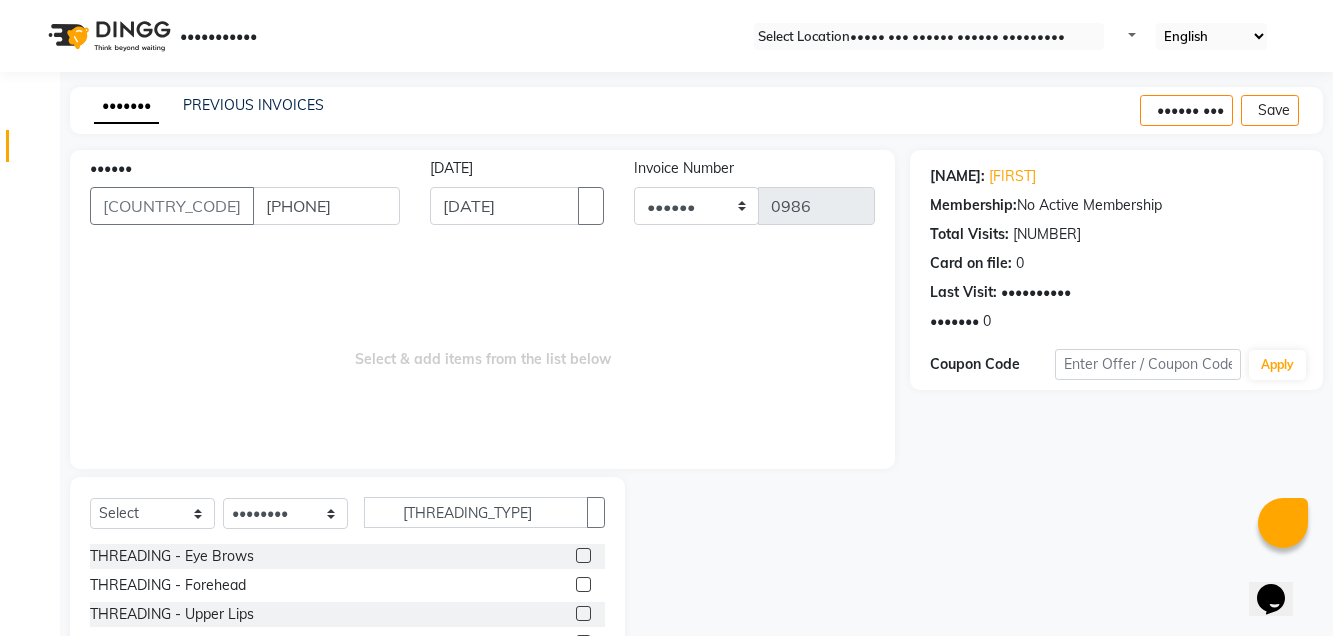 click at bounding box center (583, 613) 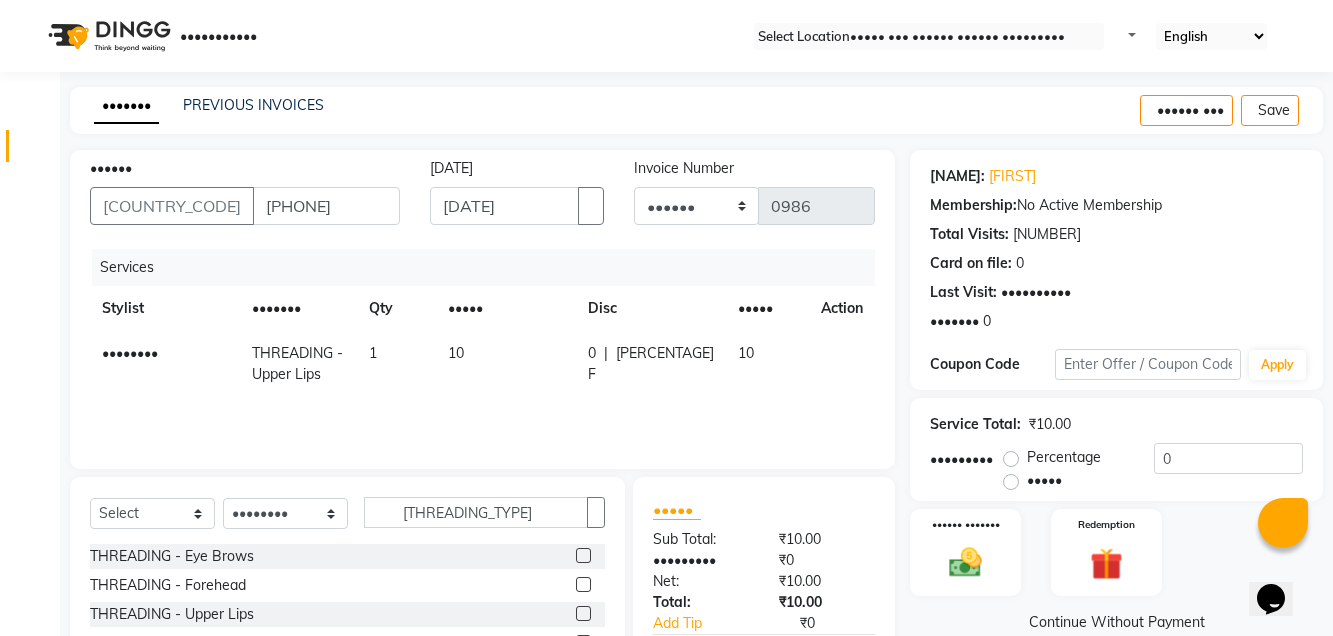 click at bounding box center [583, 584] 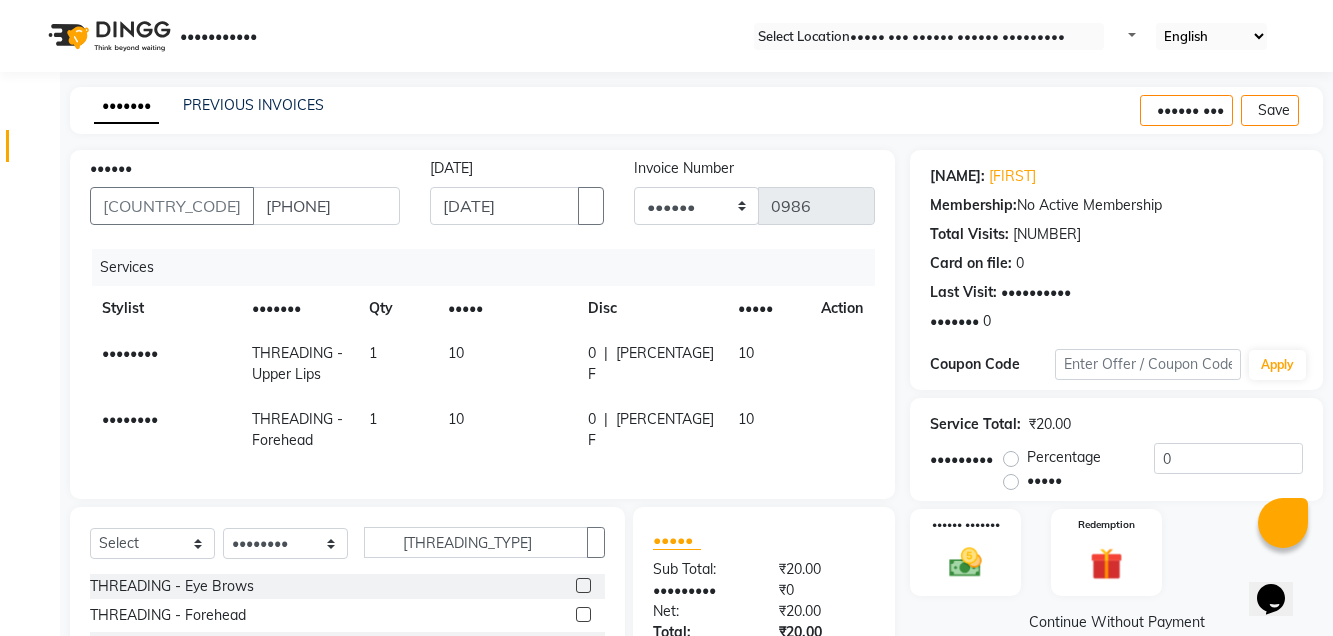 click at bounding box center [583, 585] 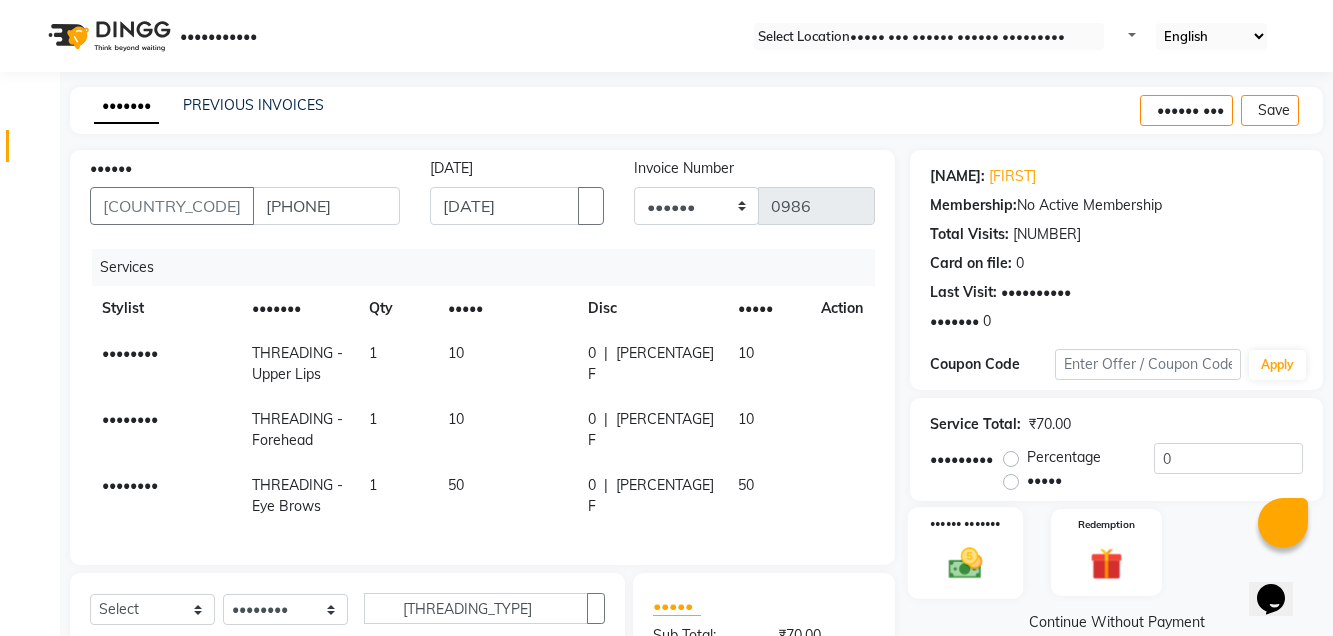 click on "•••••• •••••••" at bounding box center [965, 552] 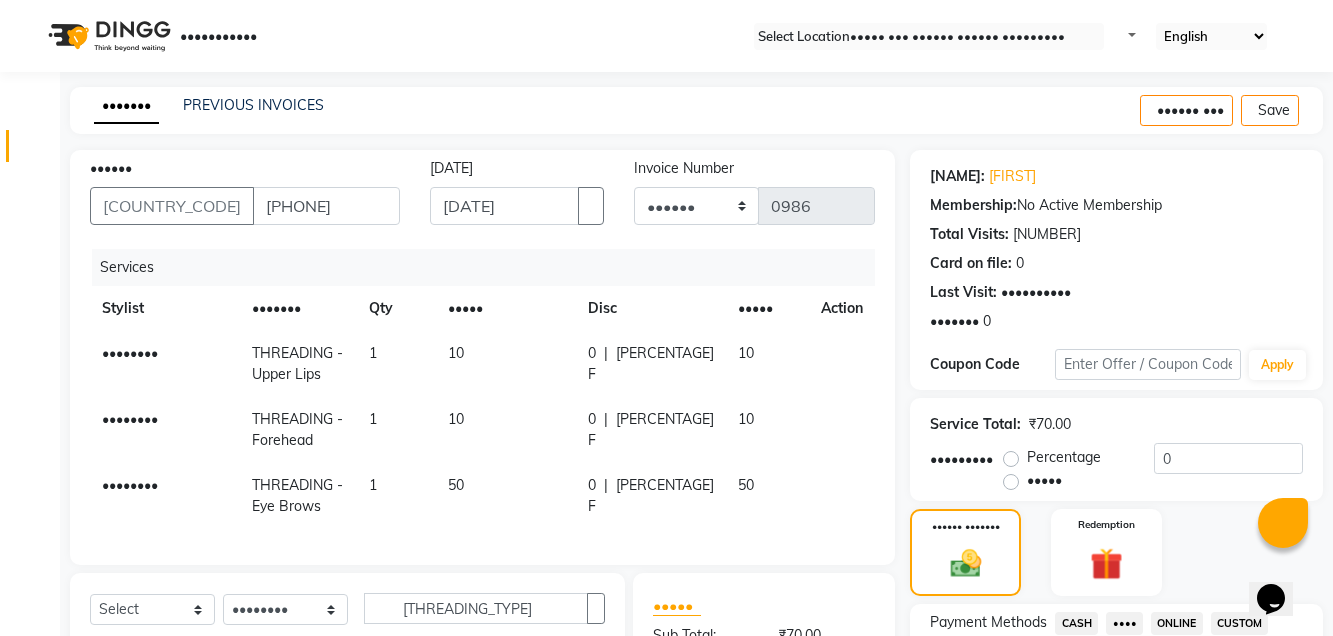 click on "CASH" at bounding box center (1076, 623) 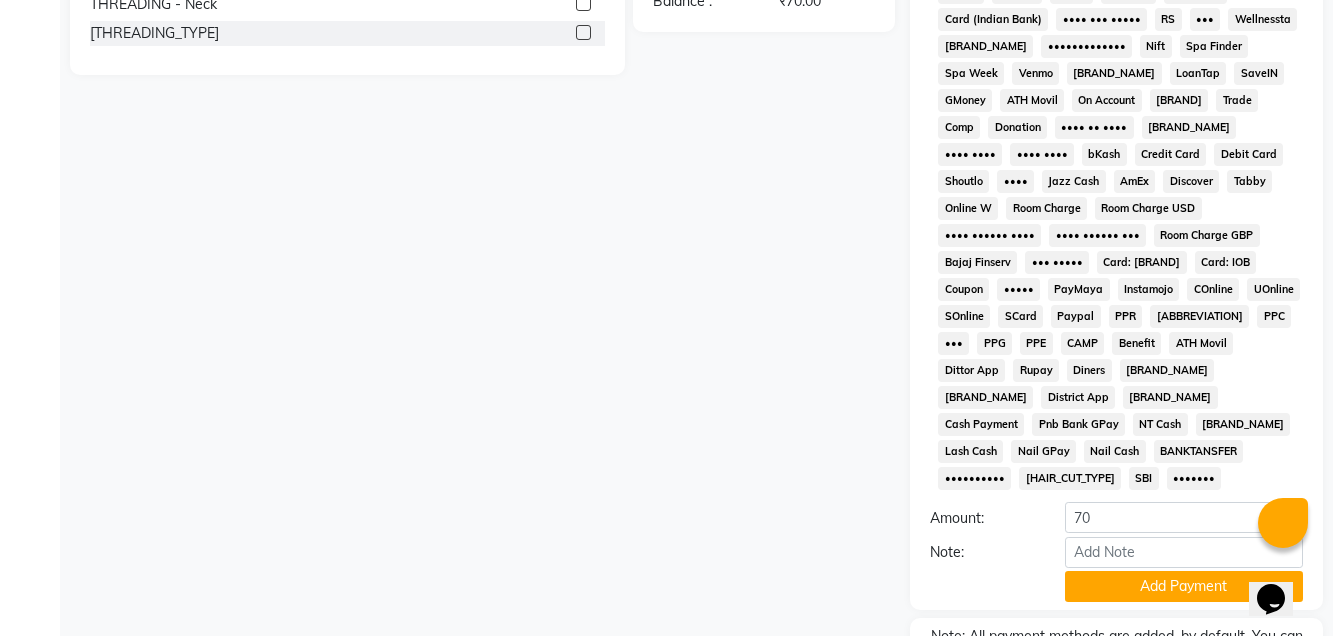scroll, scrollTop: 892, scrollLeft: 0, axis: vertical 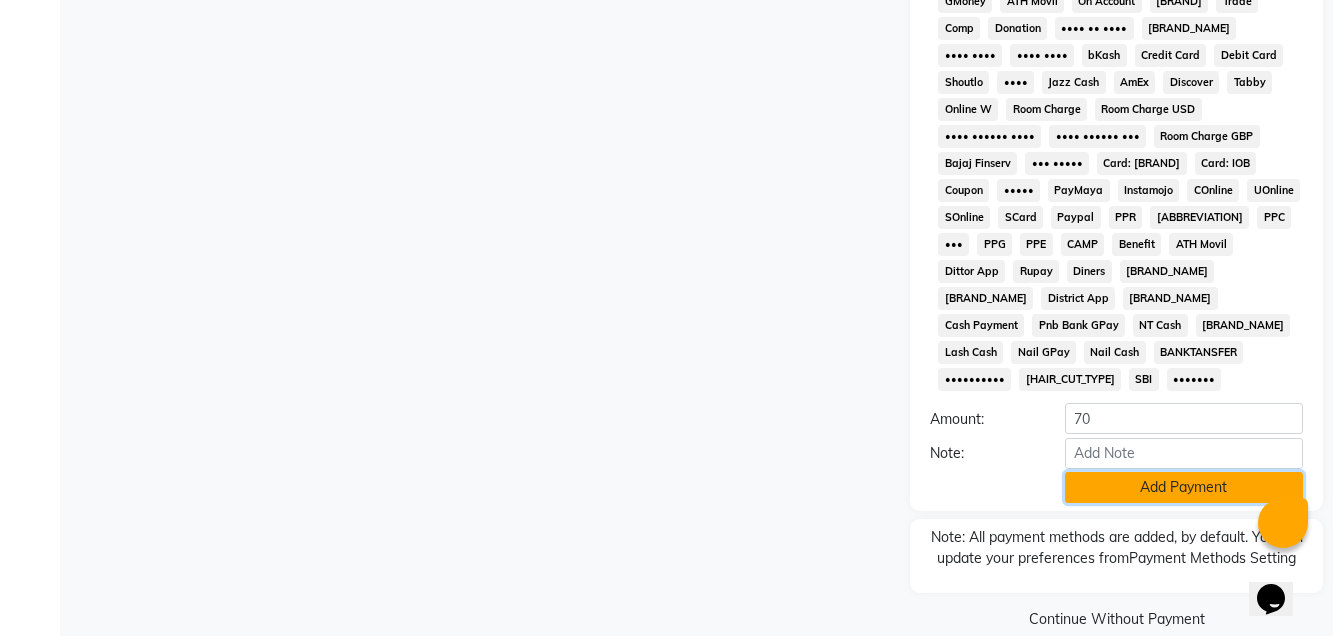 click on "Add Payment" at bounding box center (1184, 487) 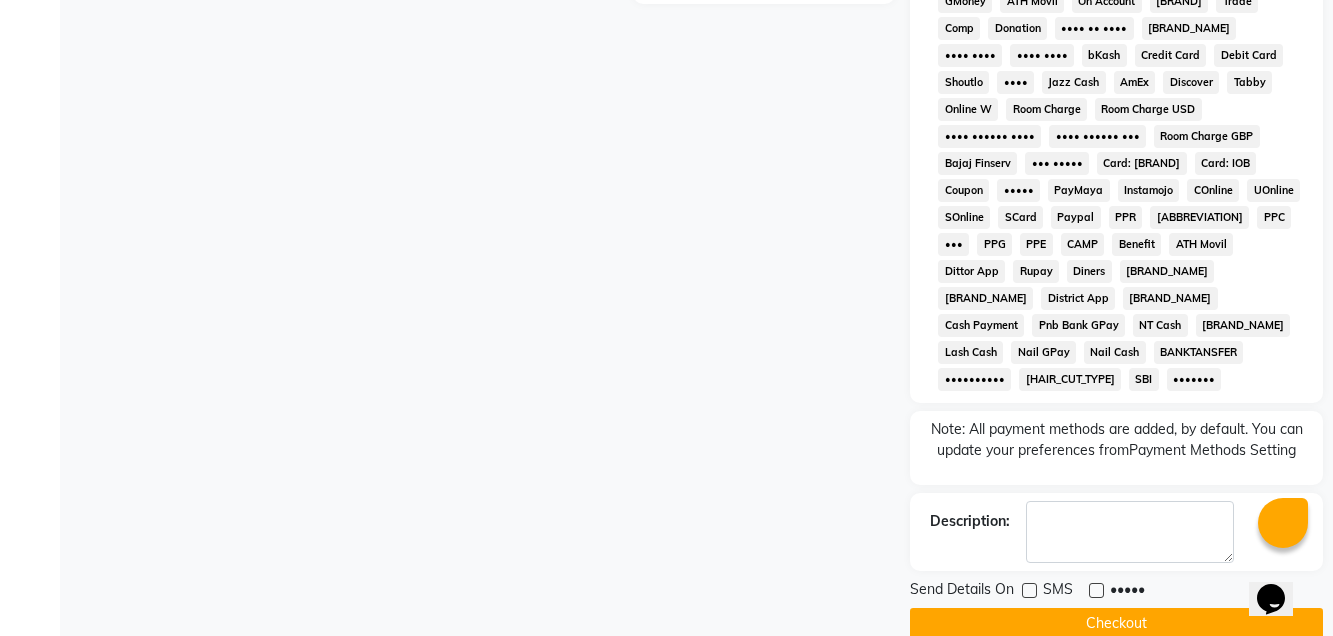 click at bounding box center (1096, 590) 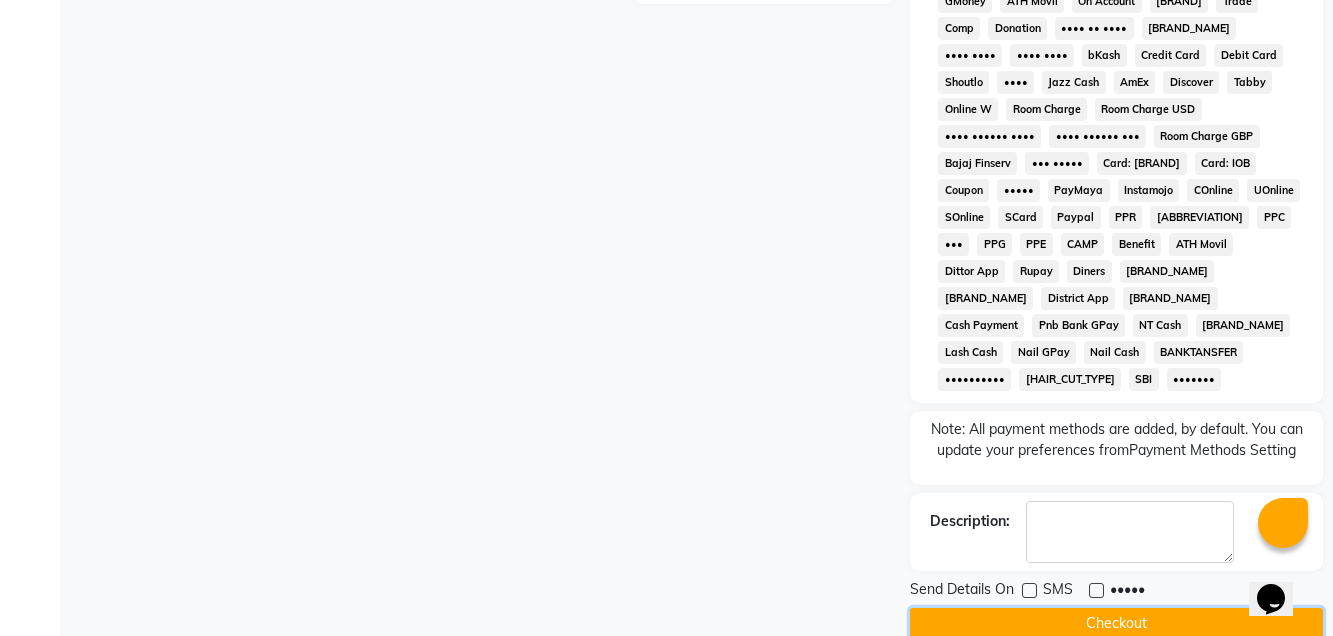 click on "Checkout" at bounding box center [1116, 623] 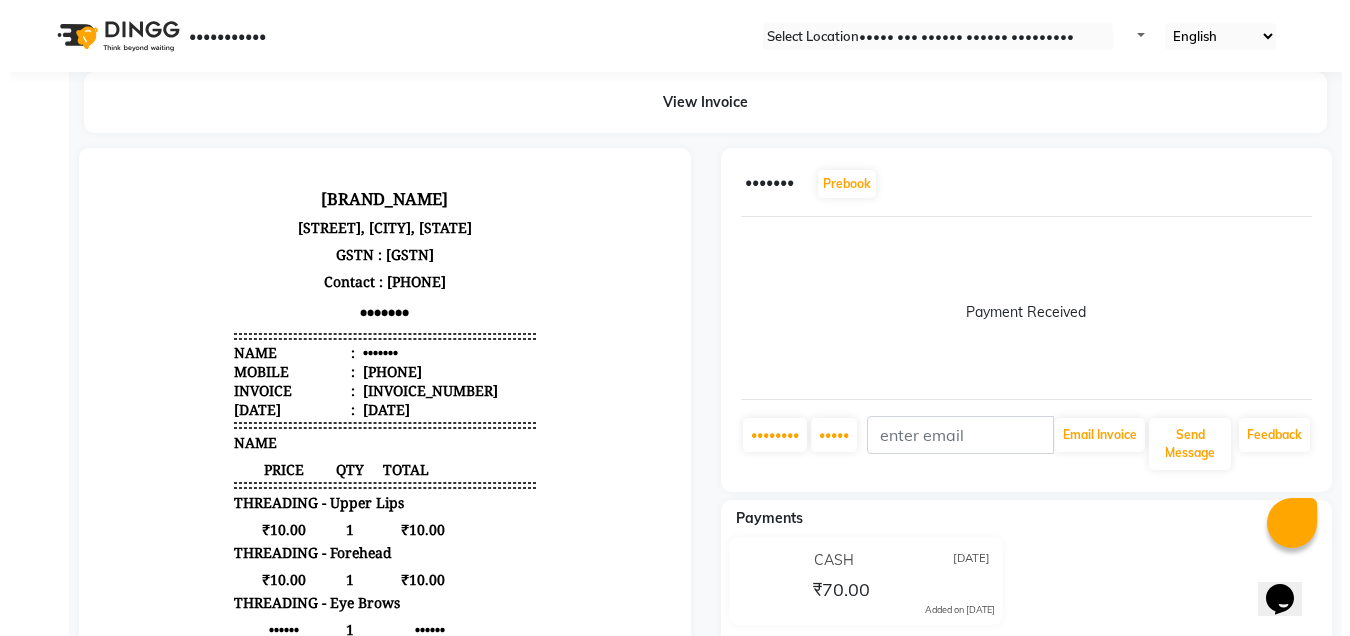 scroll, scrollTop: 0, scrollLeft: 0, axis: both 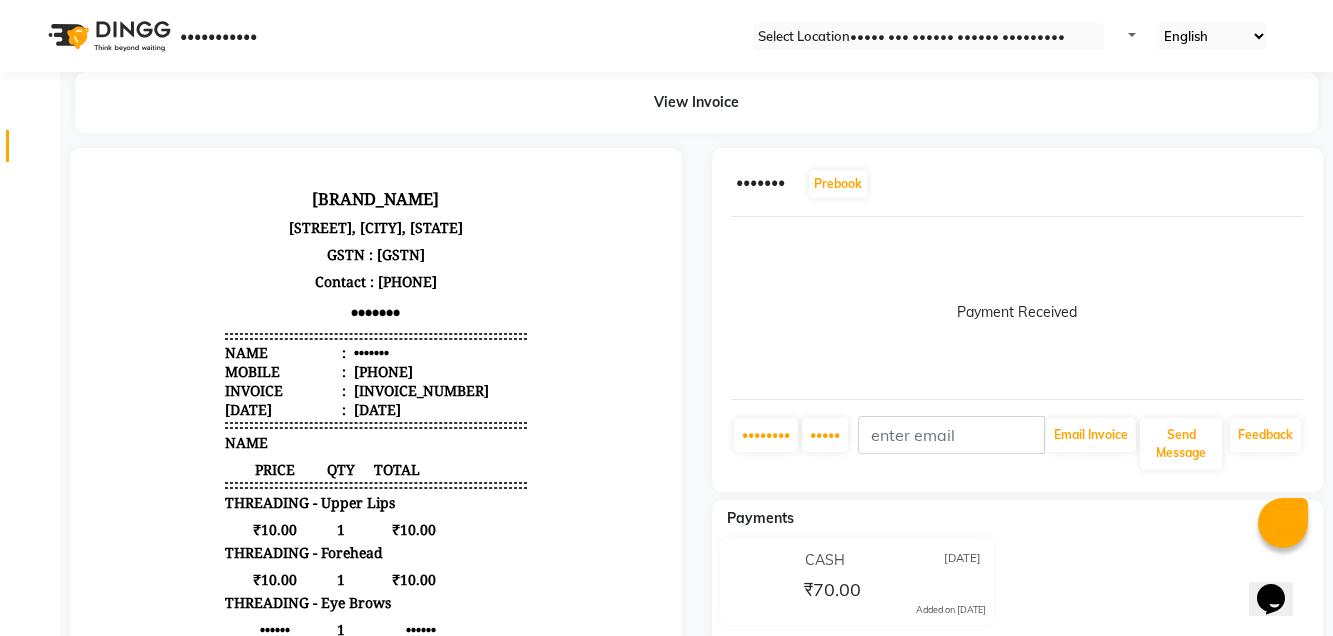 click on "Invoice" at bounding box center (30, 146) 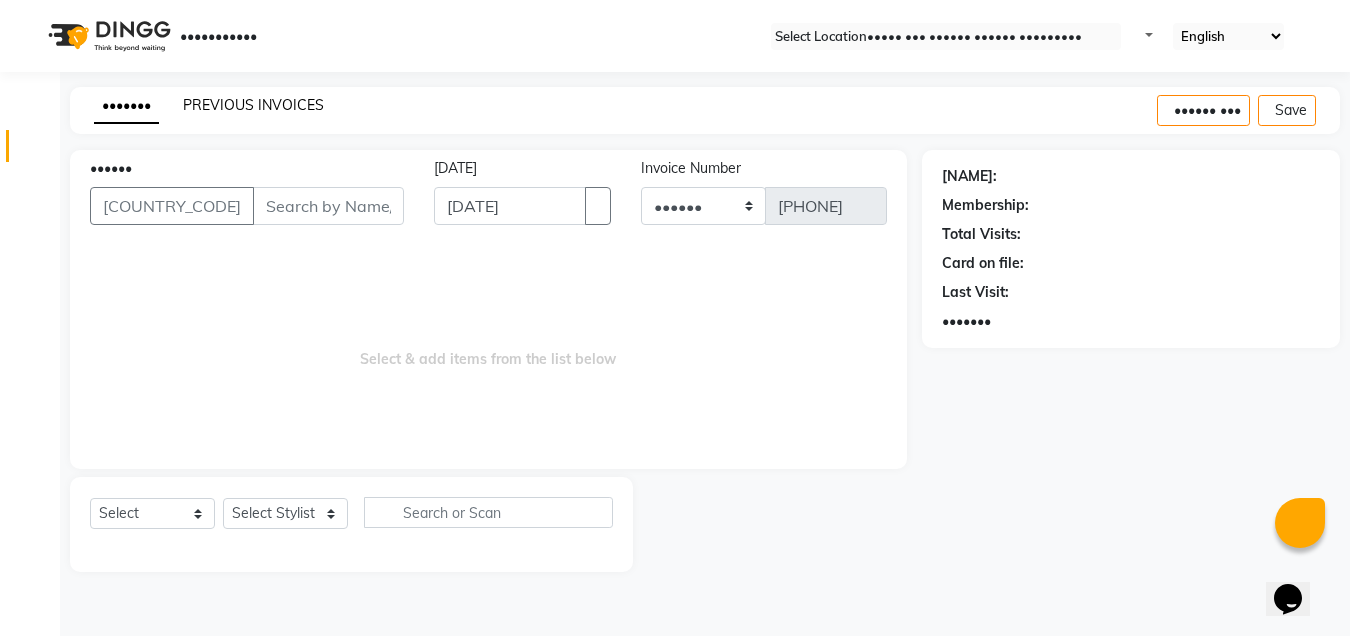 click on "PREVIOUS INVOICES" at bounding box center (253, 105) 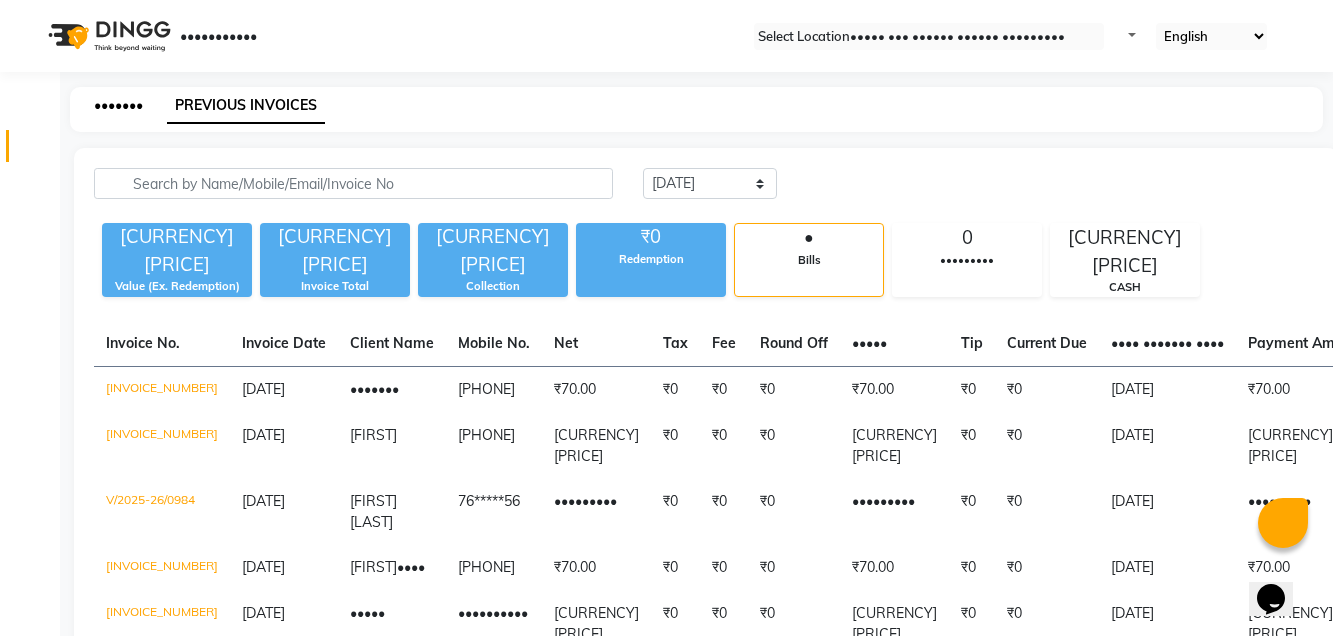 click on "•••••••" at bounding box center (118, 105) 